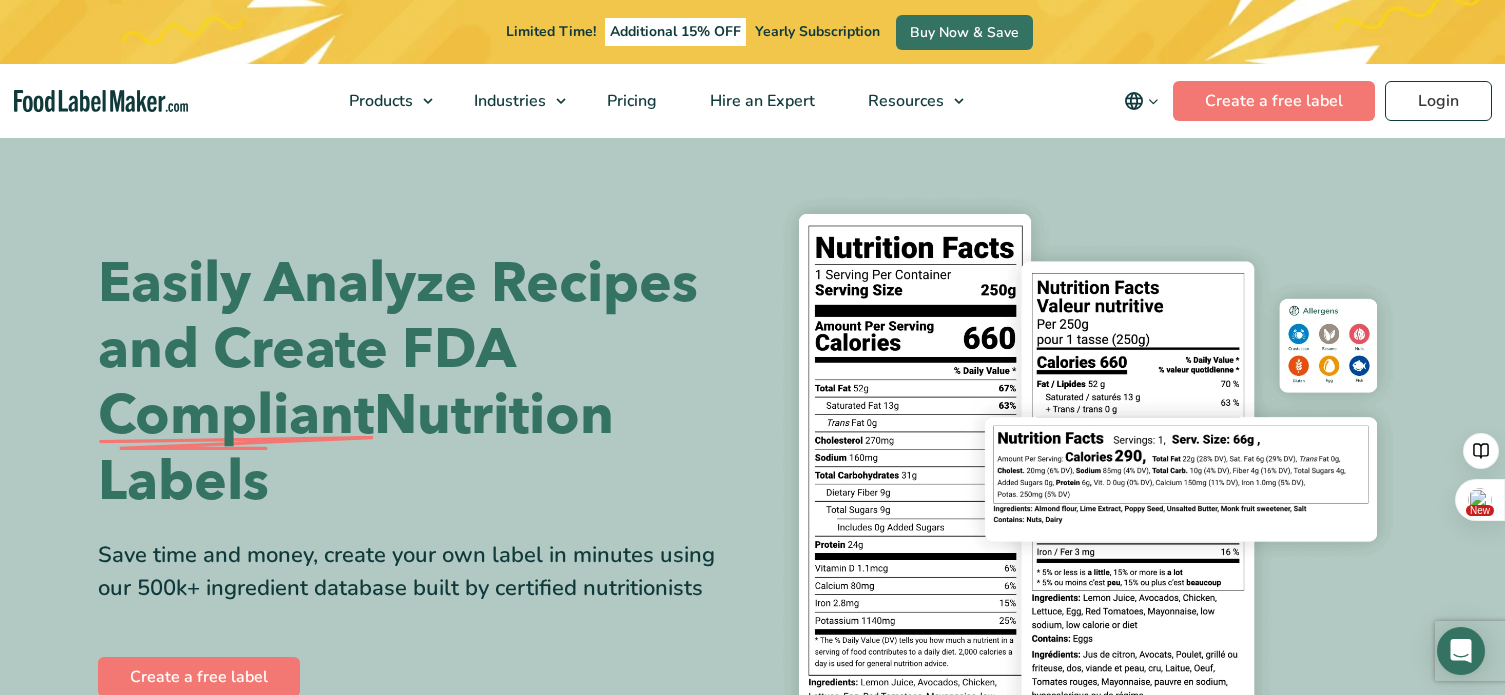 scroll, scrollTop: 24, scrollLeft: 0, axis: vertical 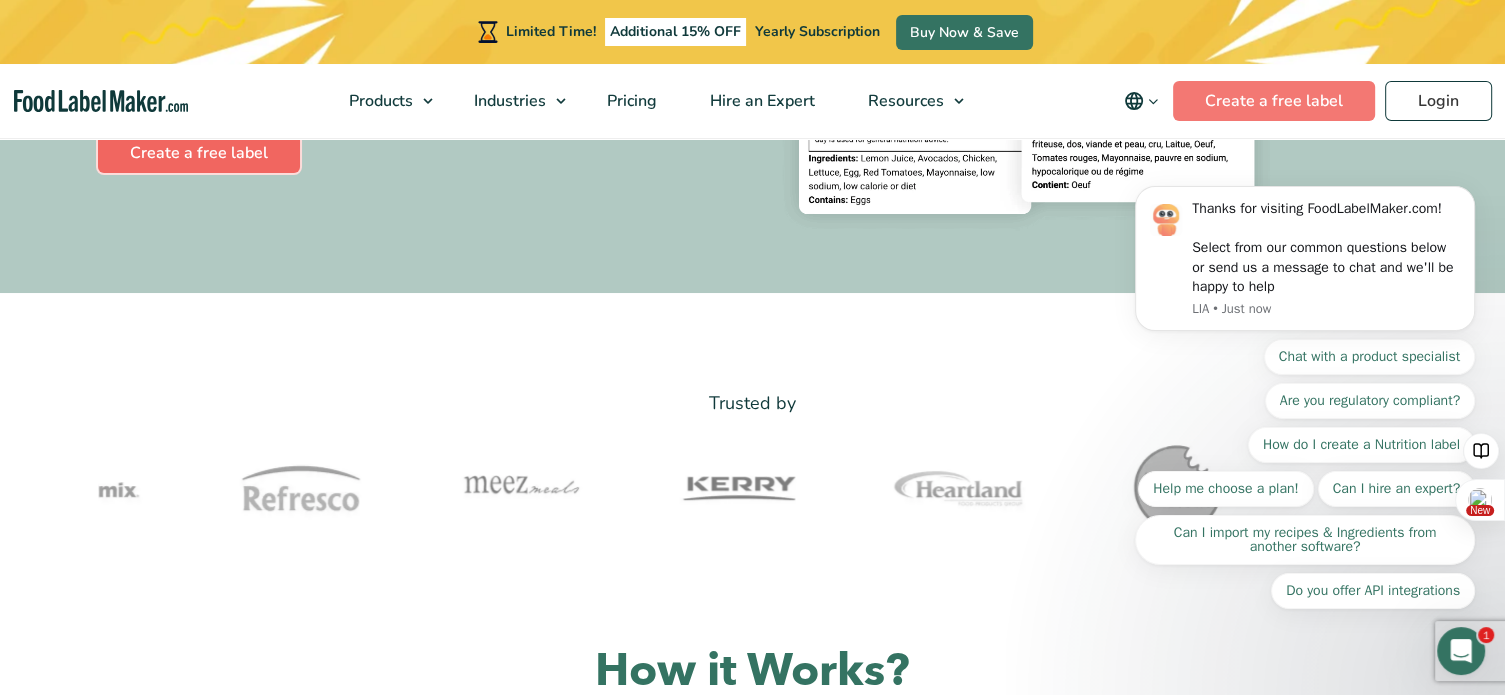 click on "Create a free label" at bounding box center (199, 153) 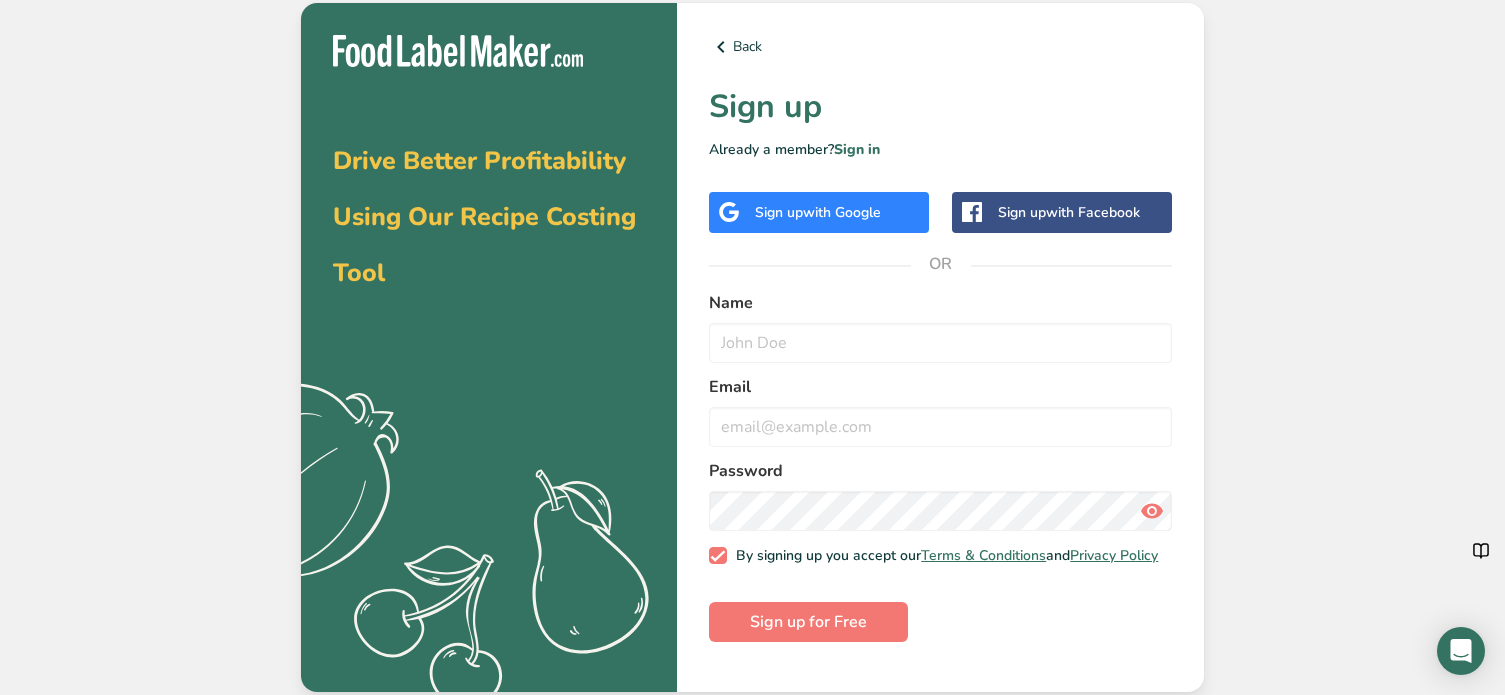 scroll, scrollTop: 0, scrollLeft: 0, axis: both 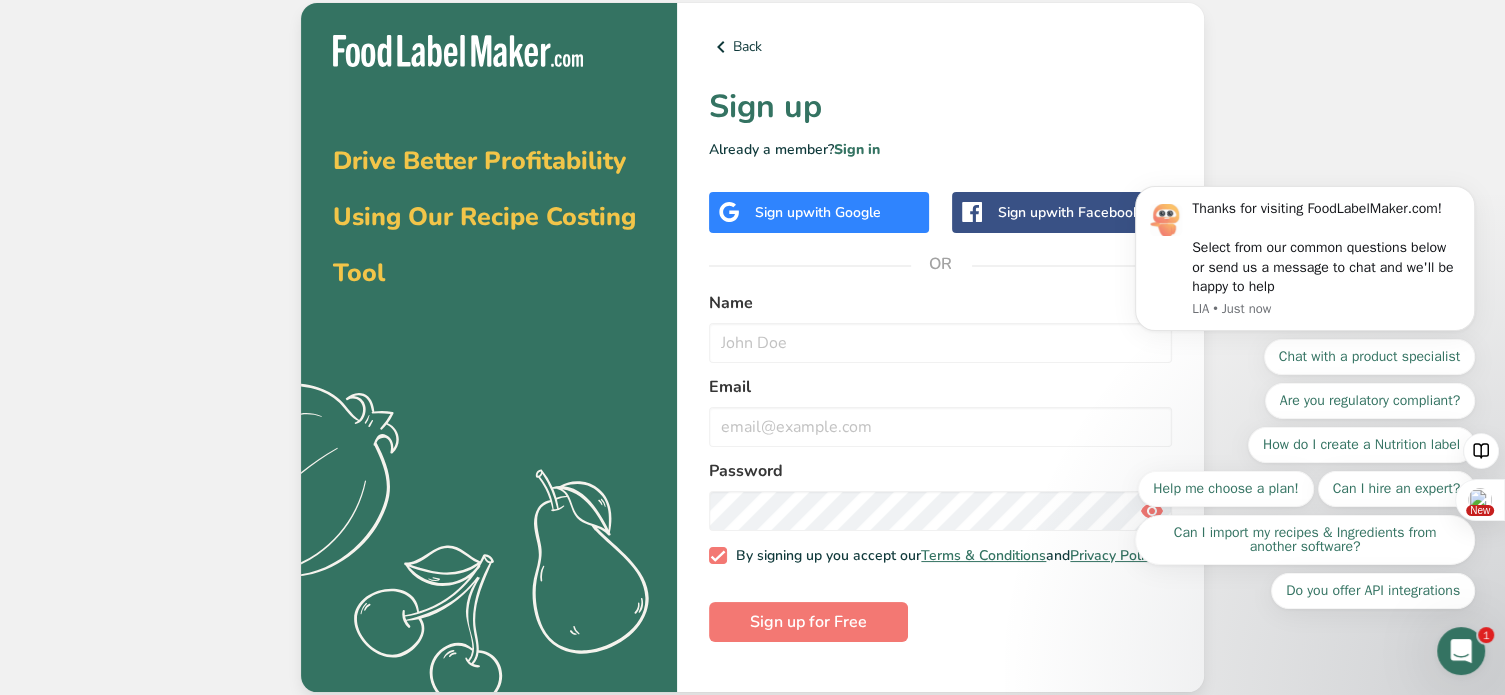 click on "with Google" at bounding box center [842, 212] 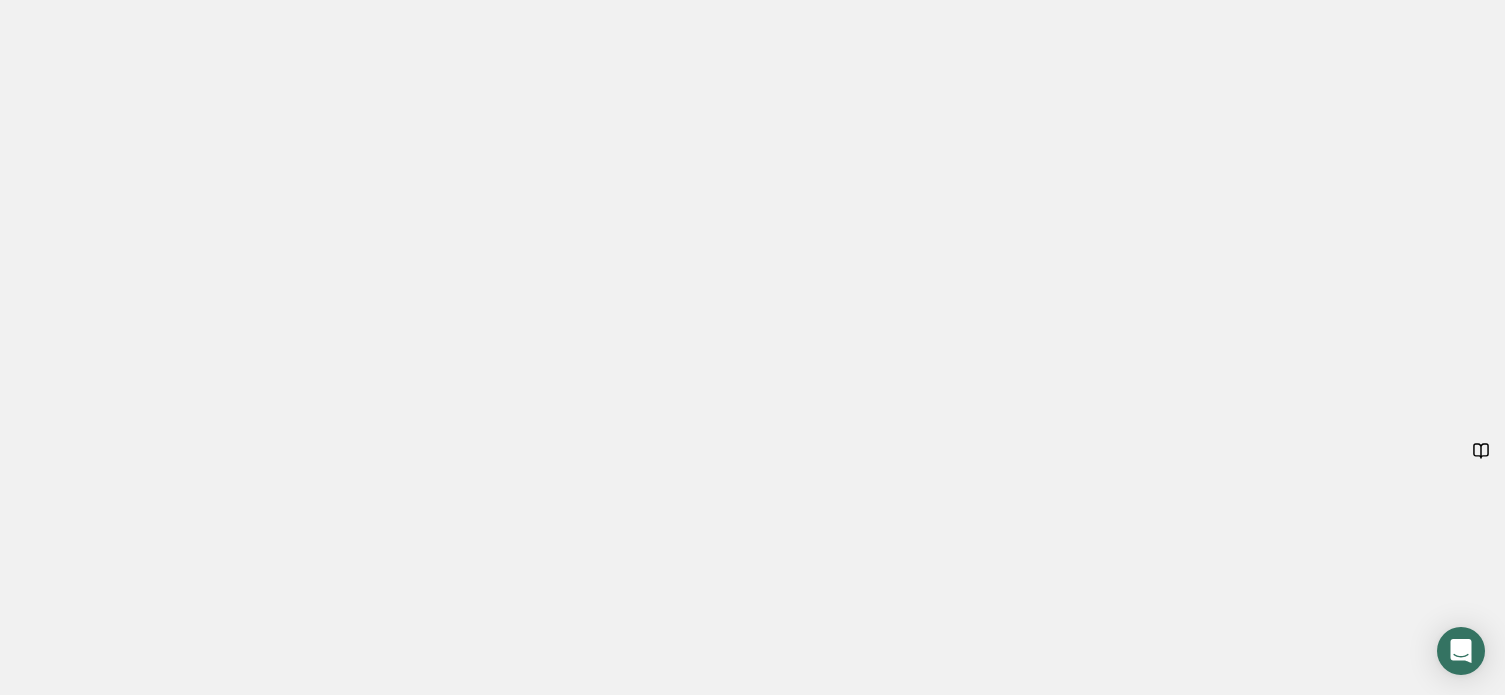 scroll, scrollTop: 0, scrollLeft: 0, axis: both 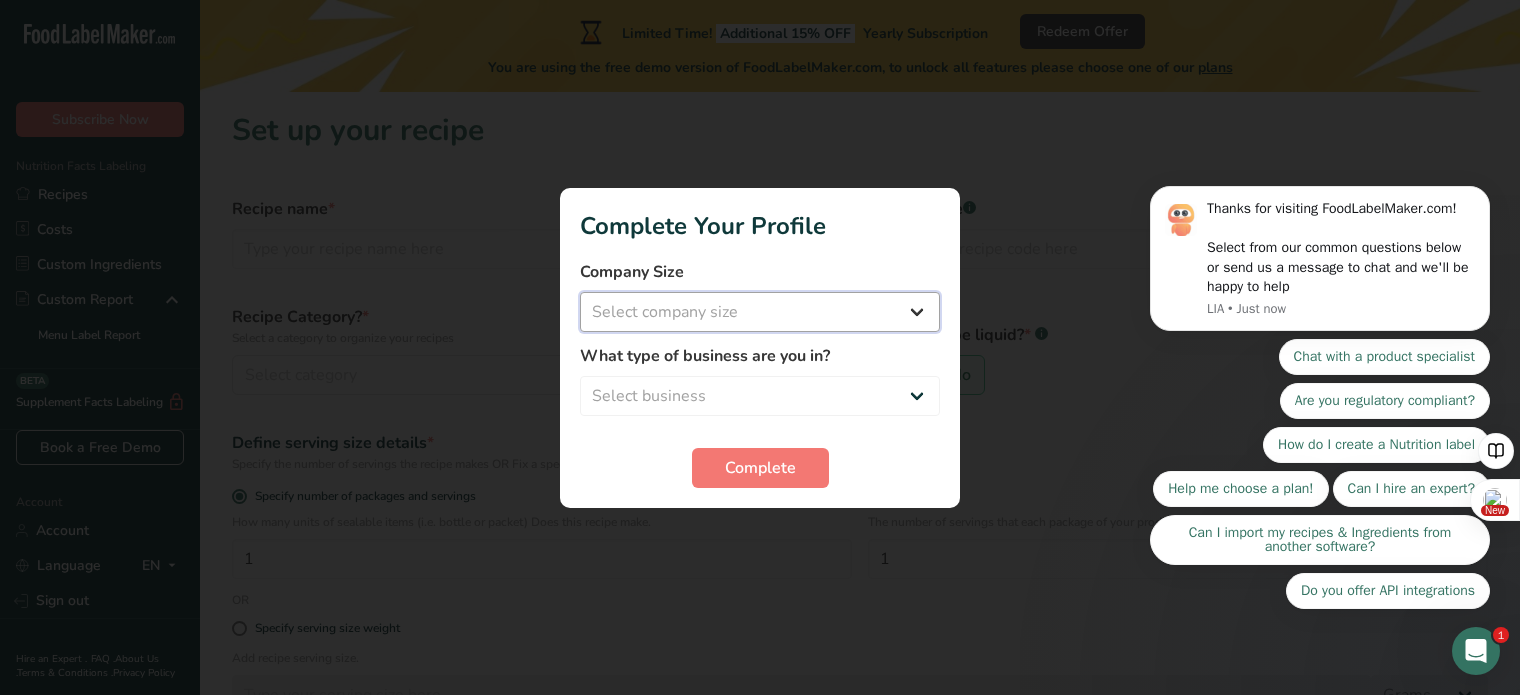 click on "Select company size
Fewer than 10 Employees
10 to 50 Employees
51 to 500 Employees
Over 500 Employees" at bounding box center [760, 312] 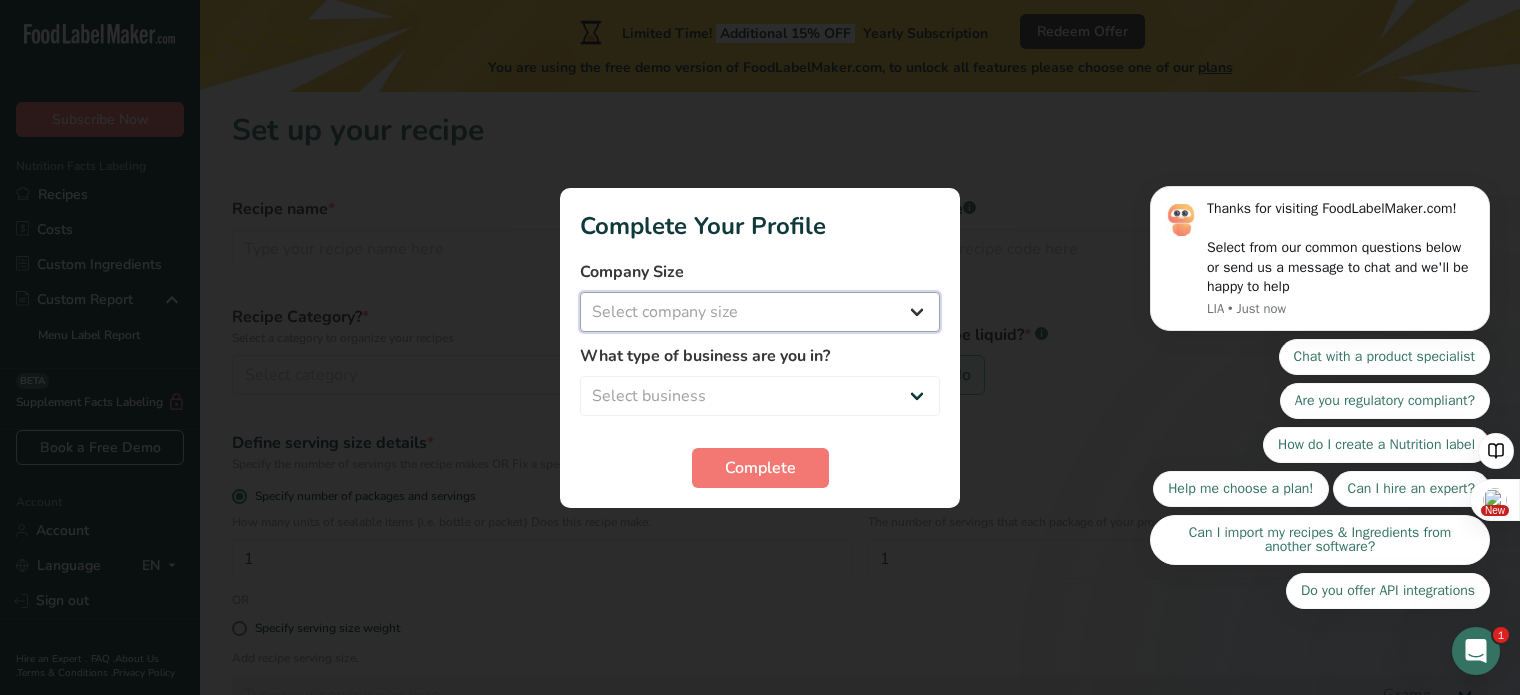 select on "1" 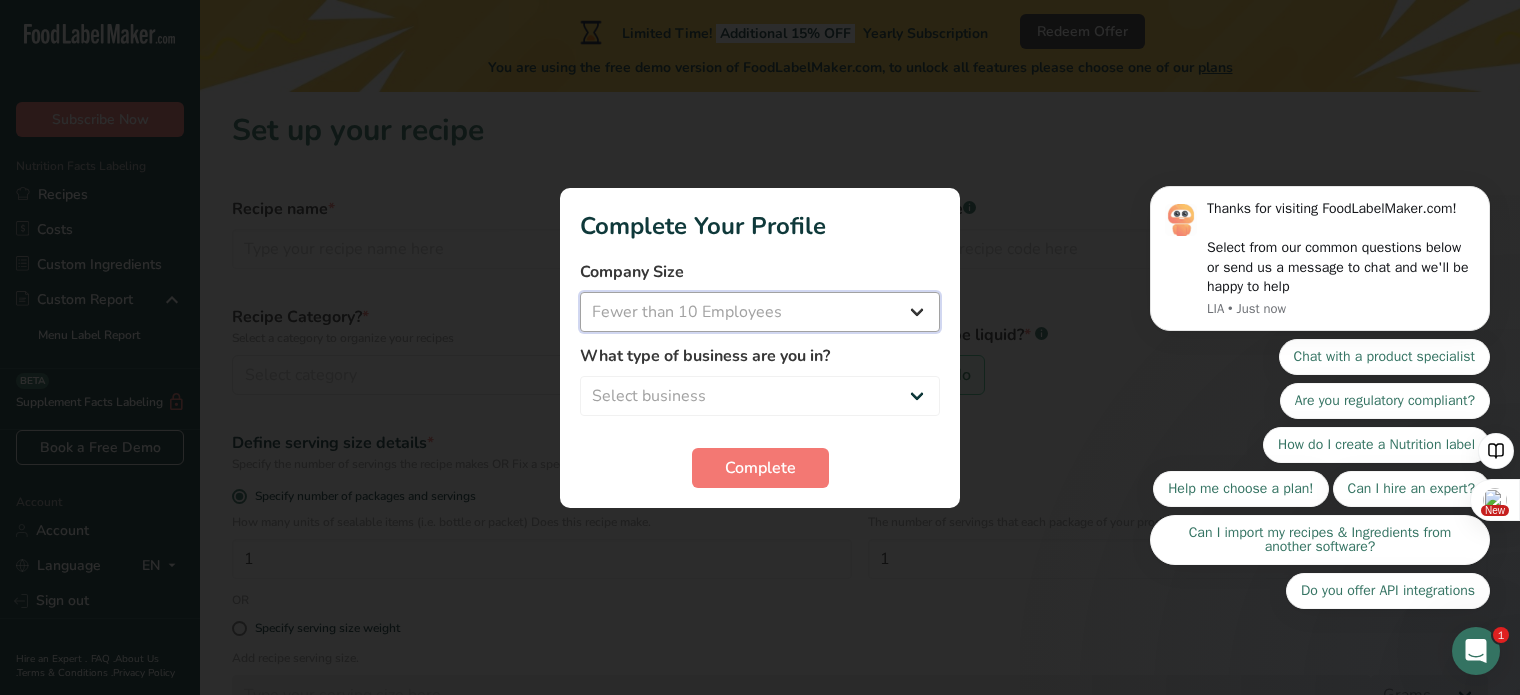 click on "Select company size
Fewer than 10 Employees
10 to 50 Employees
51 to 500 Employees
Over 500 Employees" at bounding box center [760, 312] 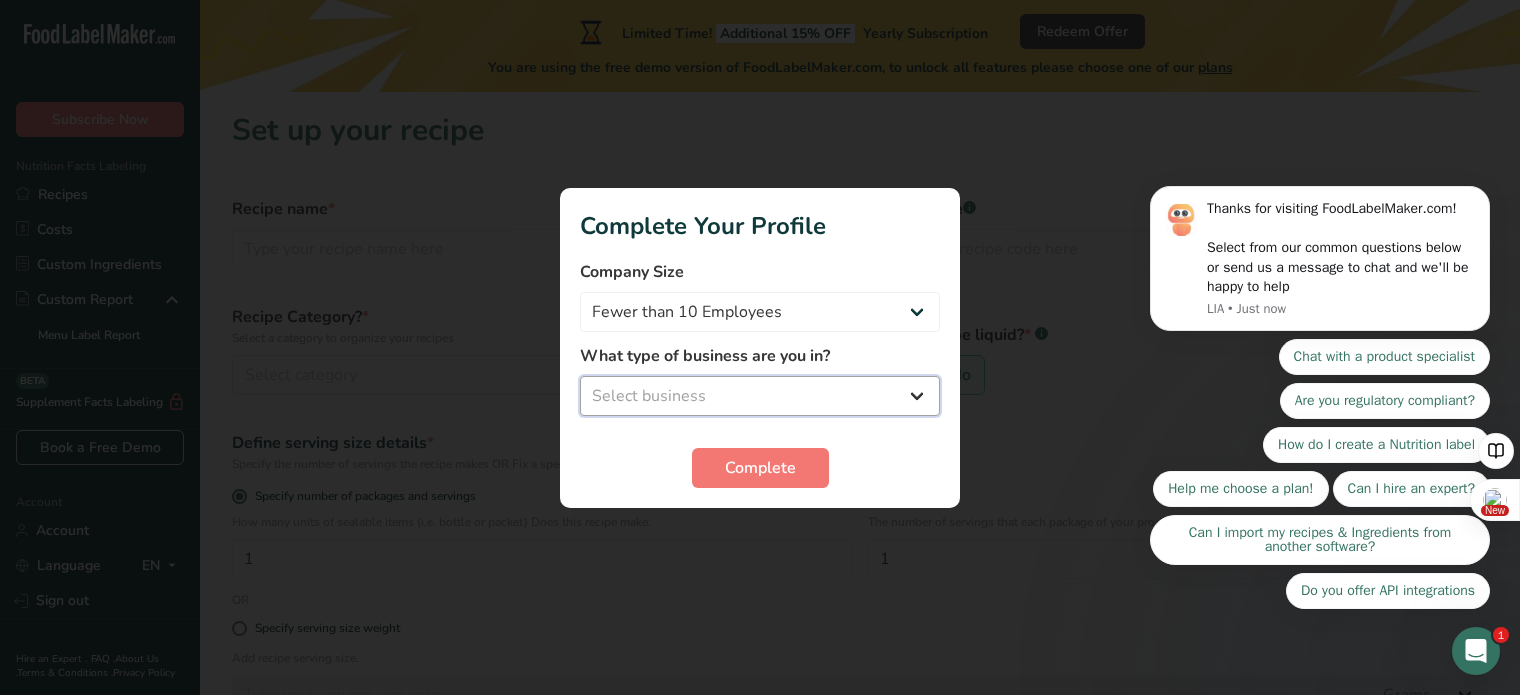 click on "Select business
Packaged Food Manufacturer
Restaurant & Cafe
Bakery
Meal Plans & Catering Company
Nutritionist
Food Blogger
Personal Trainer
Other" at bounding box center [760, 396] 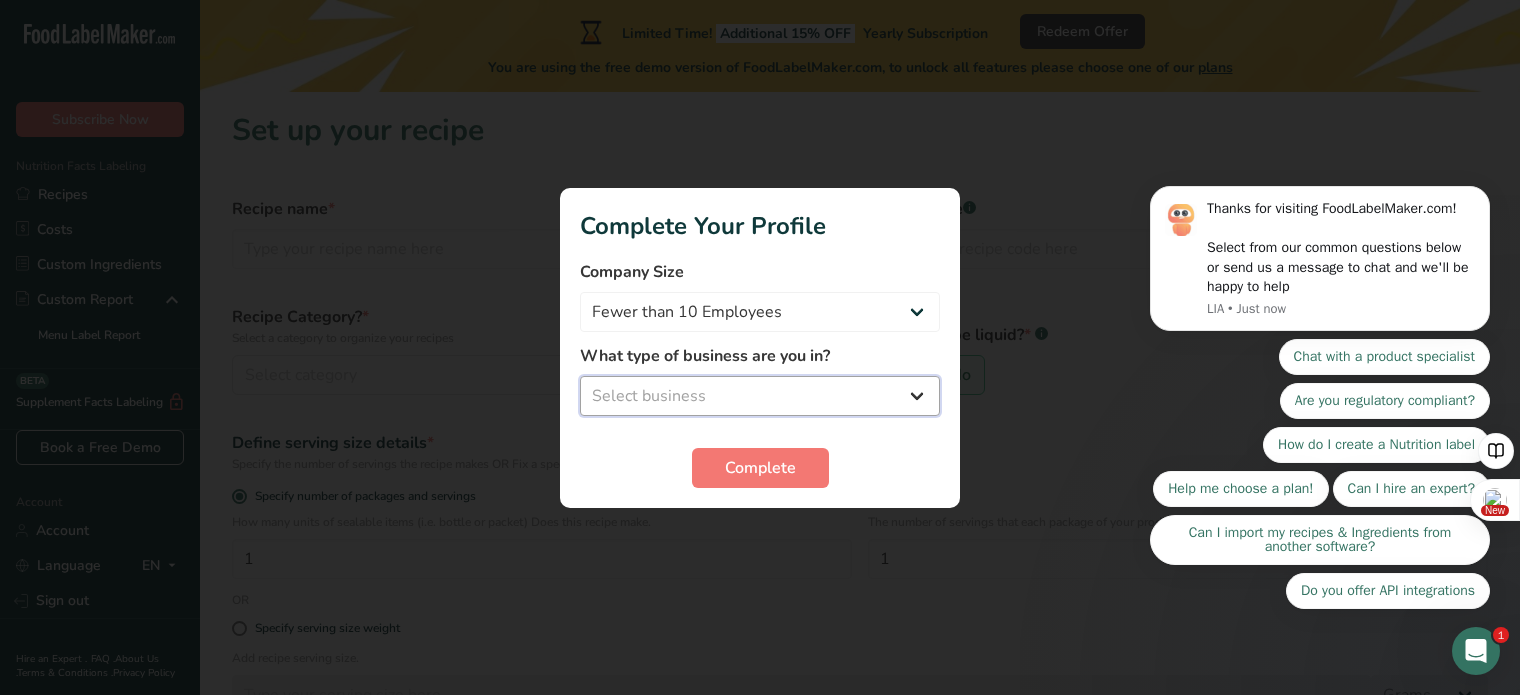 select on "3" 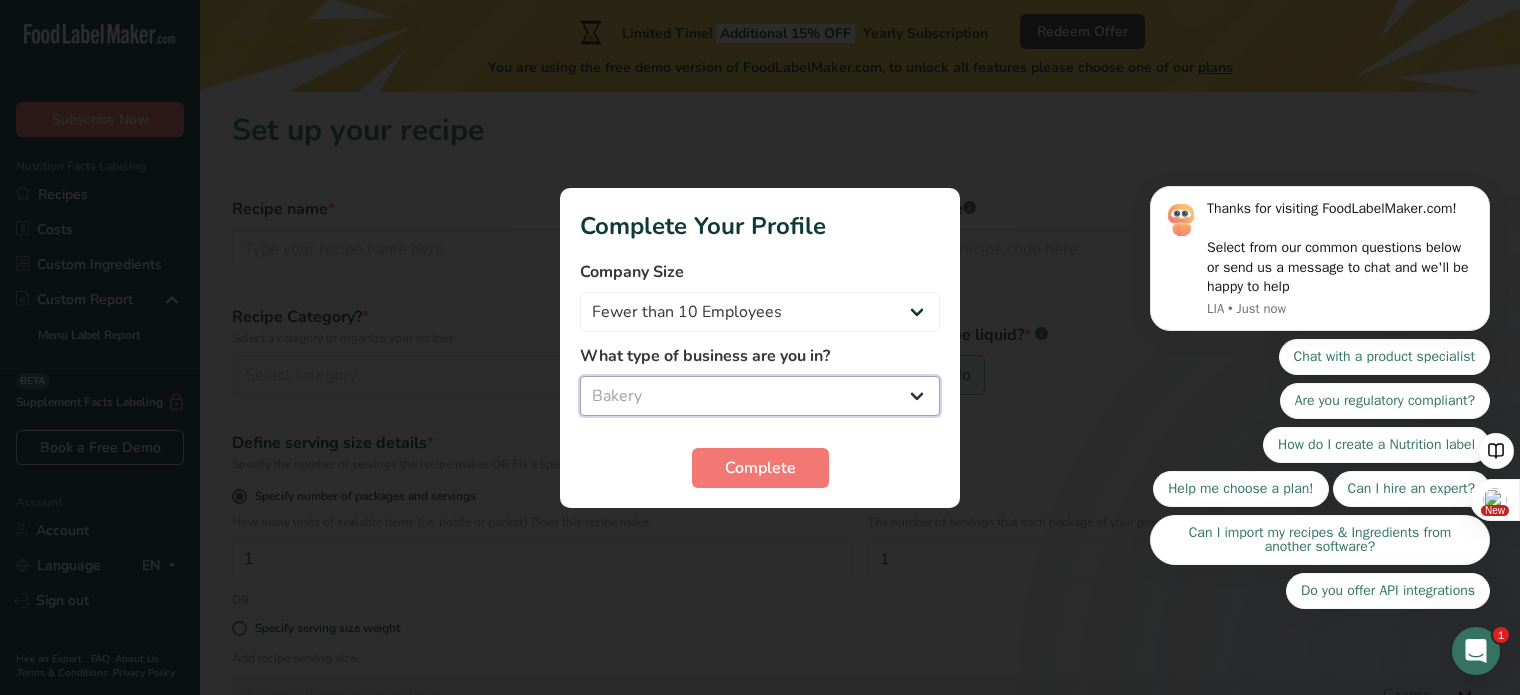 click on "Select business
Packaged Food Manufacturer
Restaurant & Cafe
Bakery
Meal Plans & Catering Company
Nutritionist
Food Blogger
Personal Trainer
Other" at bounding box center [760, 396] 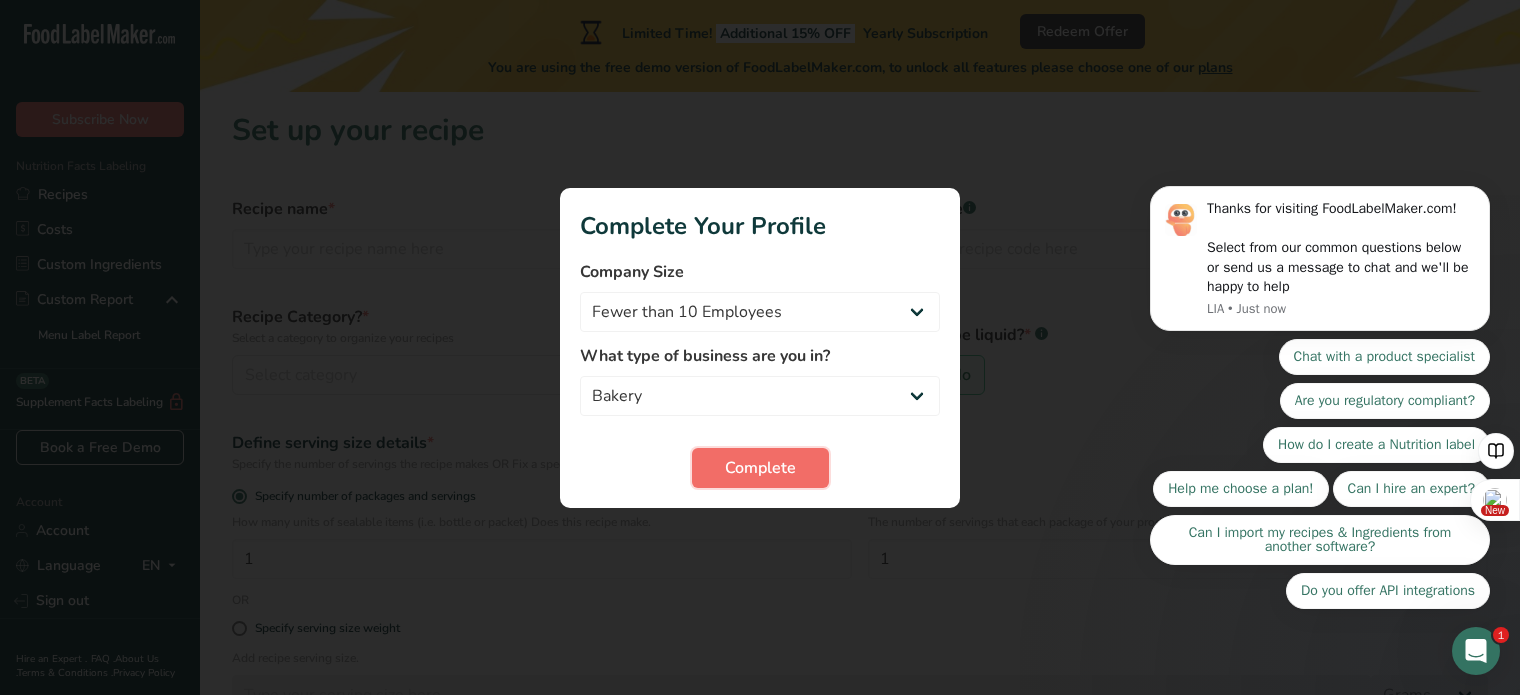 click on "Complete" at bounding box center [760, 468] 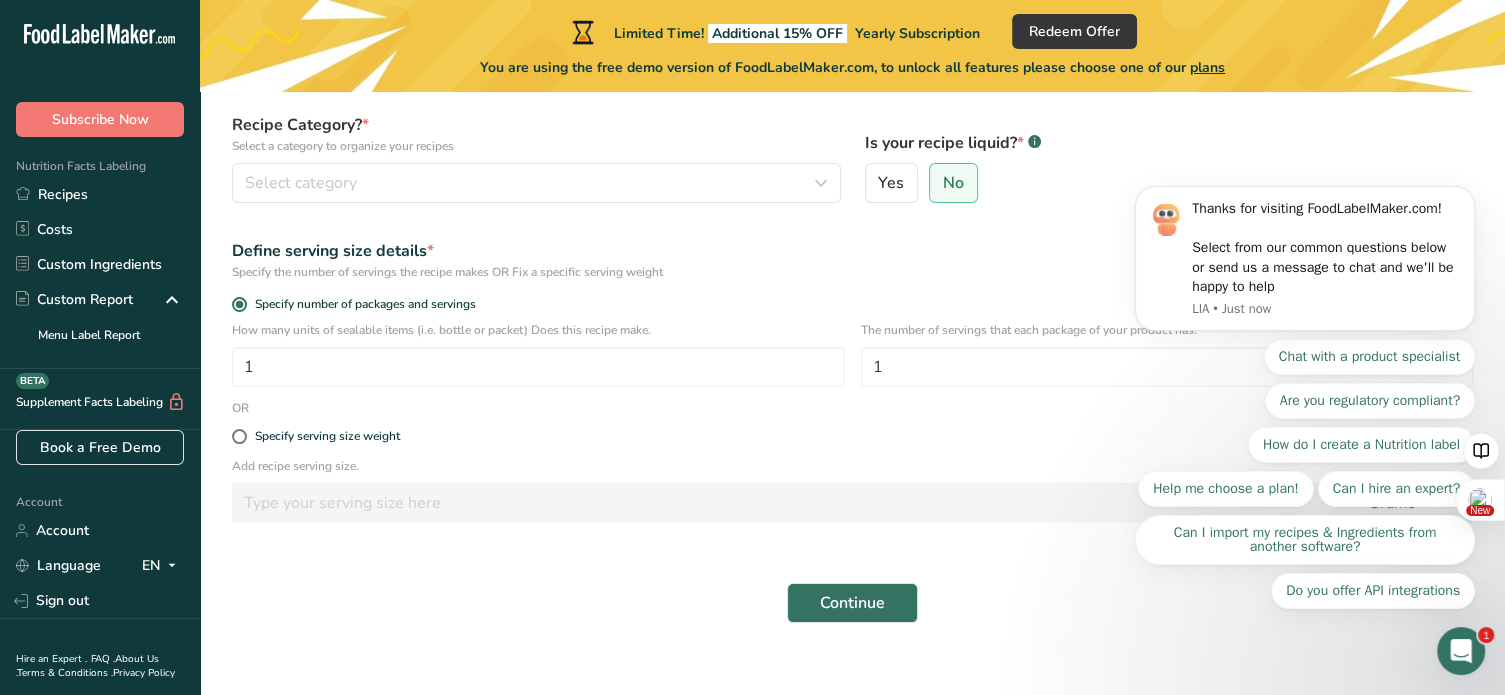 scroll, scrollTop: 191, scrollLeft: 0, axis: vertical 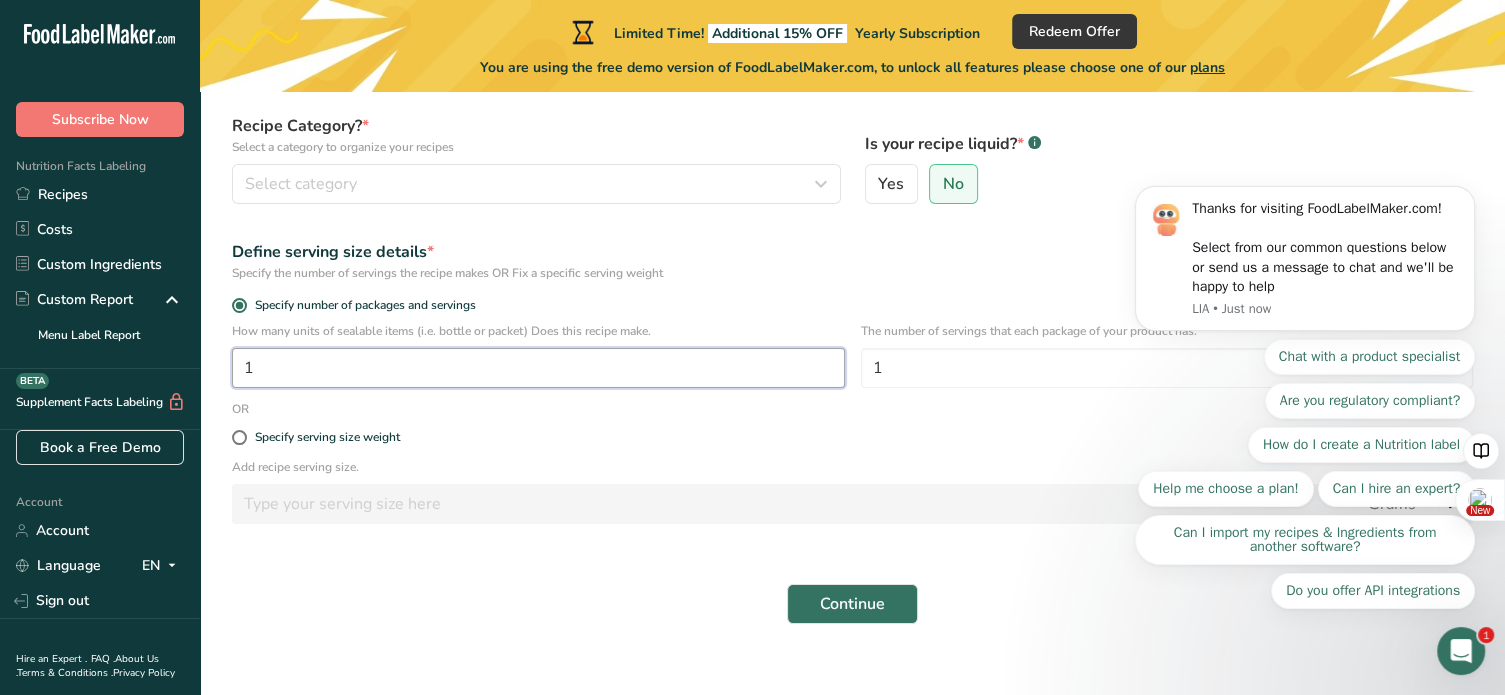 drag, startPoint x: 291, startPoint y: 368, endPoint x: 207, endPoint y: 367, distance: 84.00595 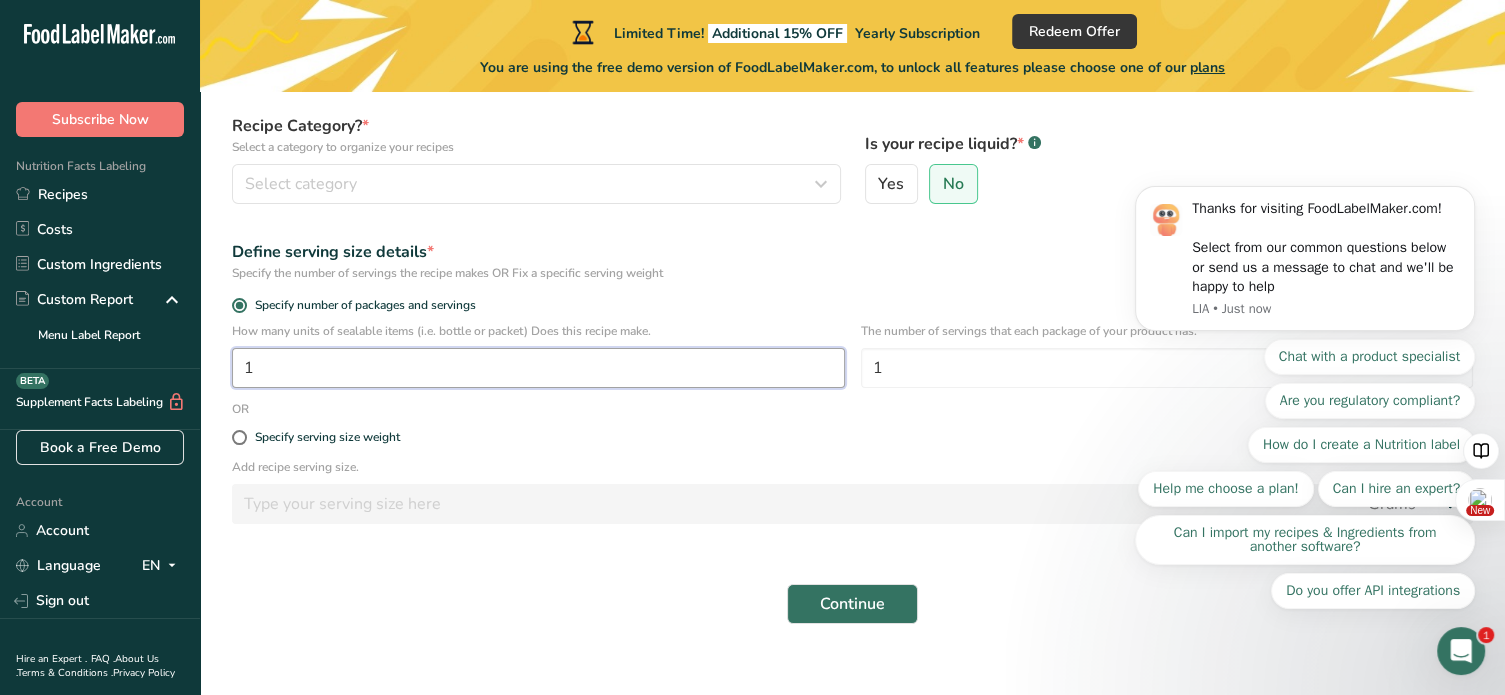 click on "Set up your recipe
Recipe name *
Recipe code
.a-a{fill:#347362;}.b-a{fill:#fff;}
Recipe Category? *
Select a category to organize your recipes
Select category
Standard Categories
Custom Categories
.a-a{fill:#347362;}.b-a{fill:#fff;}
Baked Goods
Beverages
Confectionery
Cooked Meals, Salads, & Sauces
Dairy
Snacks
Add New Category
Is your recipe liquid? *   .a-a{fill:#347362;}.b-a{fill:#fff;}           Yes   No
Define serving size details *
Specify the number of servings the recipe makes OR Fix a specific serving weight
Specify number of packages and servings
1     1
OR" at bounding box center [852, 278] 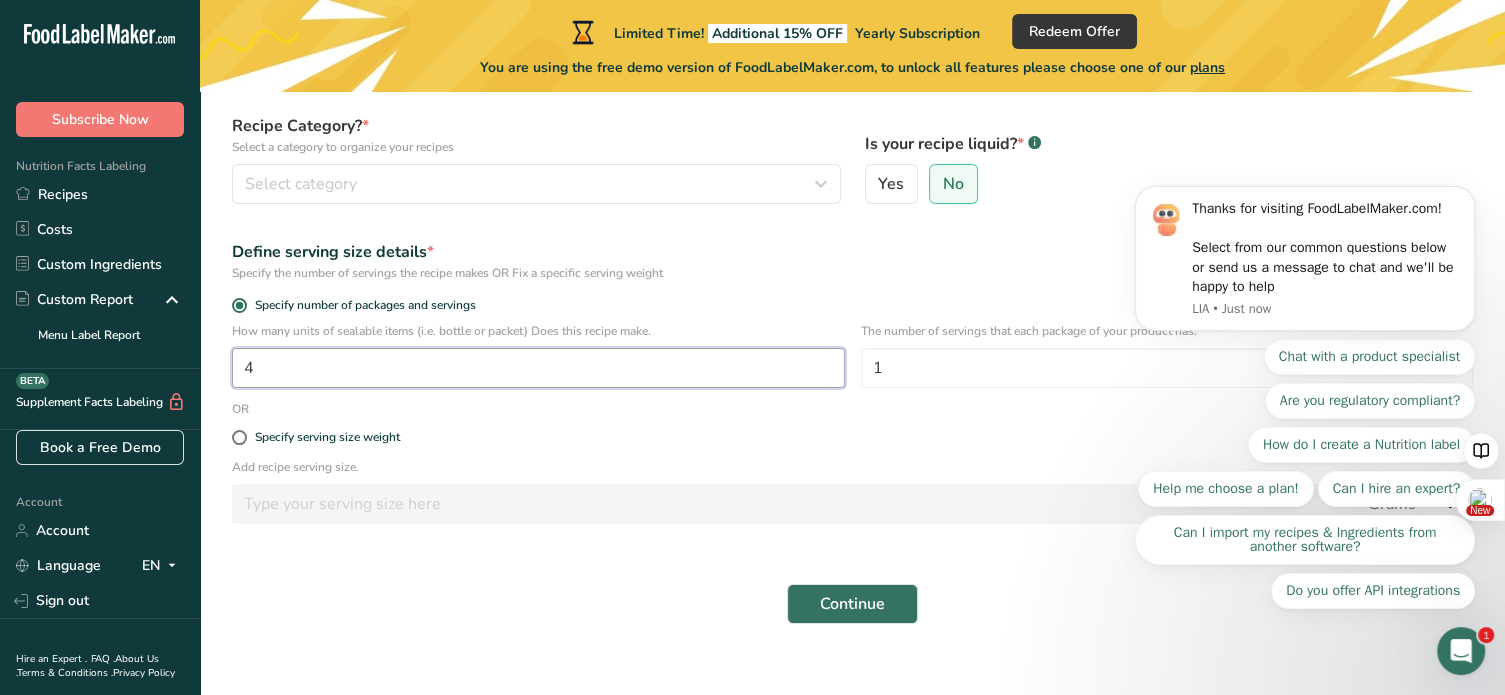 type on "4" 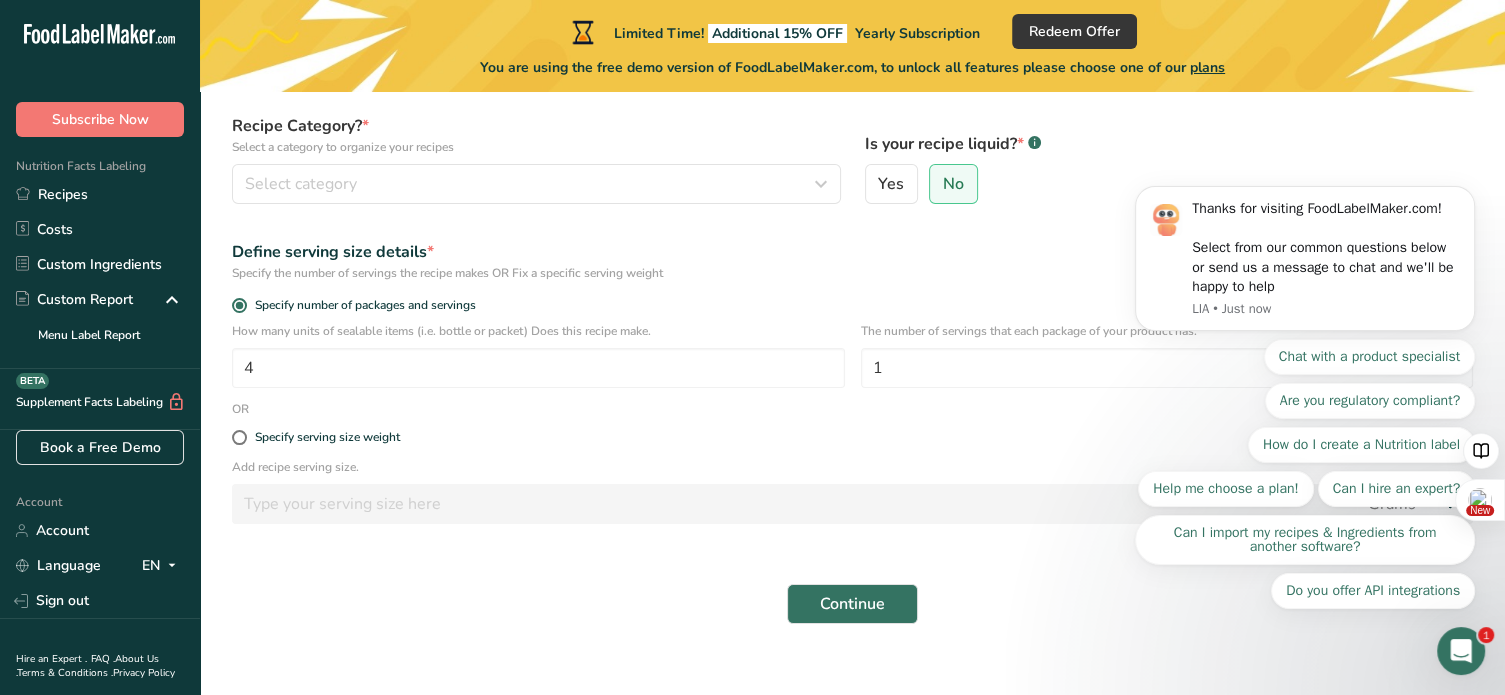 click on "Define serving size details *
Specify the number of servings the recipe makes OR Fix a specific serving weight" at bounding box center (852, 261) 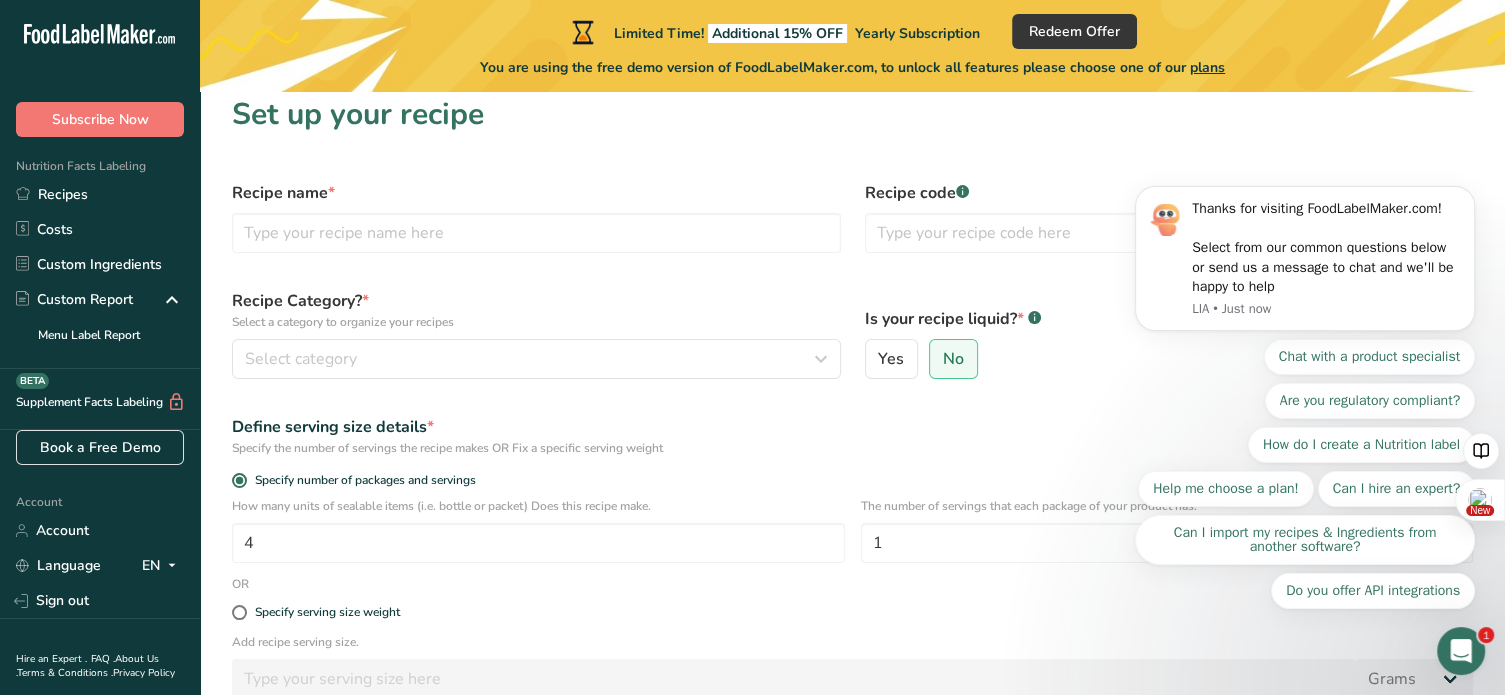 scroll, scrollTop: 0, scrollLeft: 0, axis: both 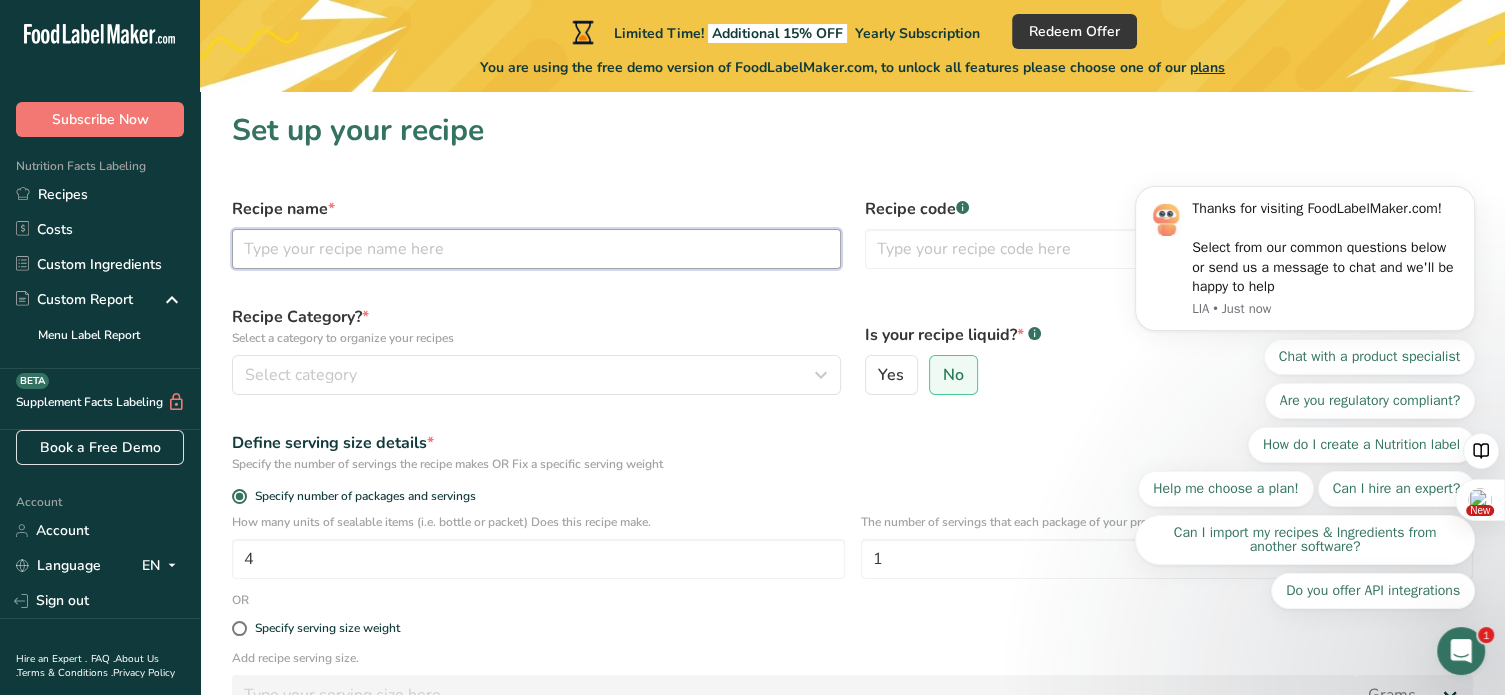 click at bounding box center (536, 249) 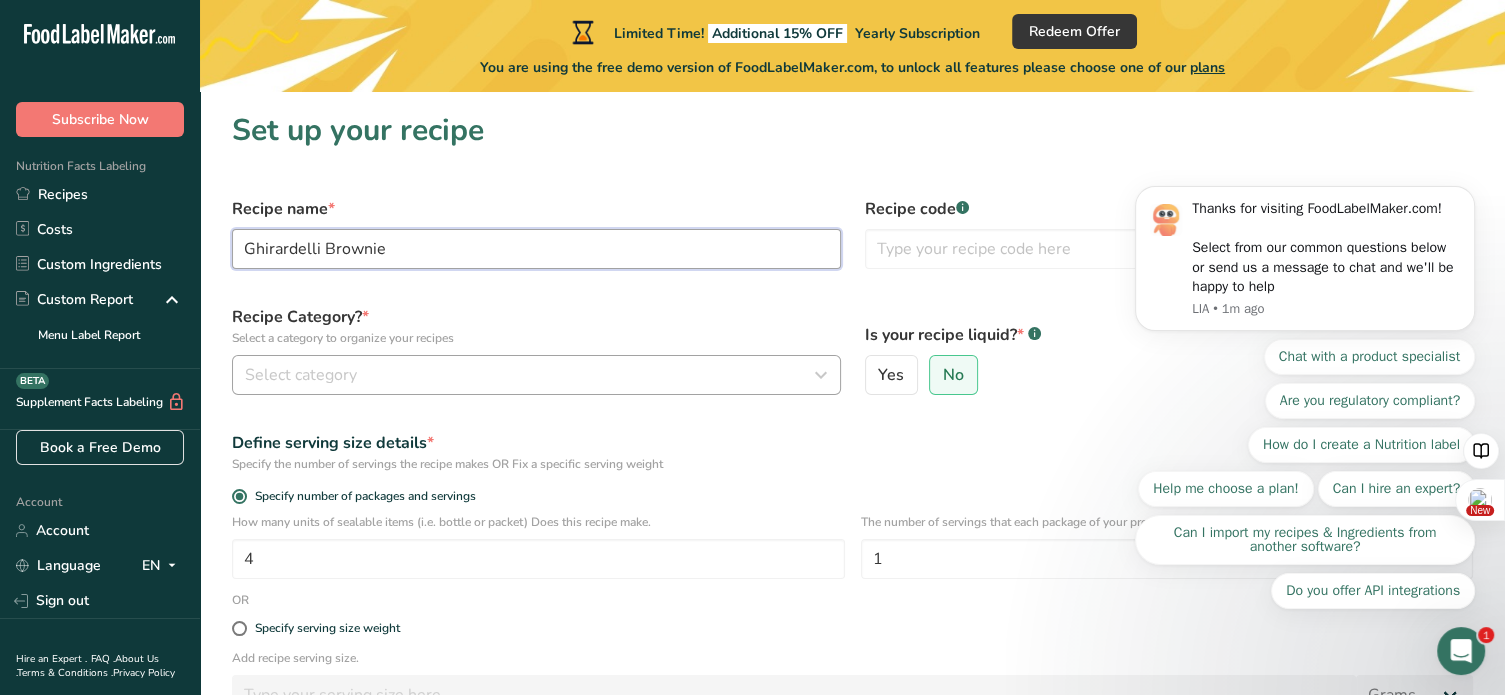 type on "Gluten Free Brownie" 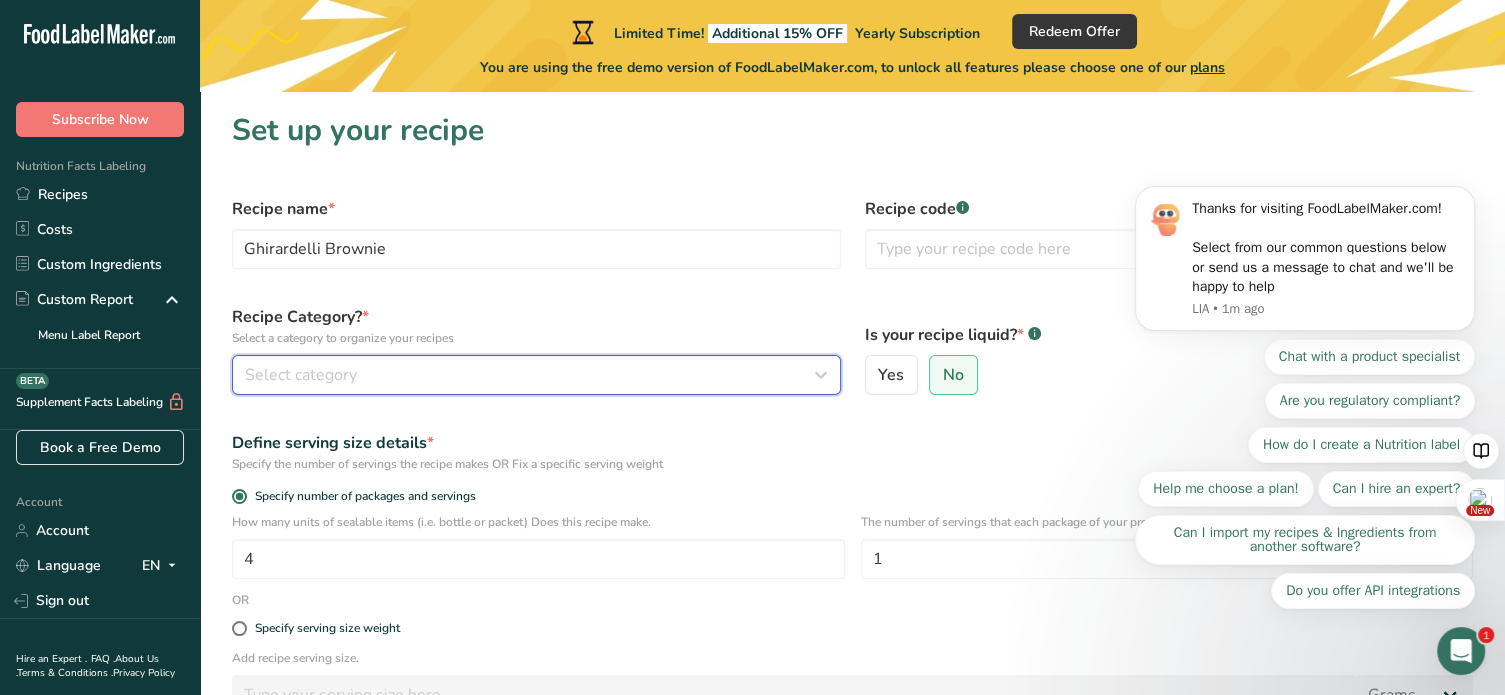 click on "Select category" at bounding box center (530, 375) 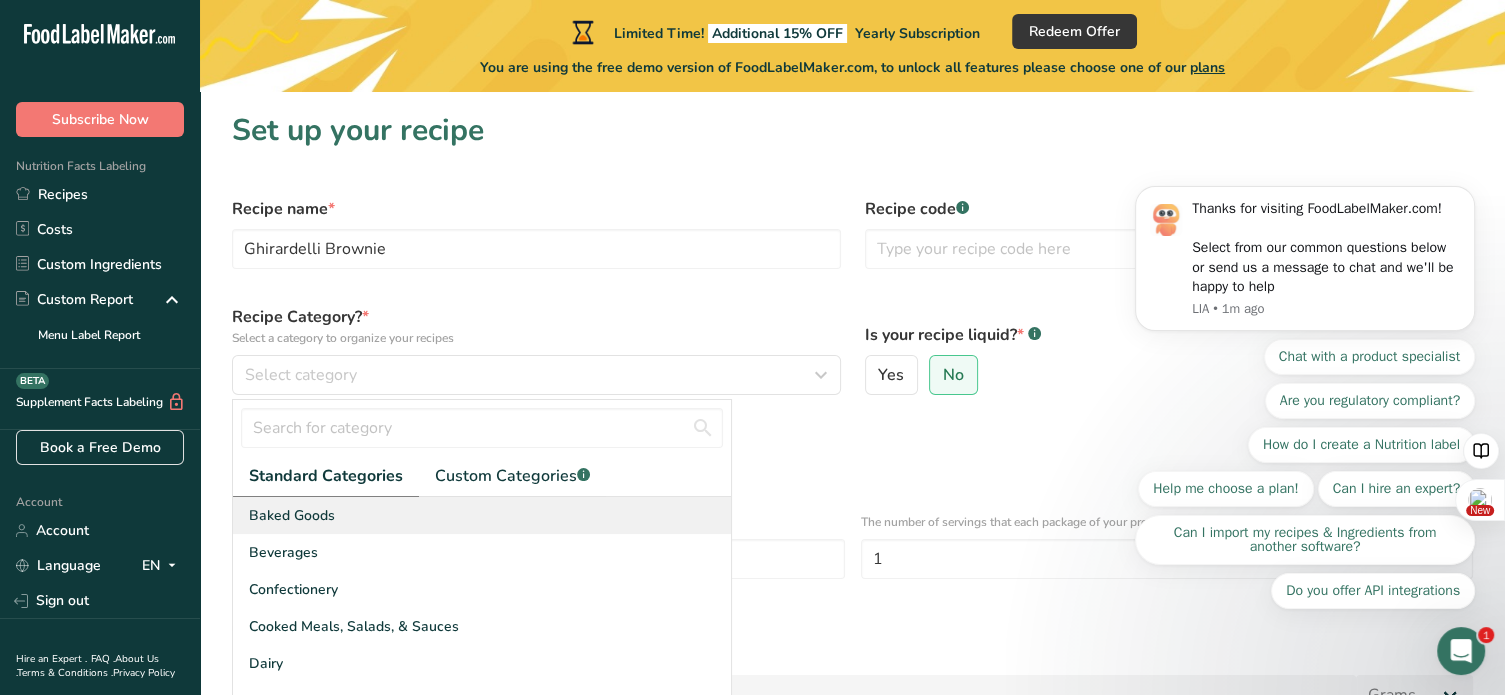 click on "Baked Goods" at bounding box center (482, 515) 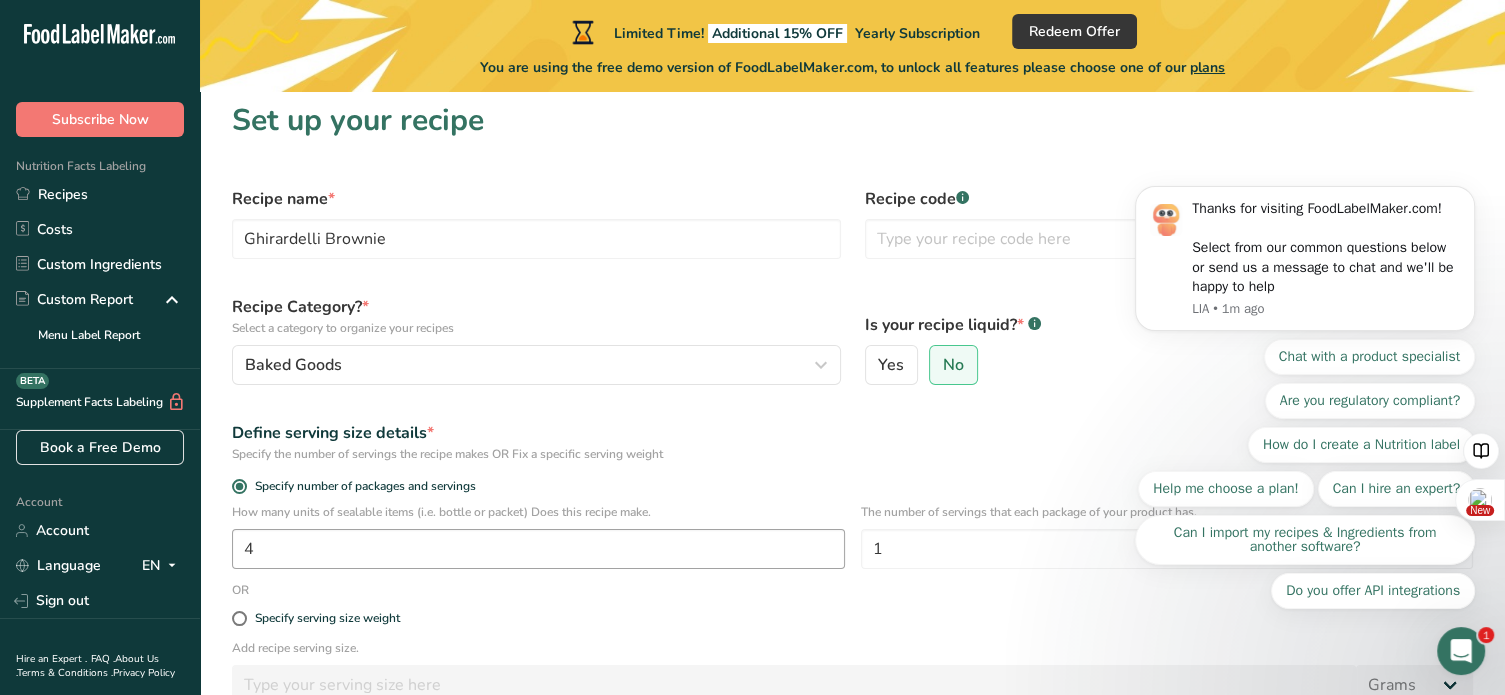scroll, scrollTop: 0, scrollLeft: 0, axis: both 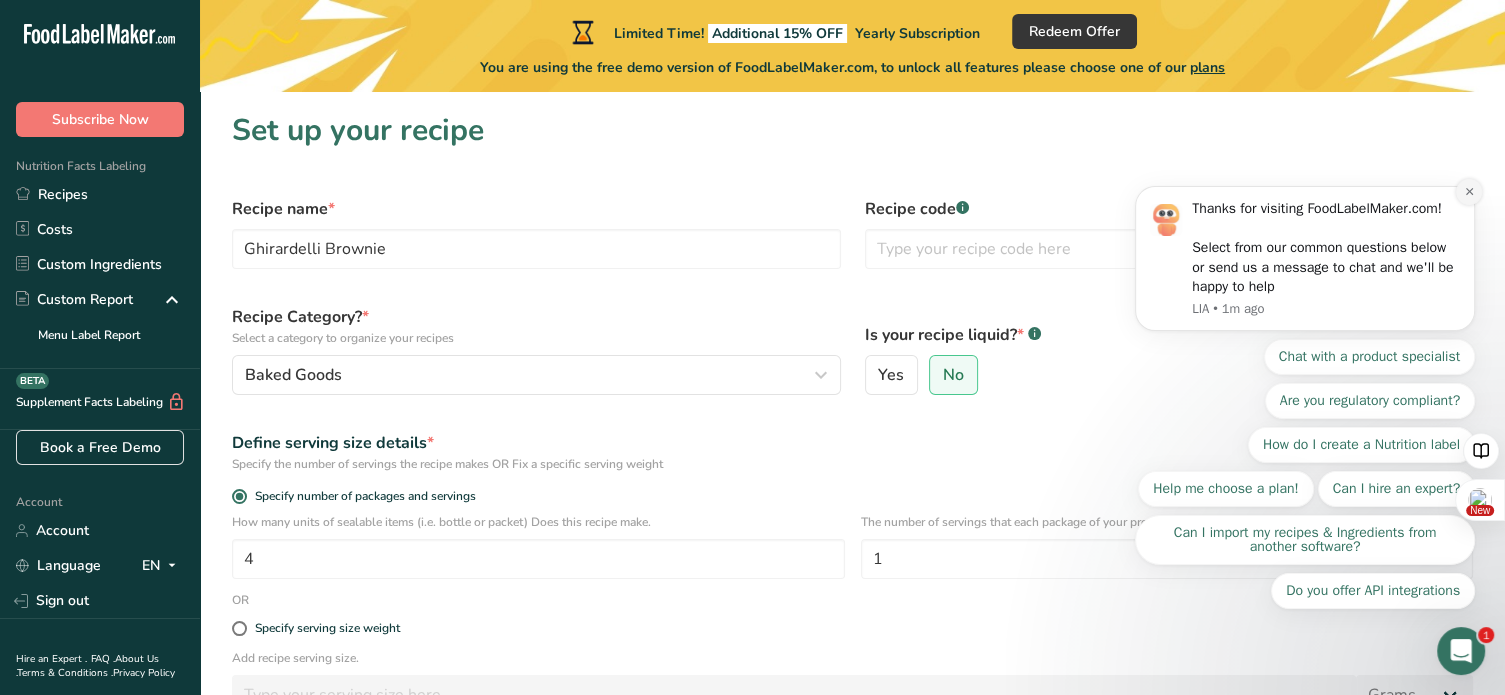click at bounding box center (1469, 192) 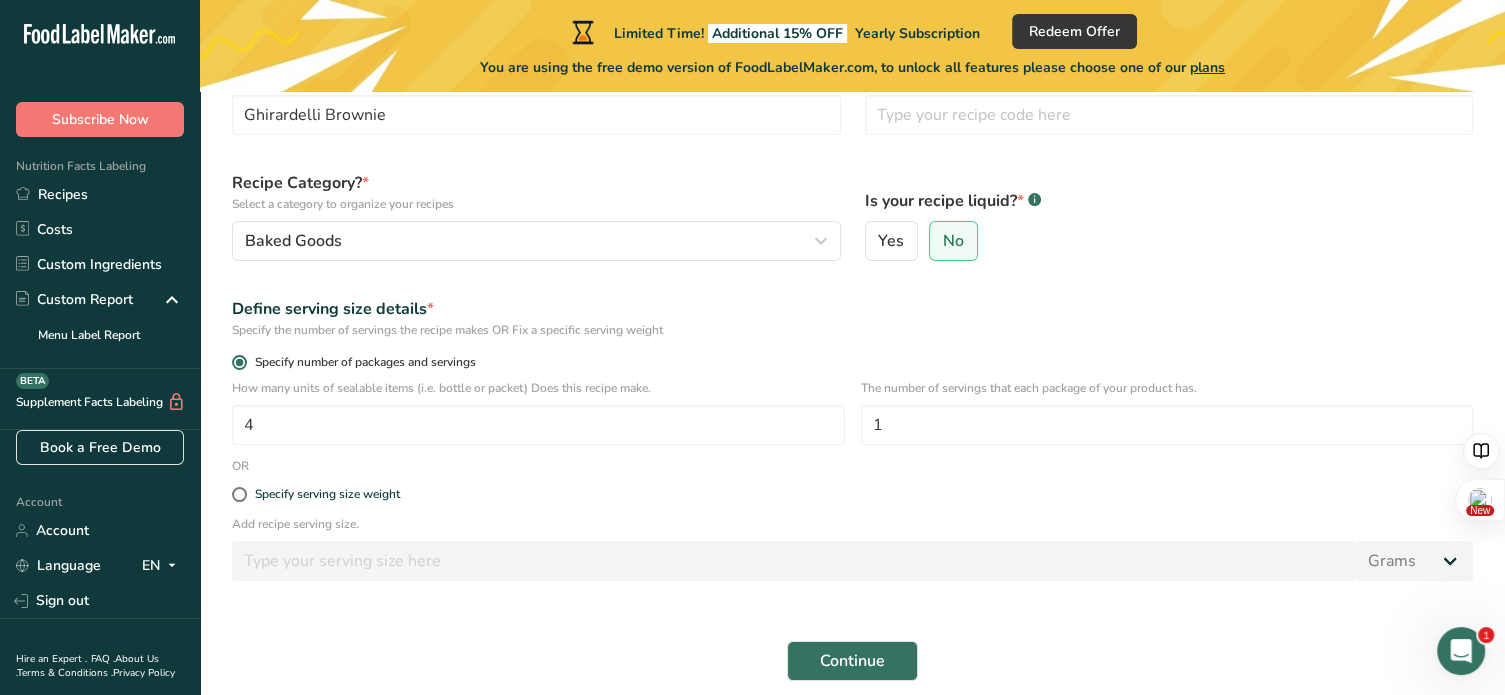 scroll, scrollTop: 216, scrollLeft: 0, axis: vertical 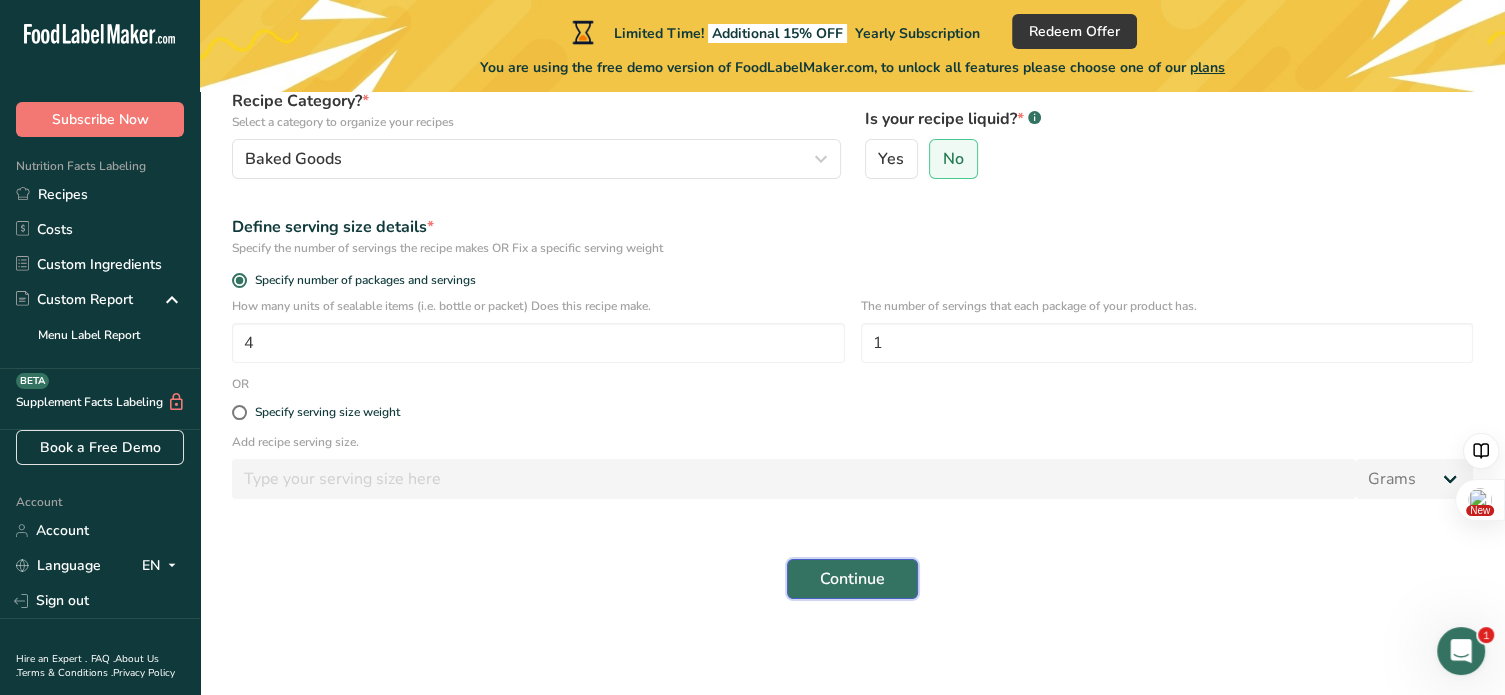 click on "Continue" at bounding box center [852, 579] 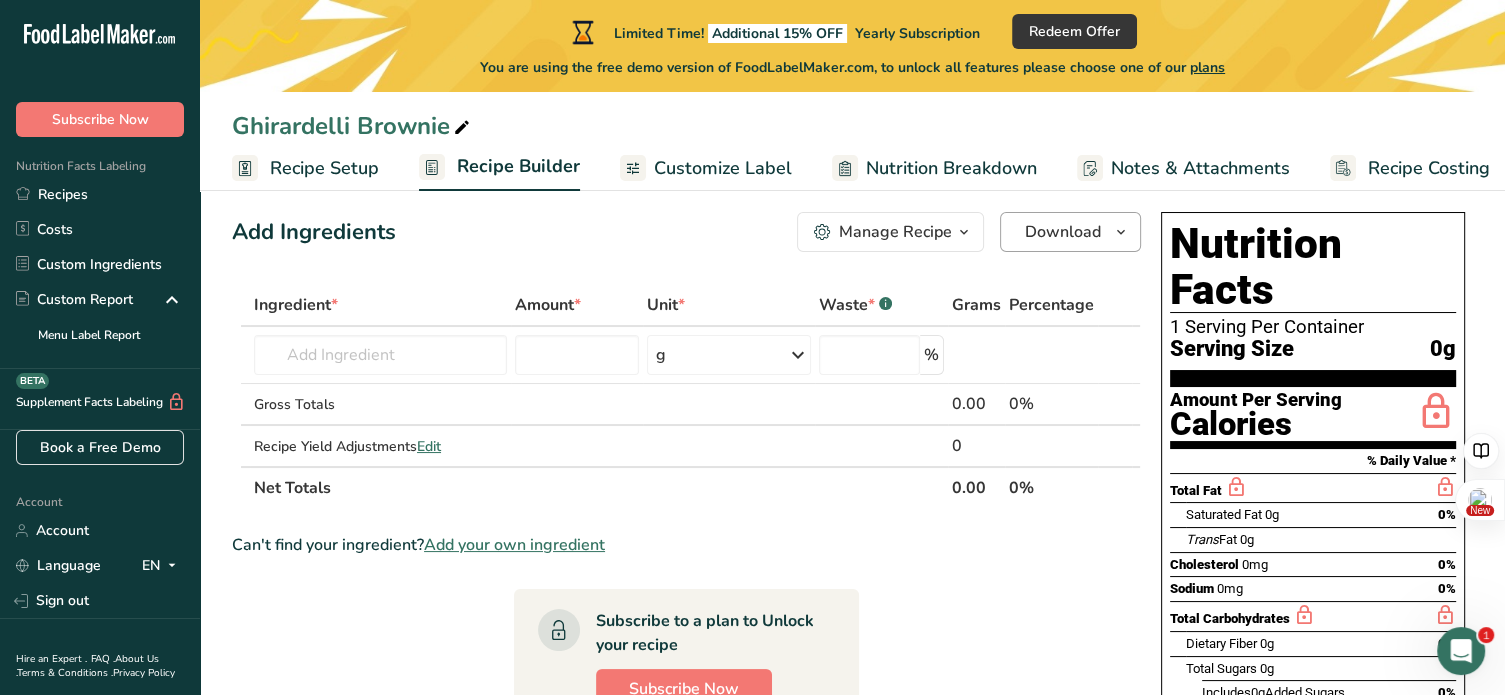 scroll, scrollTop: 24, scrollLeft: 0, axis: vertical 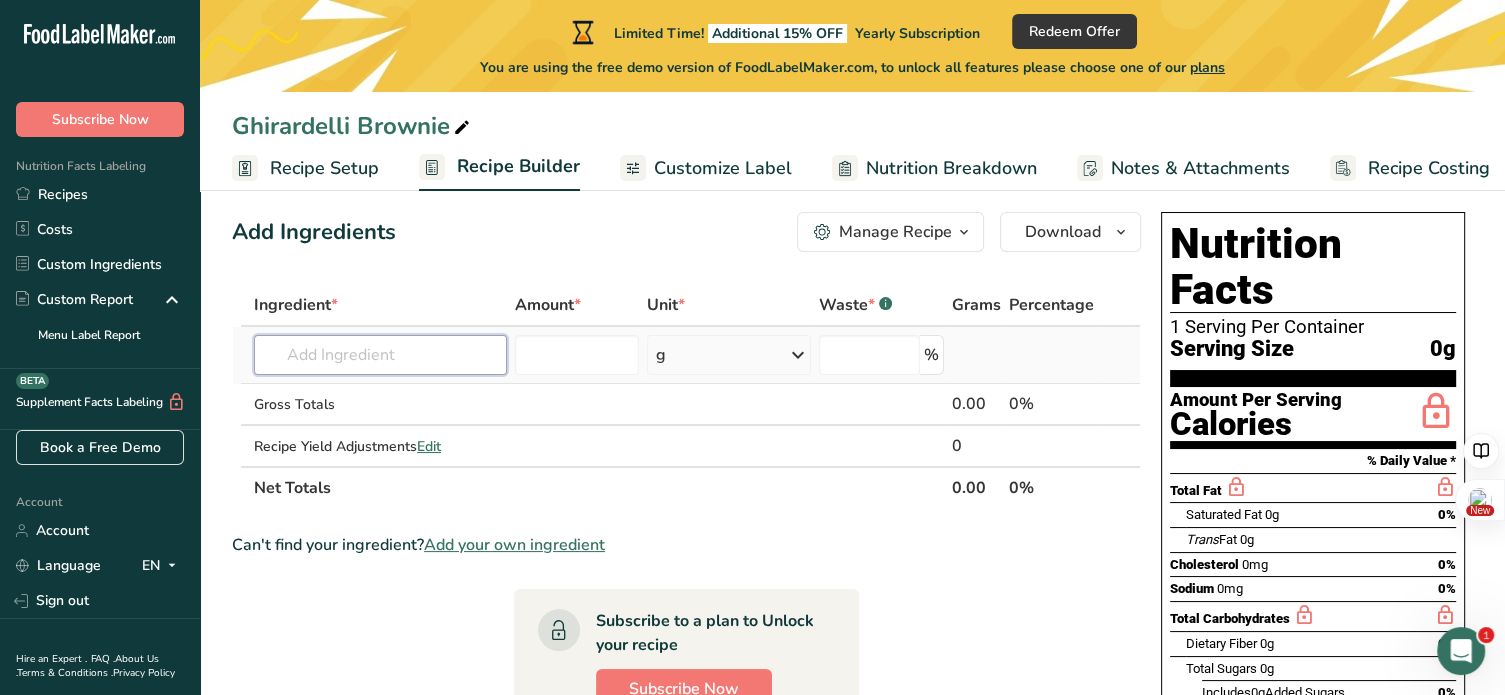 click at bounding box center (380, 355) 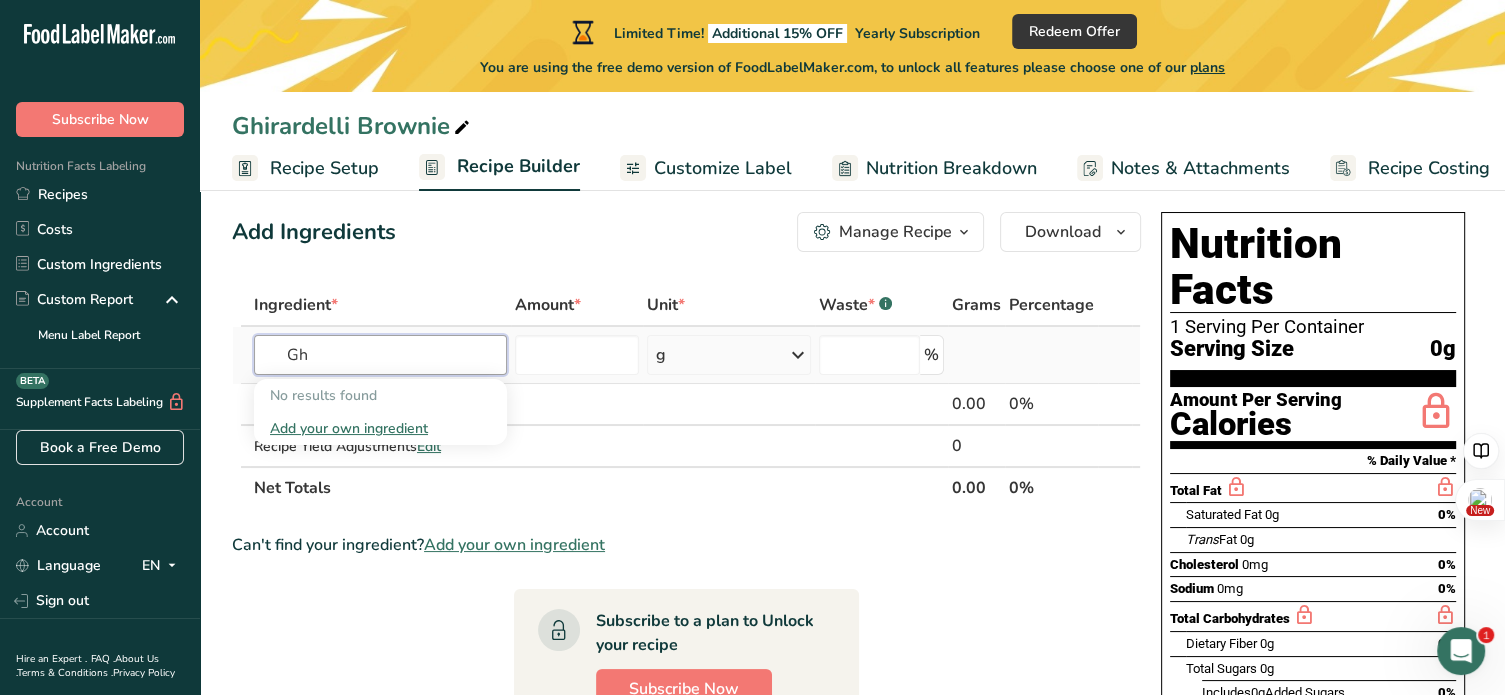 type on "G" 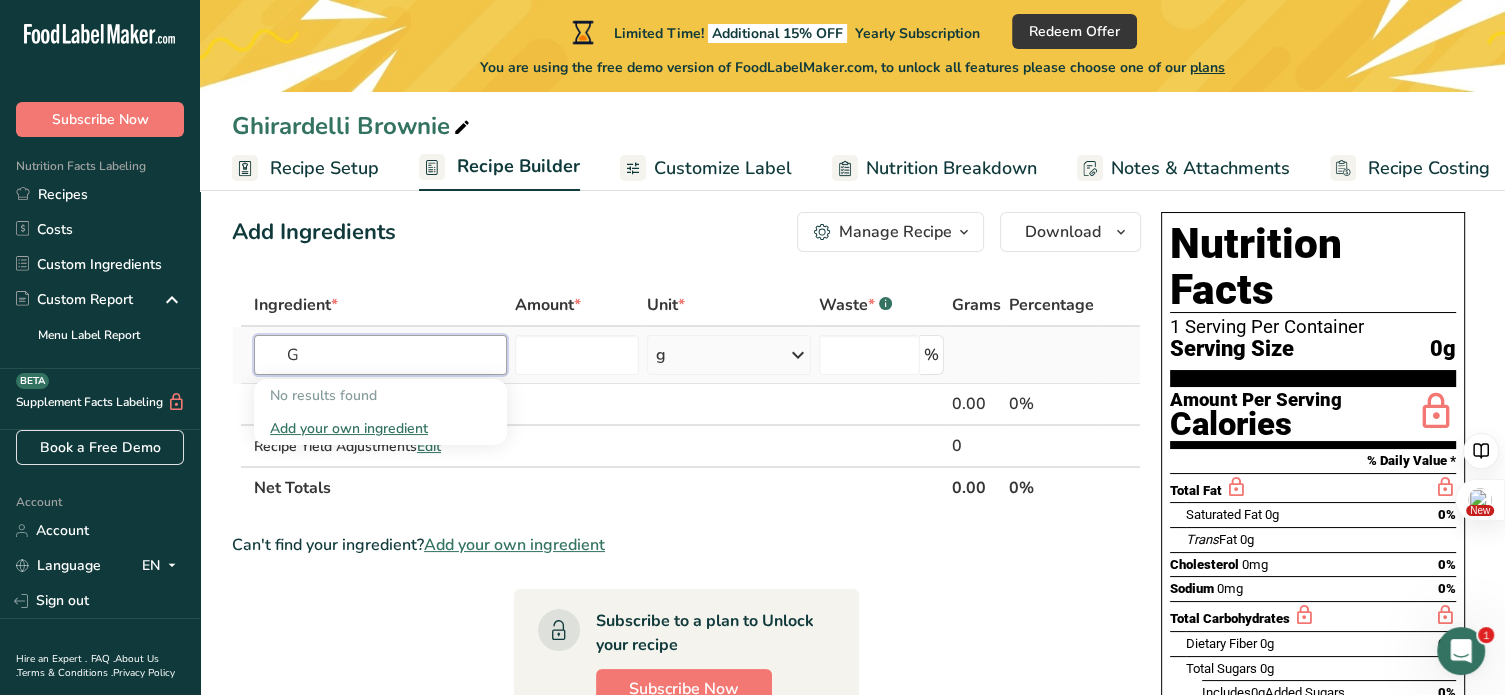 type 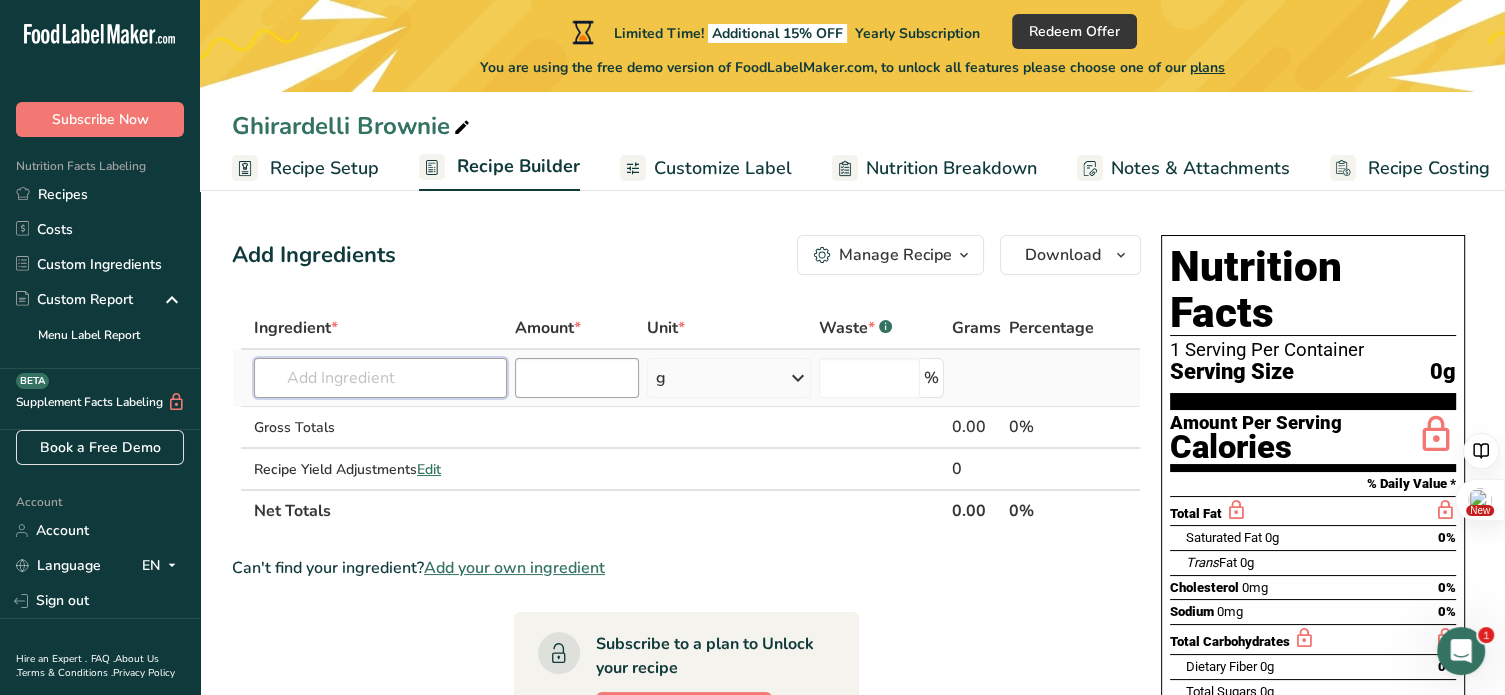 scroll, scrollTop: 0, scrollLeft: 0, axis: both 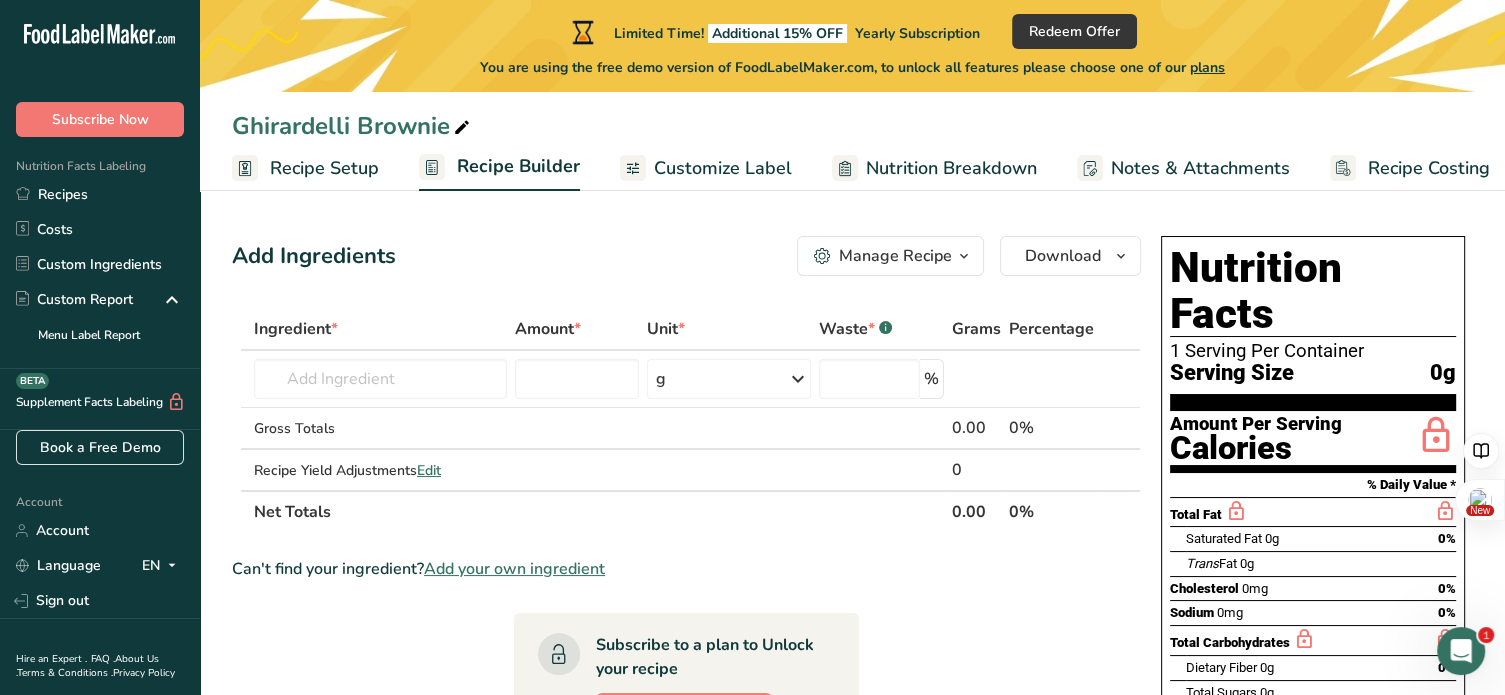 click on "Recipe Setup" at bounding box center (324, 168) 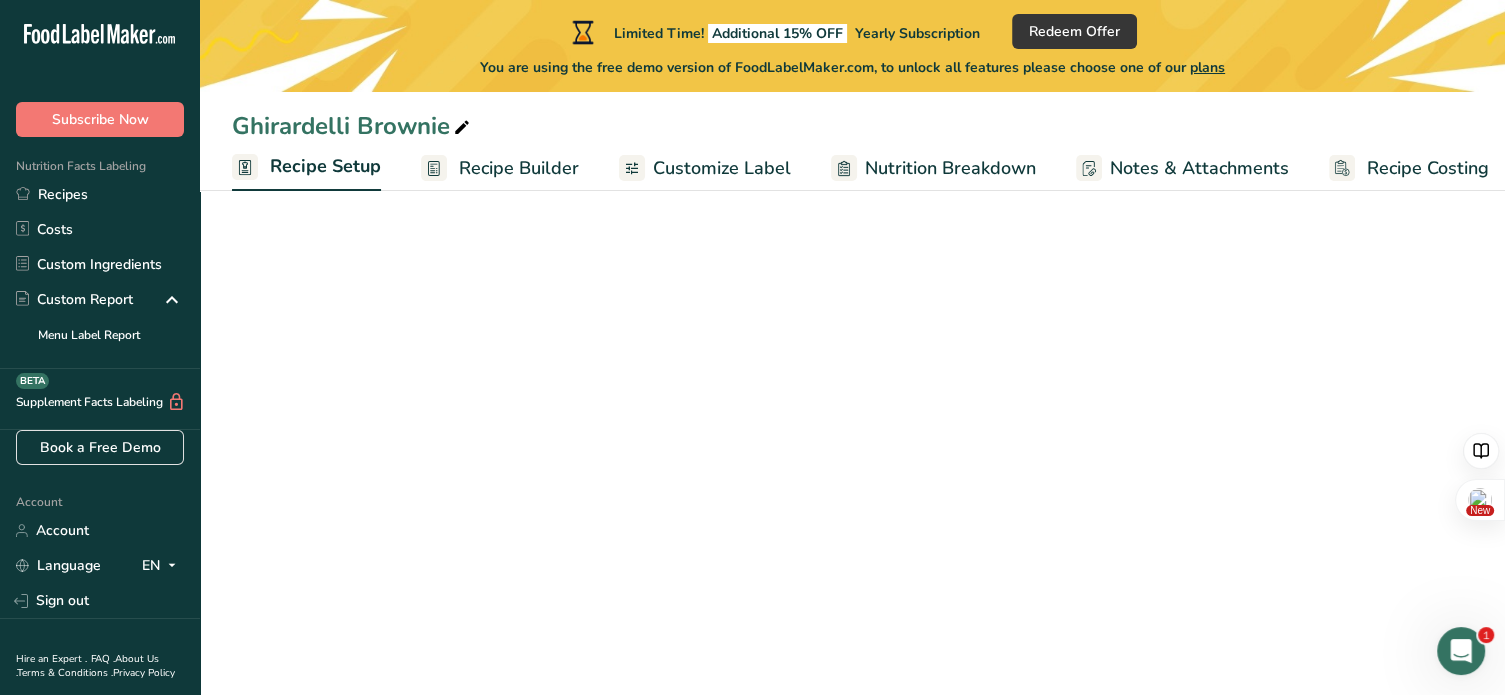 scroll, scrollTop: 0, scrollLeft: 7, axis: horizontal 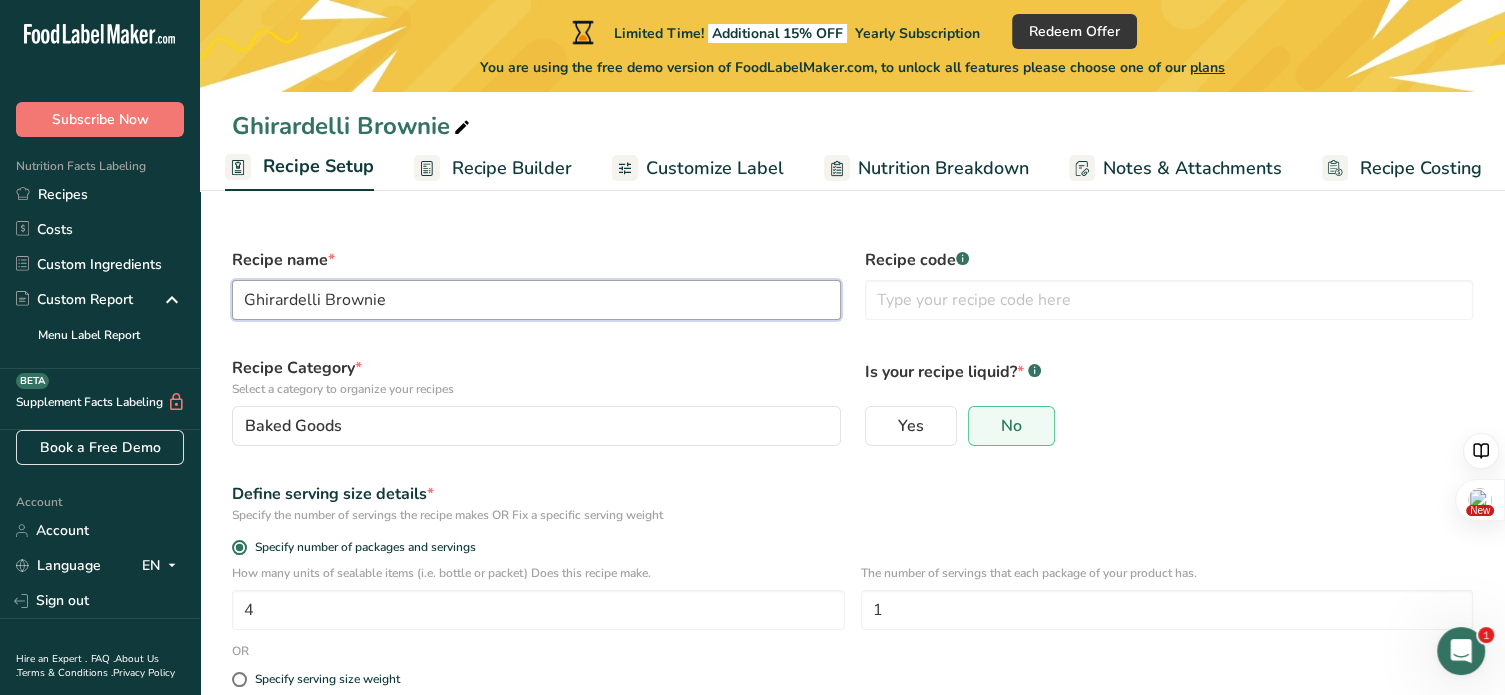 drag, startPoint x: 419, startPoint y: 301, endPoint x: 235, endPoint y: 327, distance: 185.82788 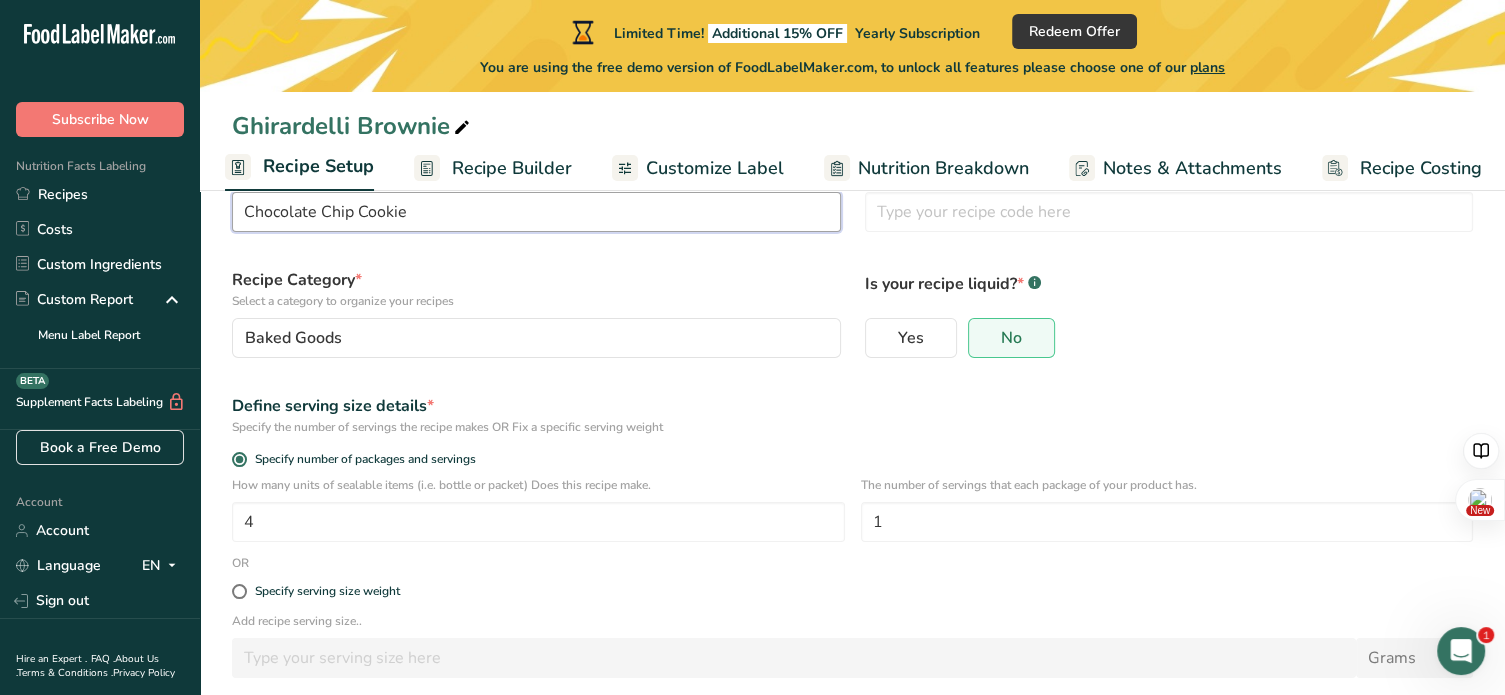 scroll, scrollTop: 100, scrollLeft: 0, axis: vertical 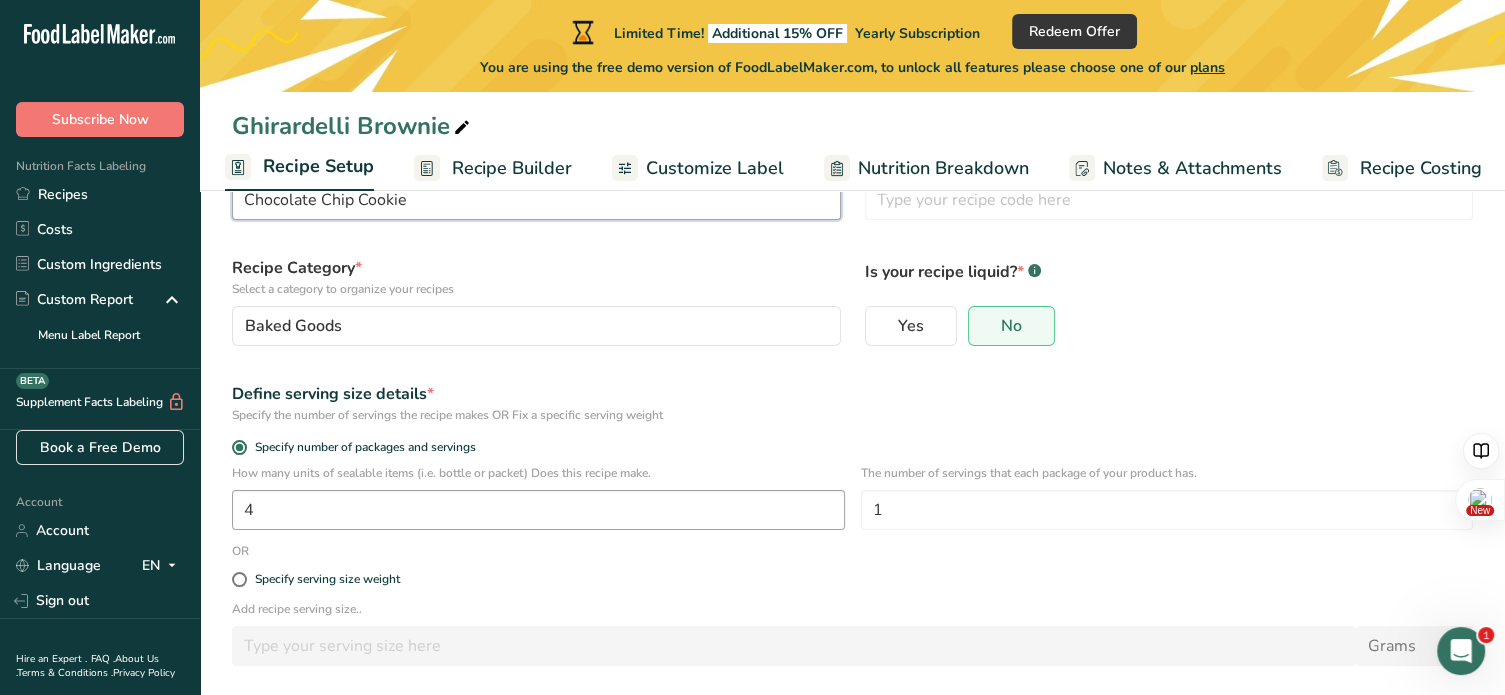 type on "Chocolate Chip Cookie" 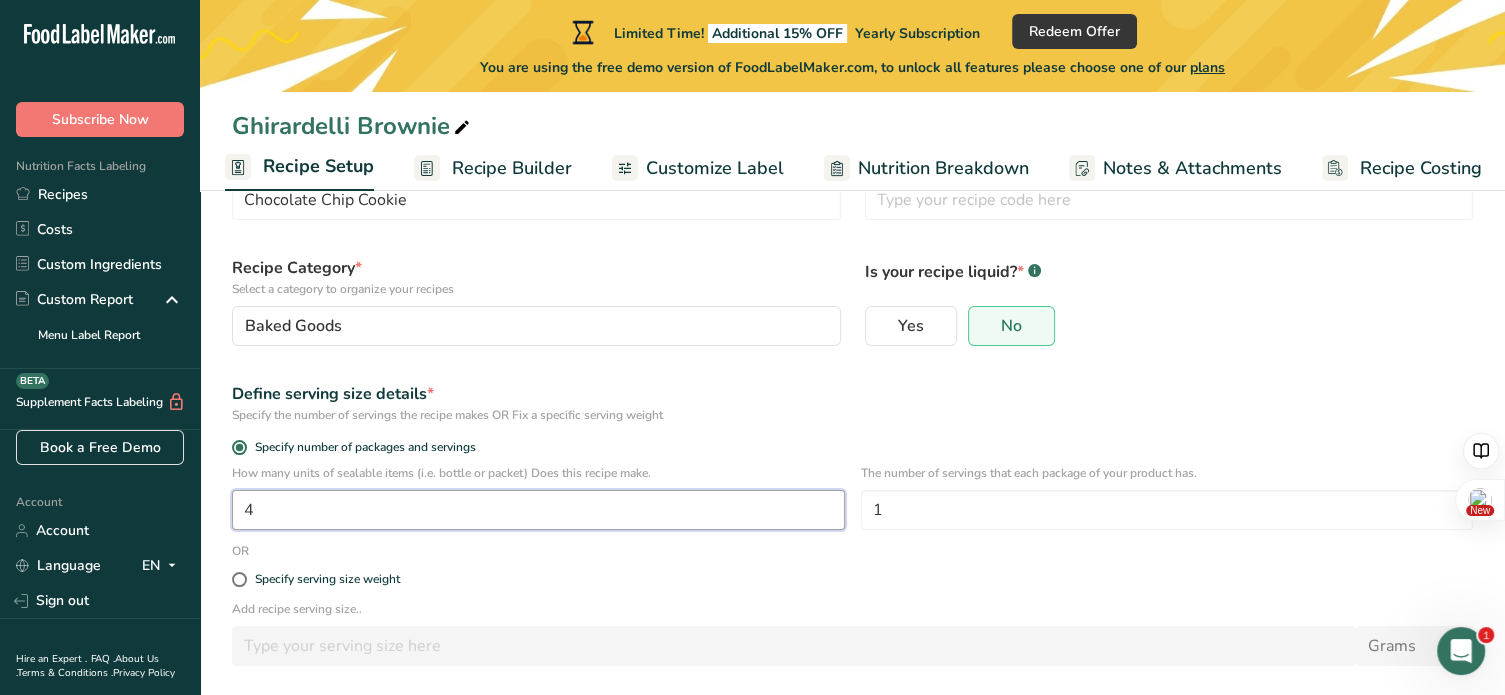 drag, startPoint x: 274, startPoint y: 502, endPoint x: 235, endPoint y: 499, distance: 39.115215 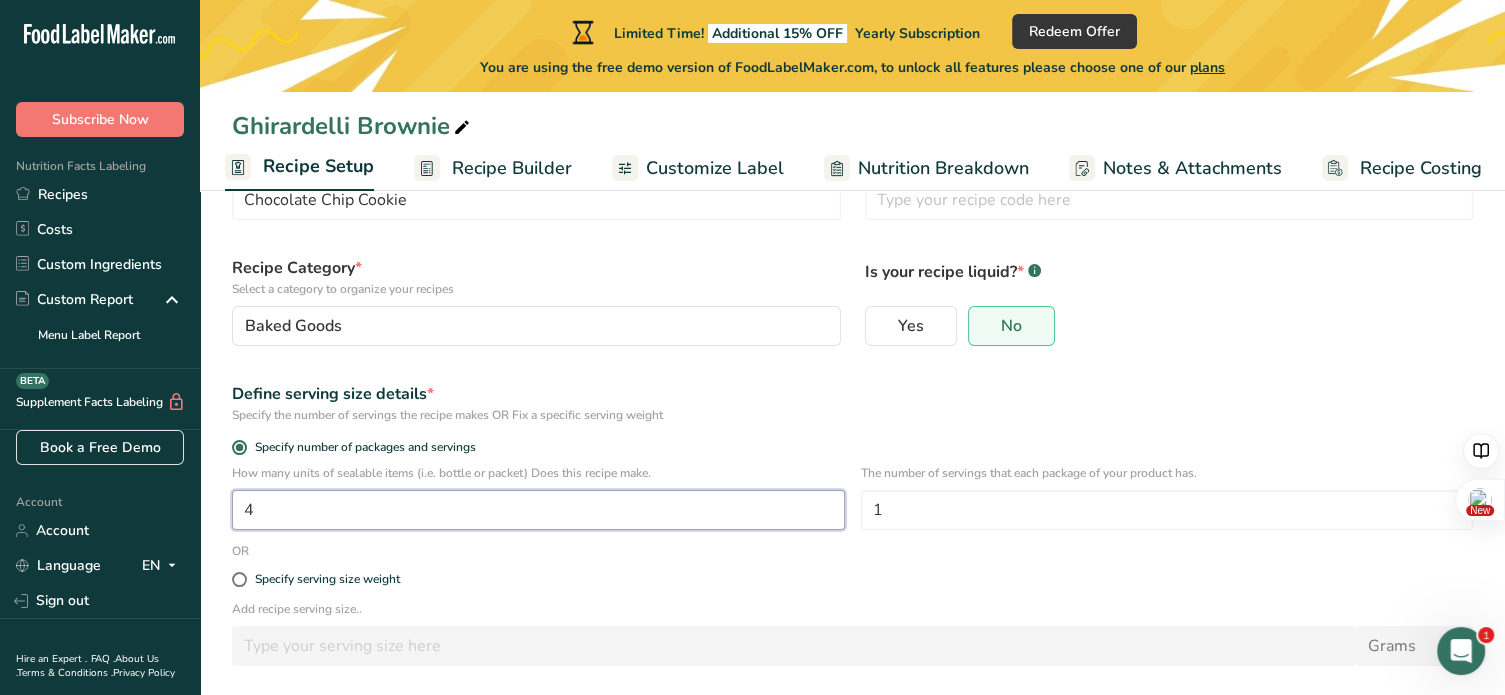 click on "4" at bounding box center (538, 510) 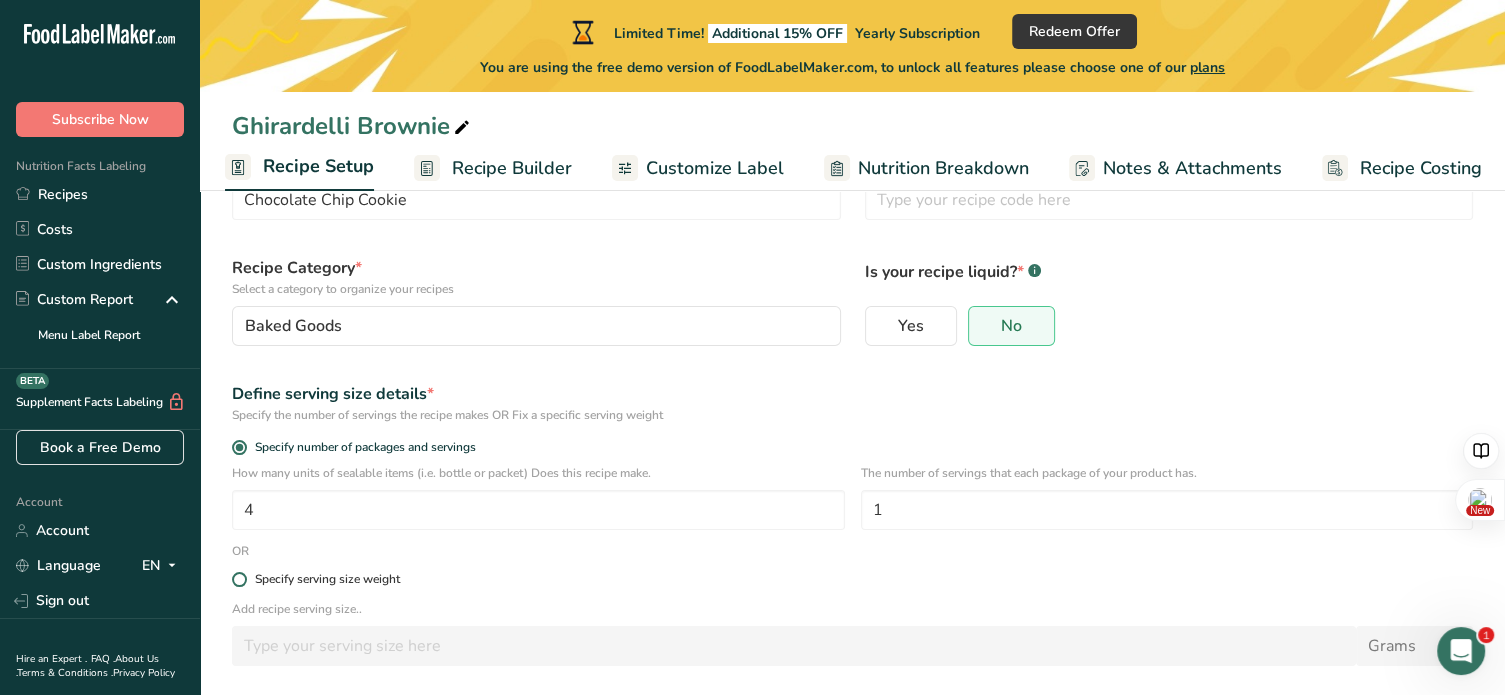 click at bounding box center (239, 579) 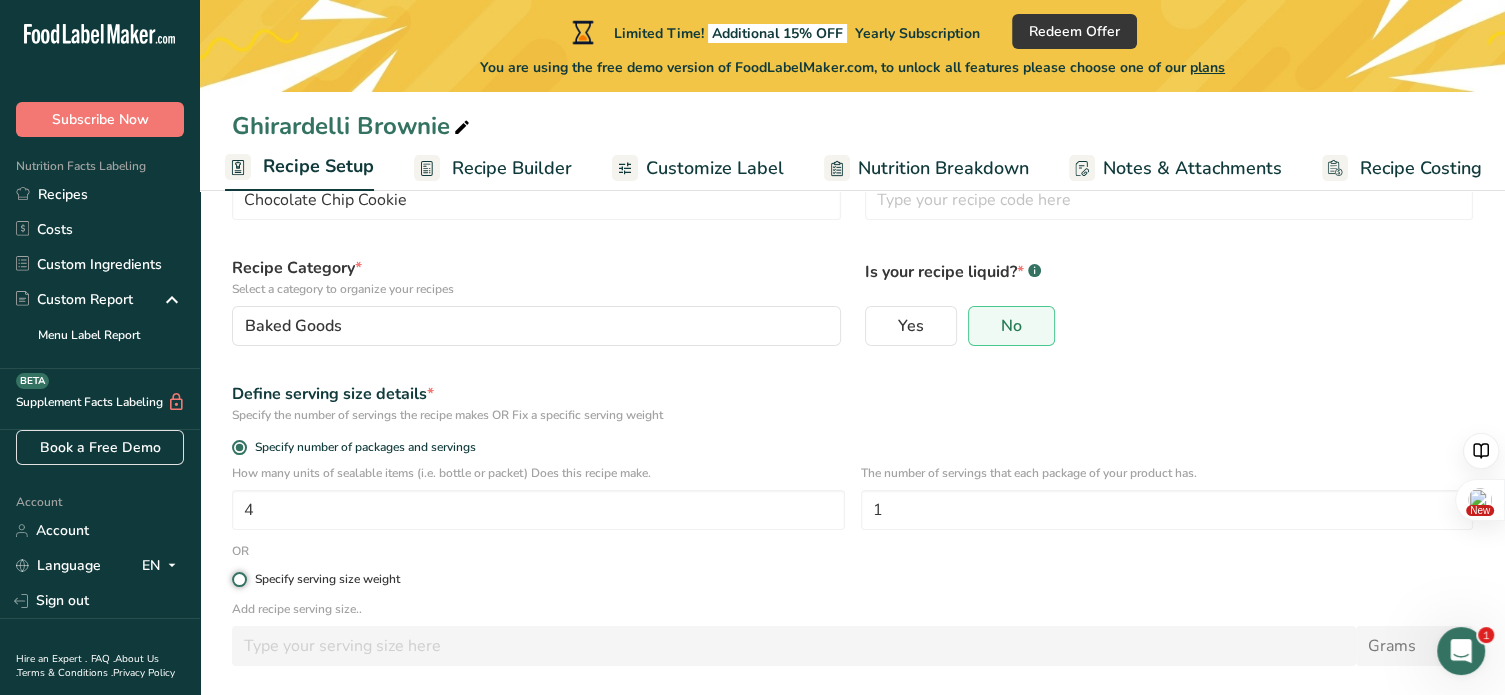 click on "Specify serving size weight" at bounding box center [238, 579] 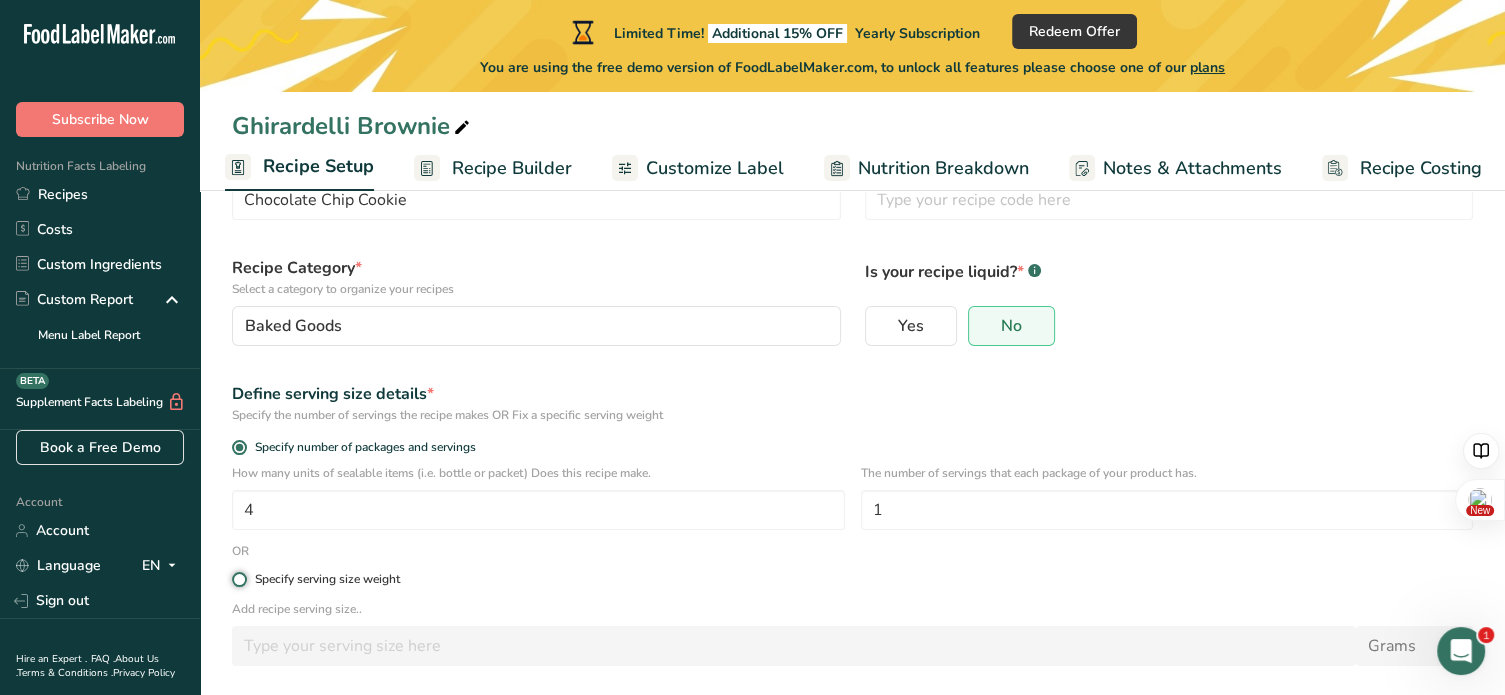 radio on "true" 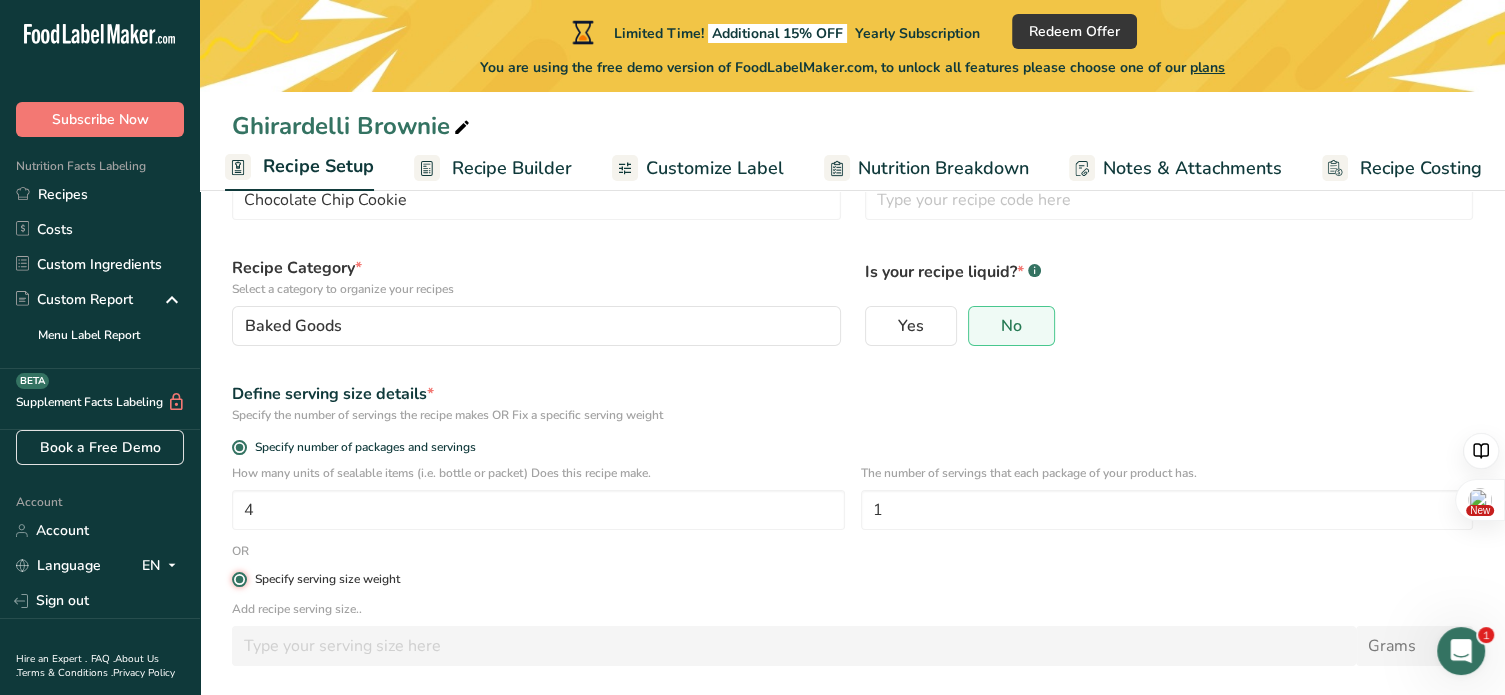 radio on "false" 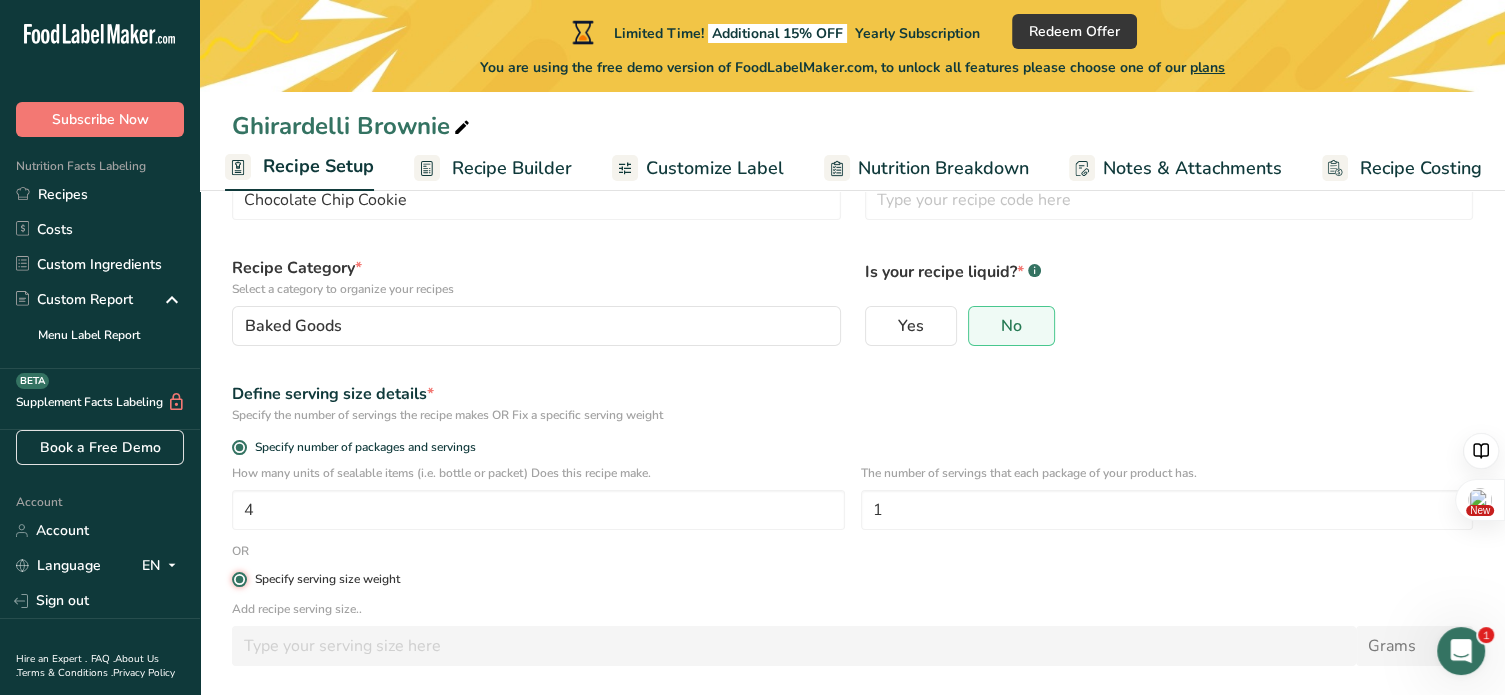 type 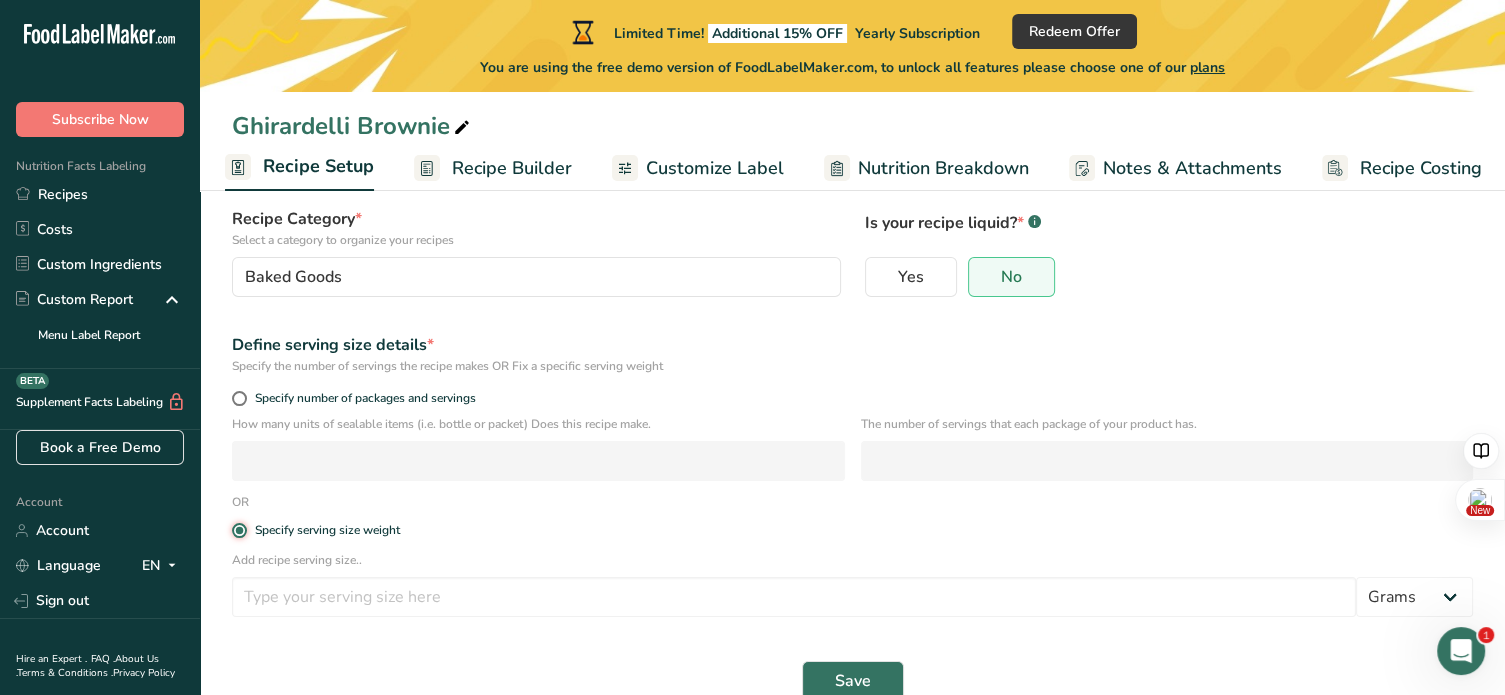 scroll, scrollTop: 187, scrollLeft: 0, axis: vertical 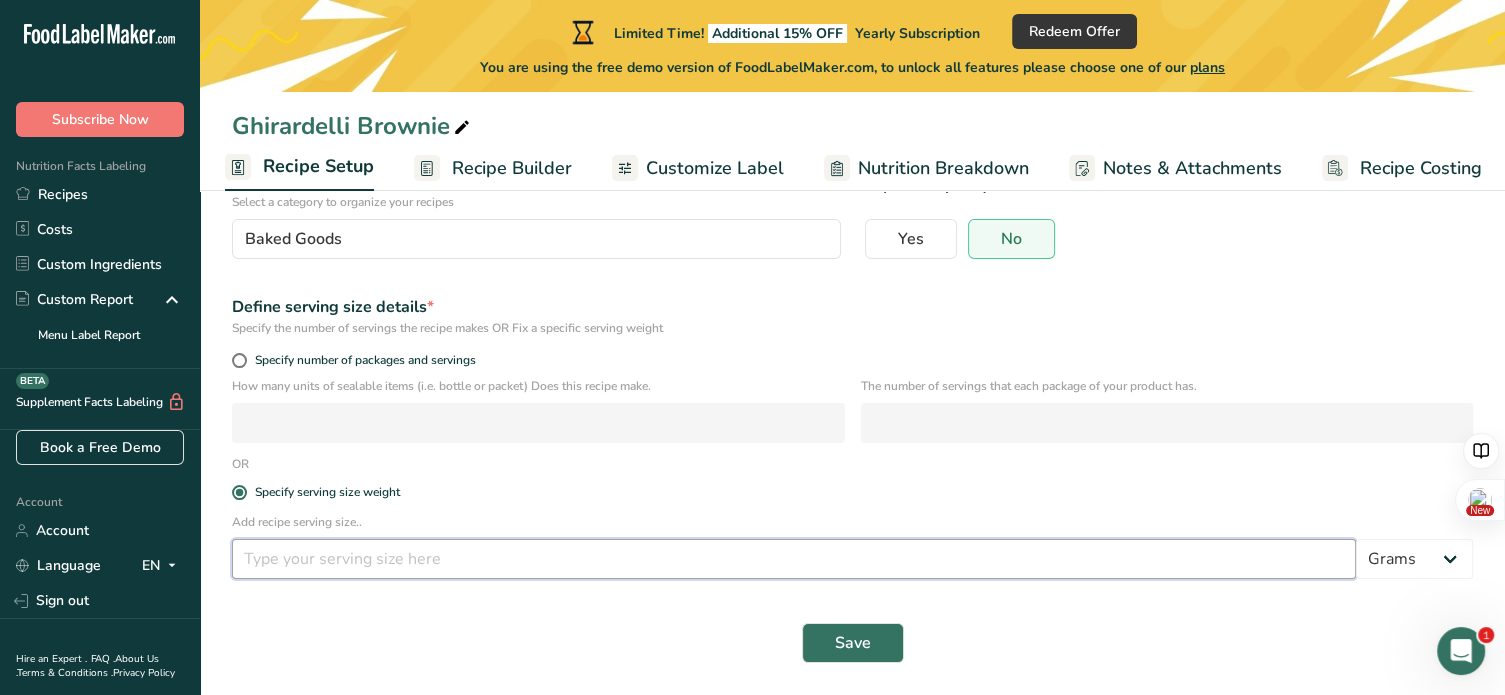 click at bounding box center [794, 559] 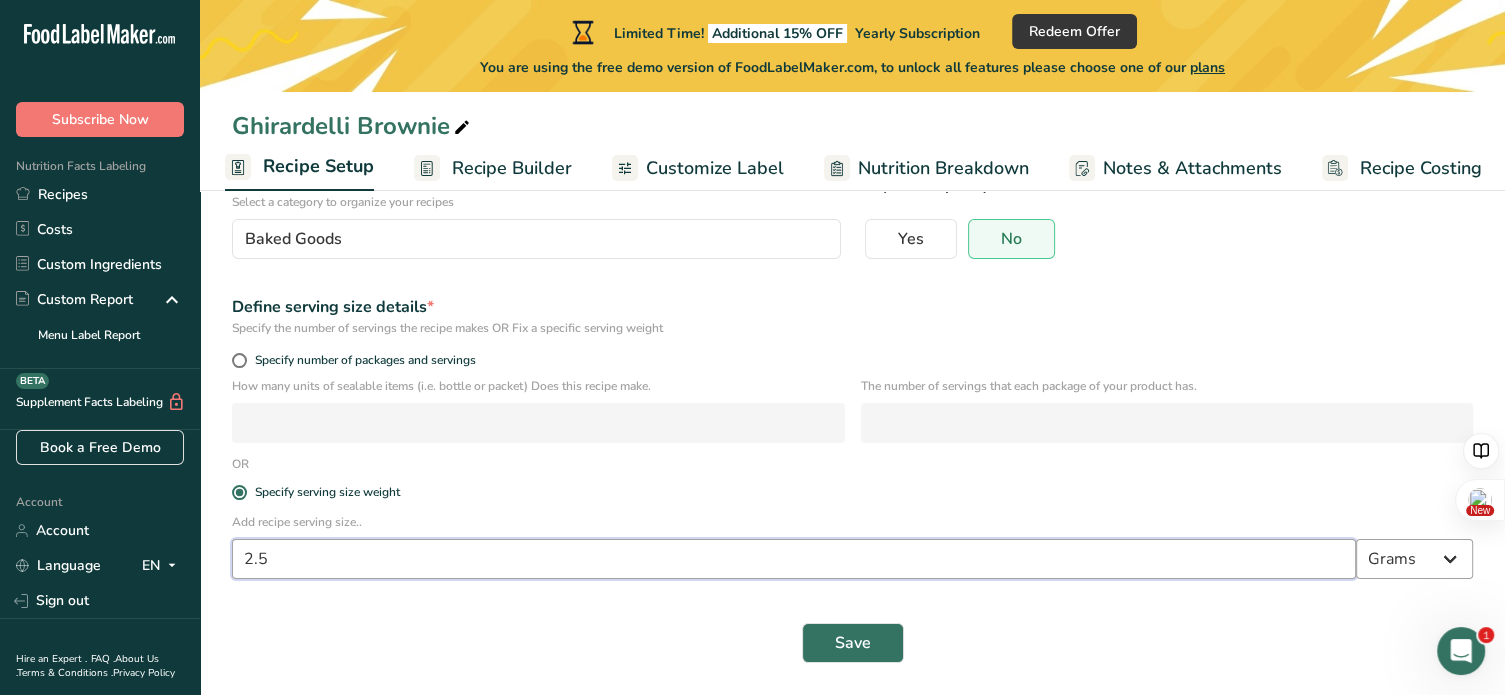 type on "2.5" 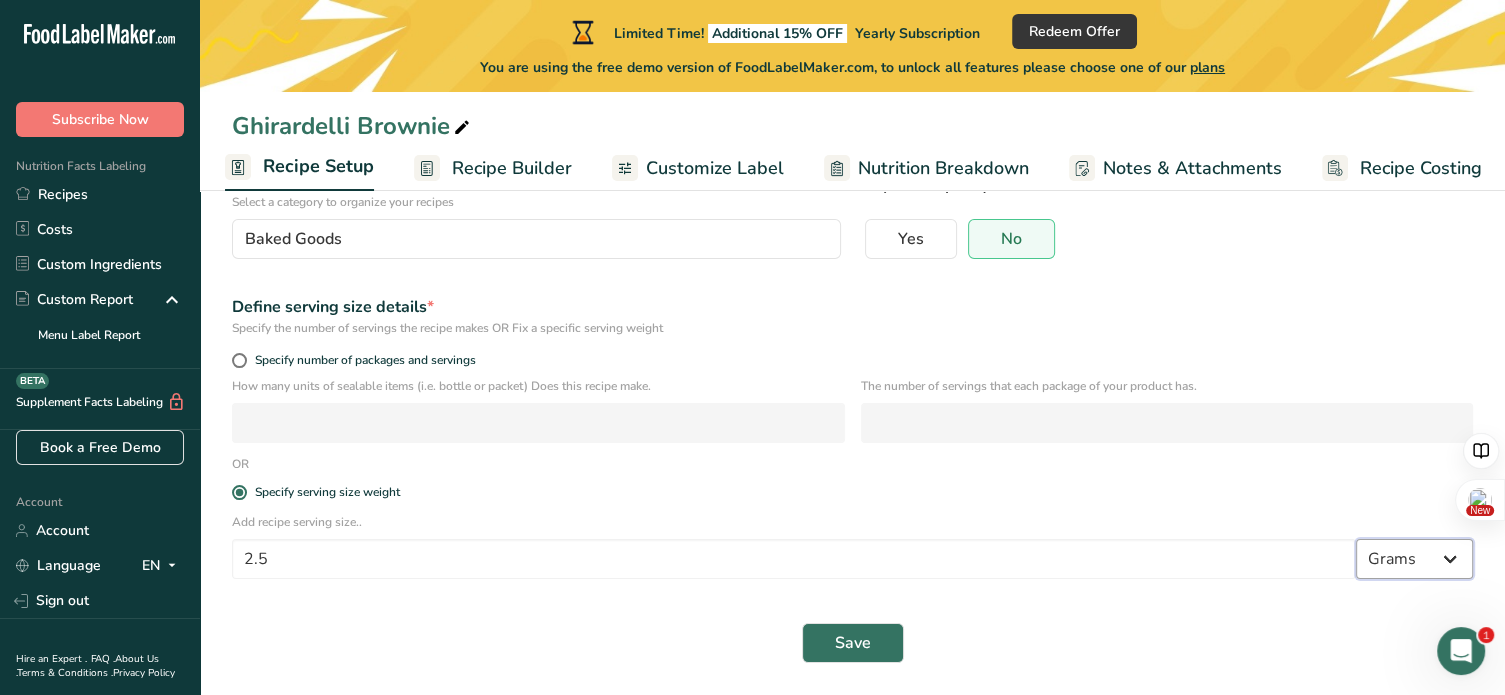 click on "Grams
kg
mg
mcg
lb
oz
l
mL
fl oz
tbsp
tsp
cup
qt
gallon" at bounding box center (1414, 559) 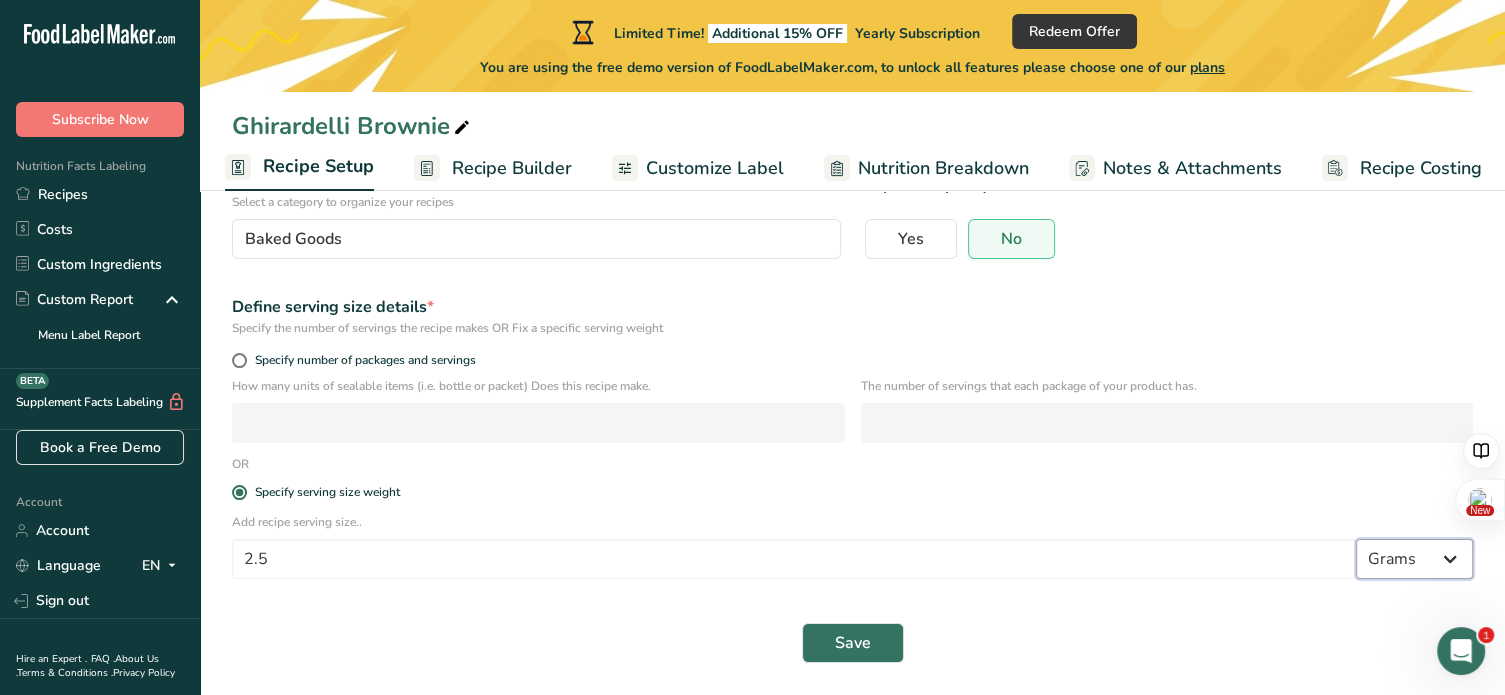 select on "5" 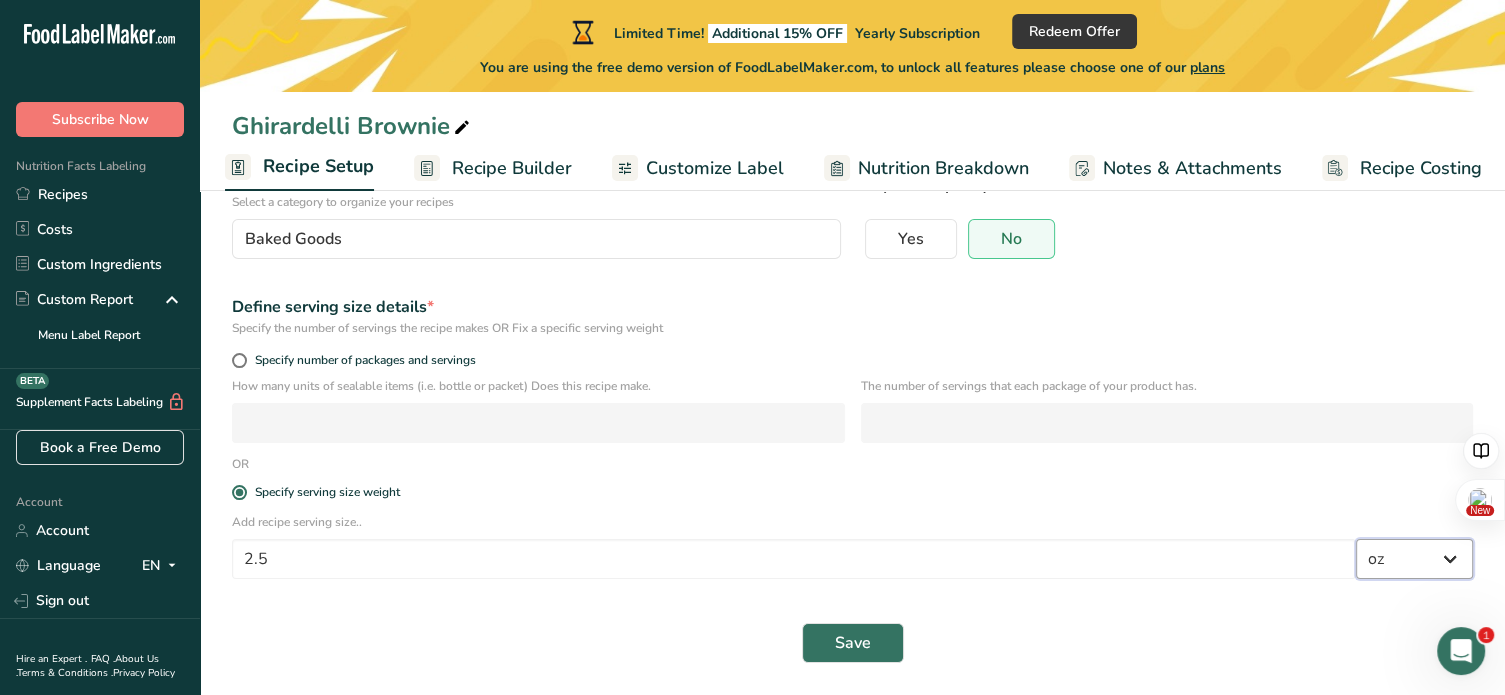 click on "Grams
kg
mg
mcg
lb
oz
l
mL
fl oz
tbsp
tsp
cup
qt
gallon" at bounding box center [1414, 559] 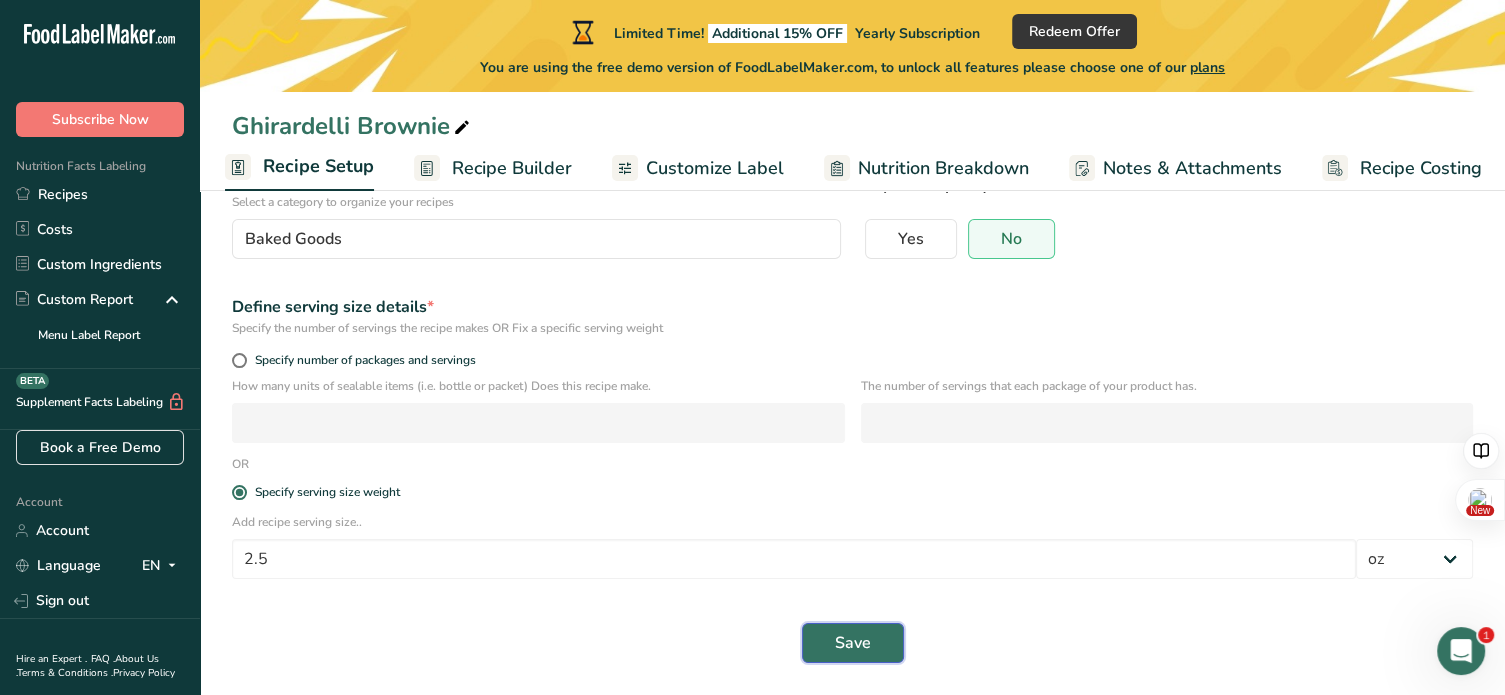 click on "Save" at bounding box center [853, 643] 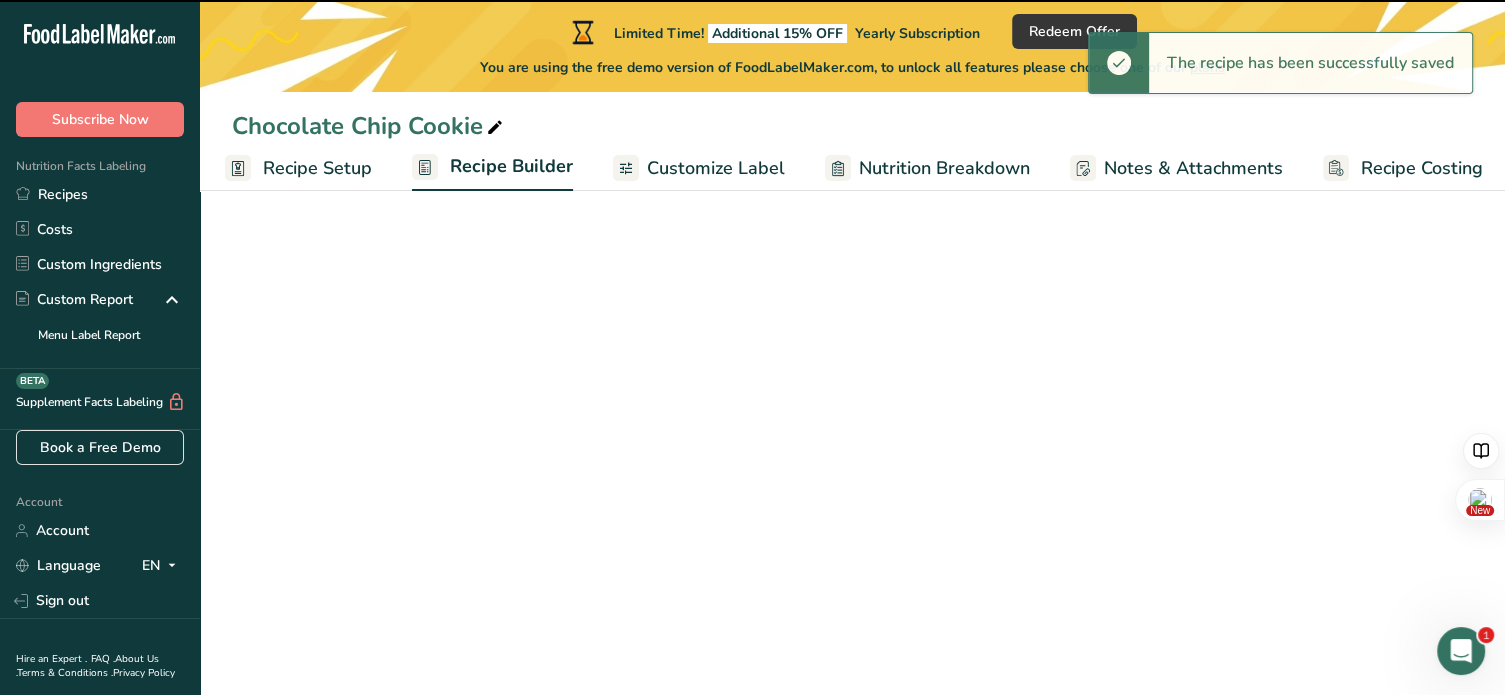 scroll, scrollTop: 0, scrollLeft: 0, axis: both 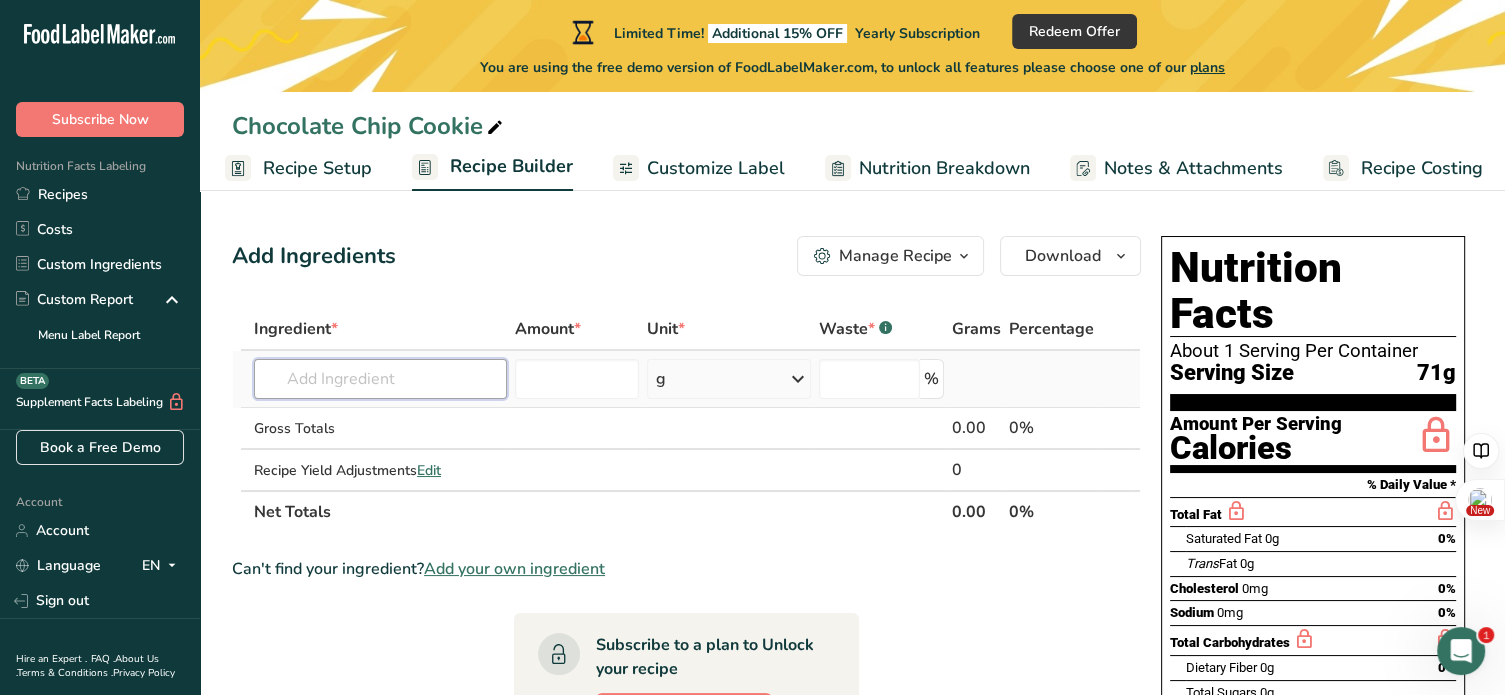 click at bounding box center (380, 379) 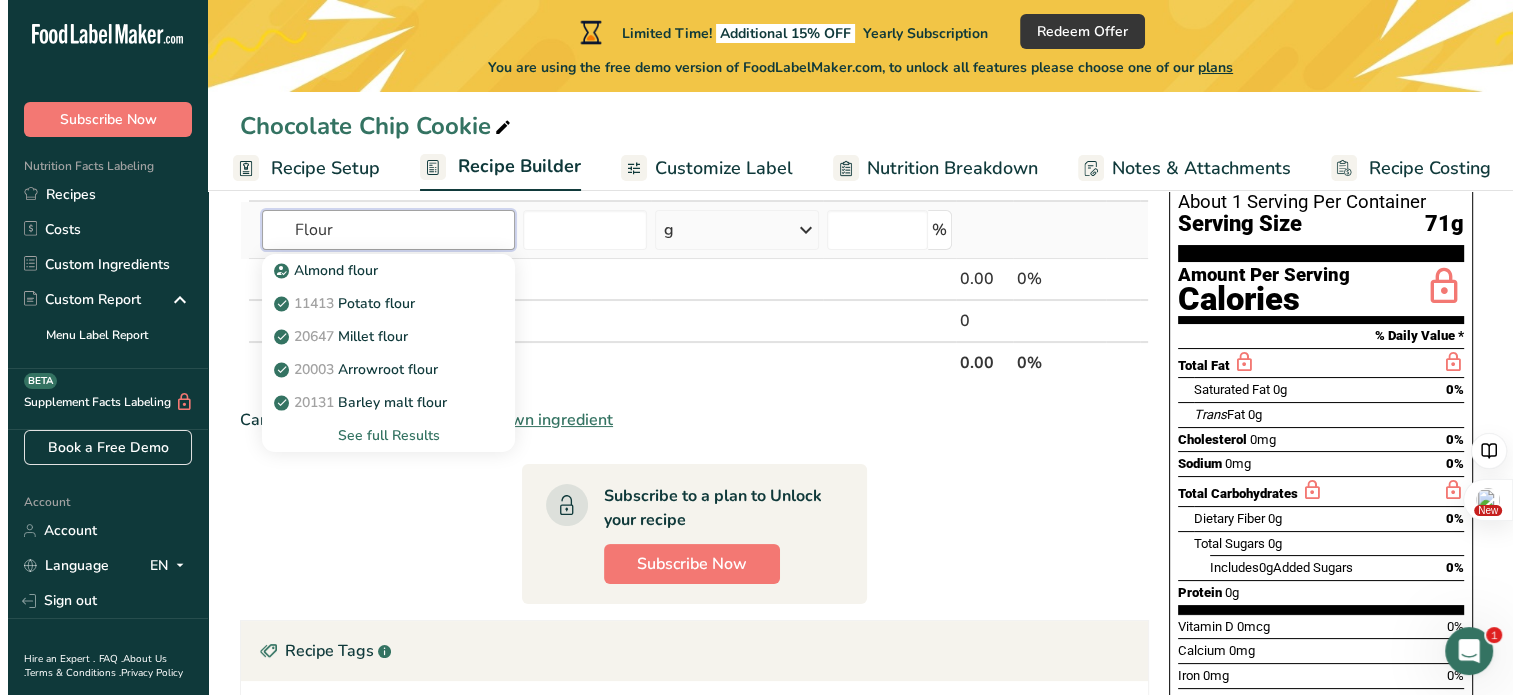 scroll, scrollTop: 150, scrollLeft: 0, axis: vertical 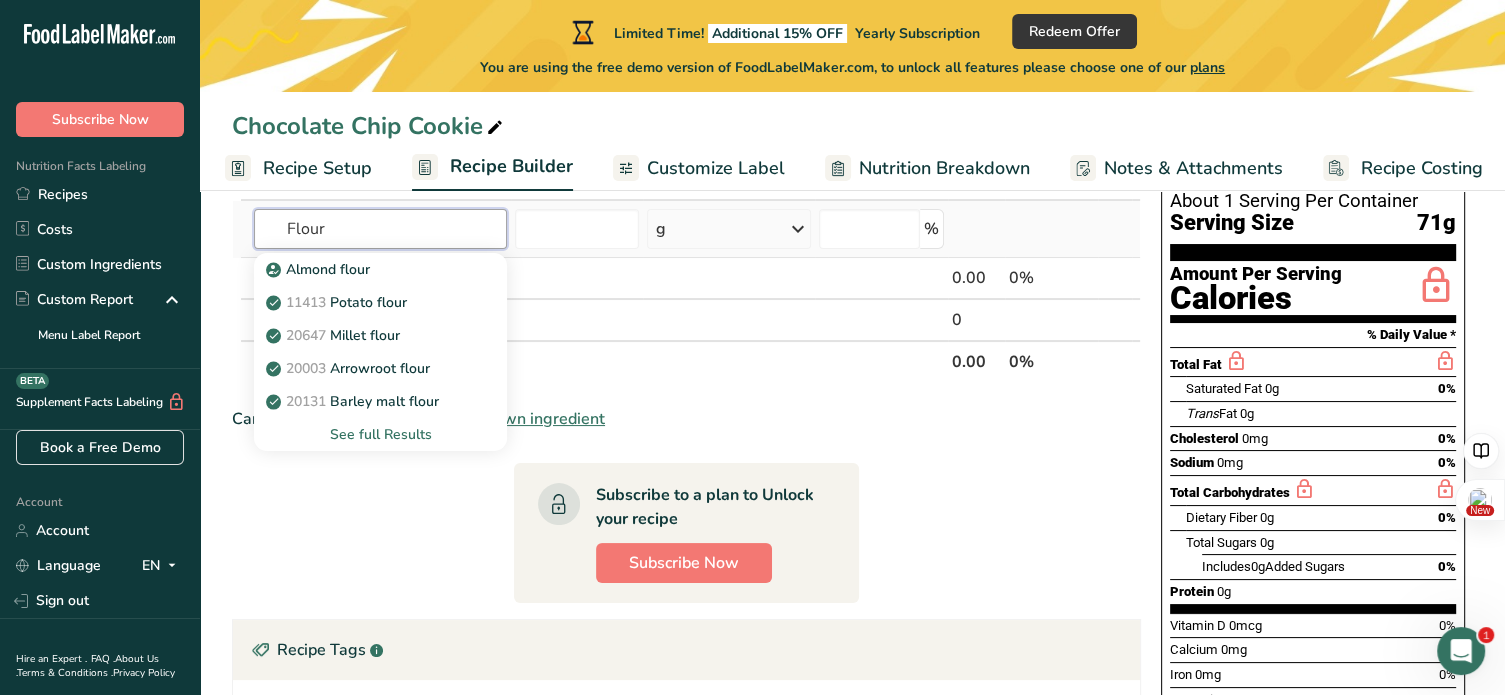 type on "Flour" 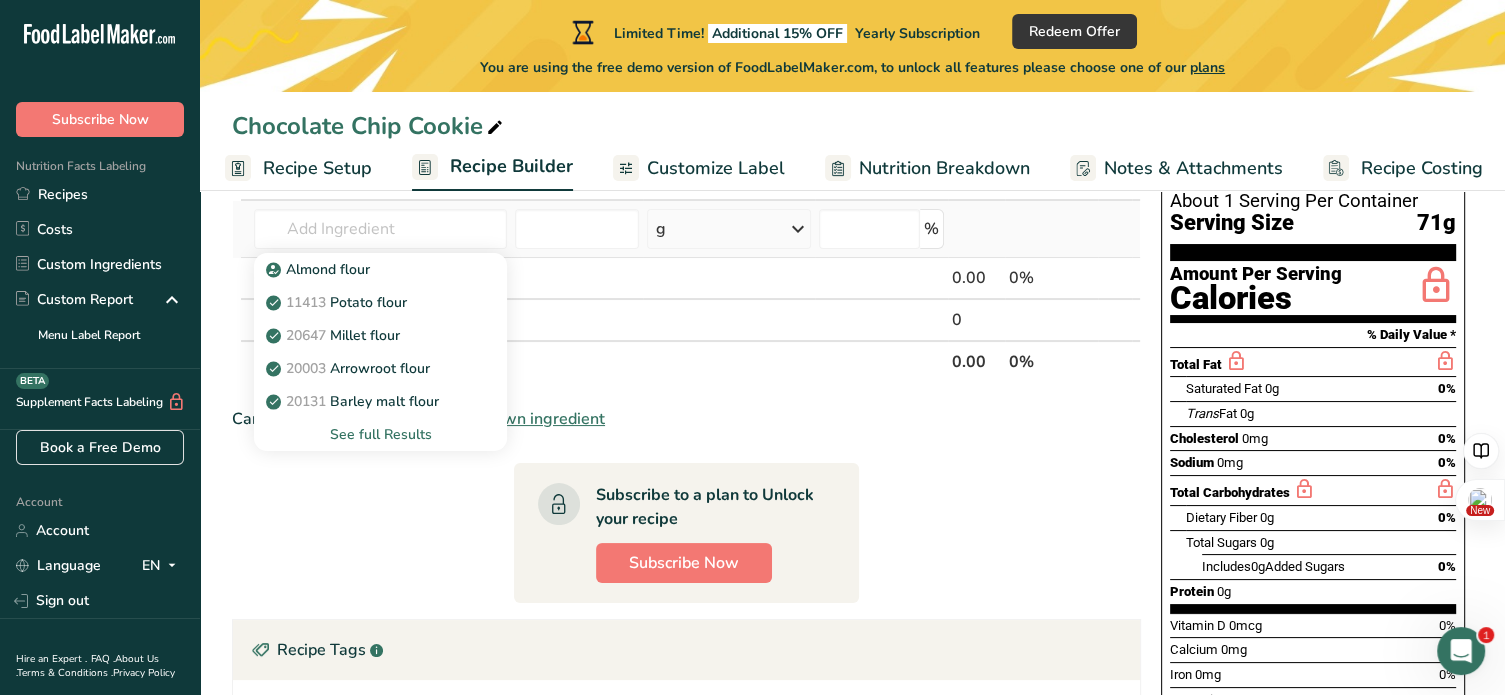 click on "See full Results" at bounding box center [380, 434] 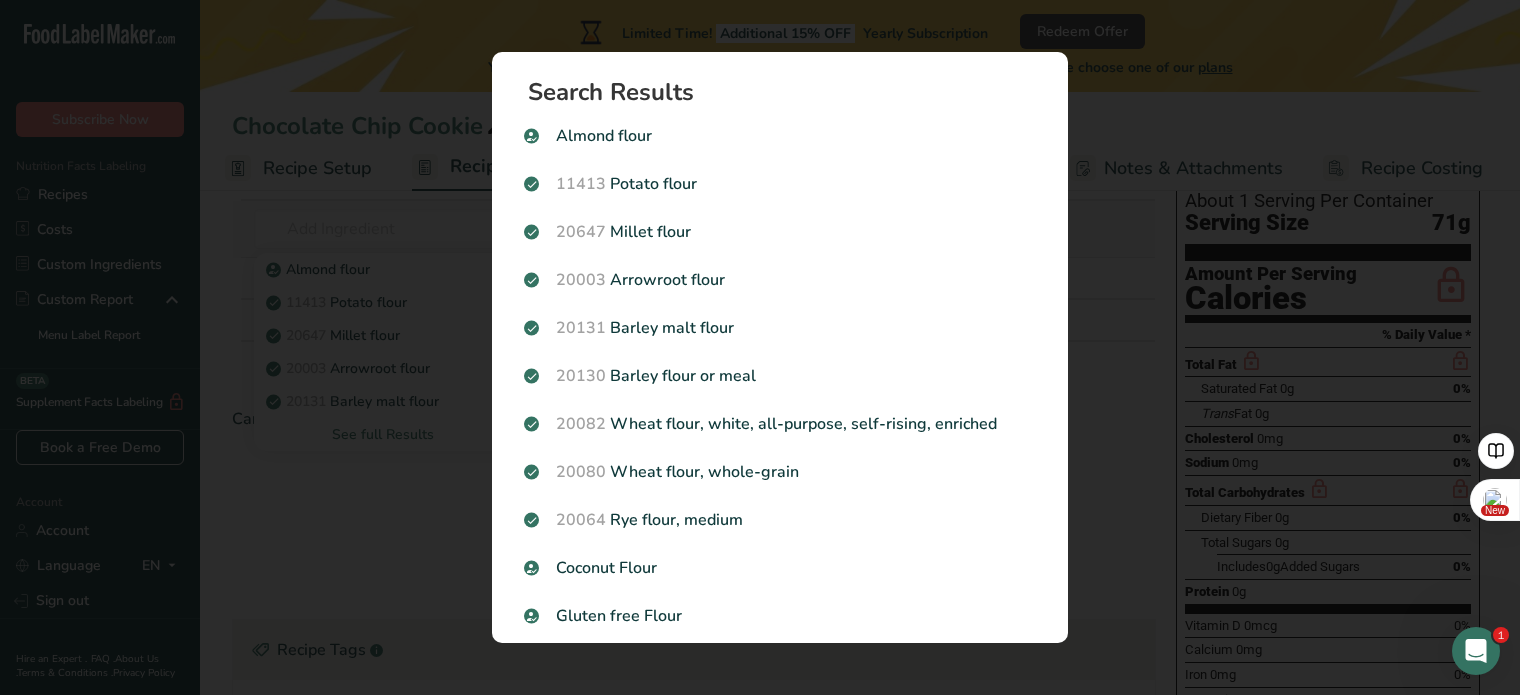 scroll, scrollTop: 0, scrollLeft: 1, axis: horizontal 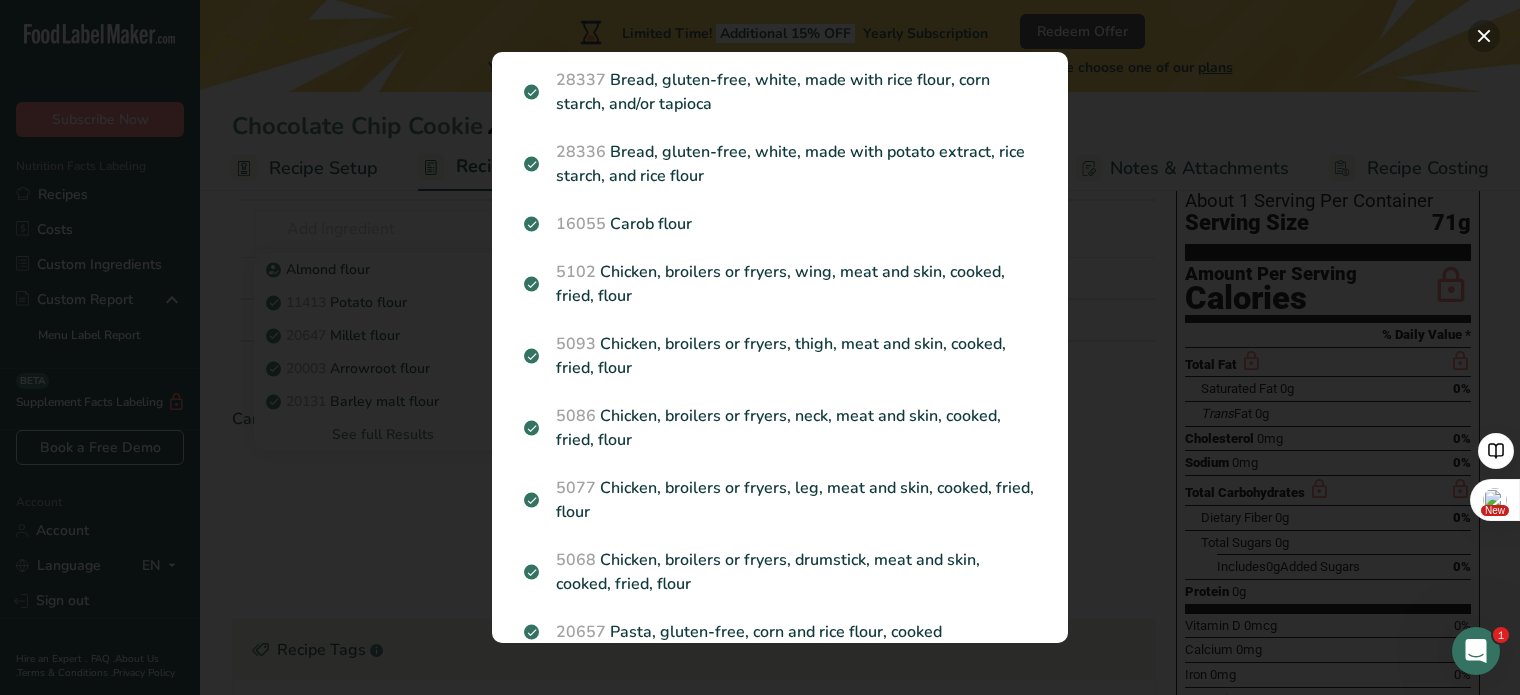 click at bounding box center (1484, 36) 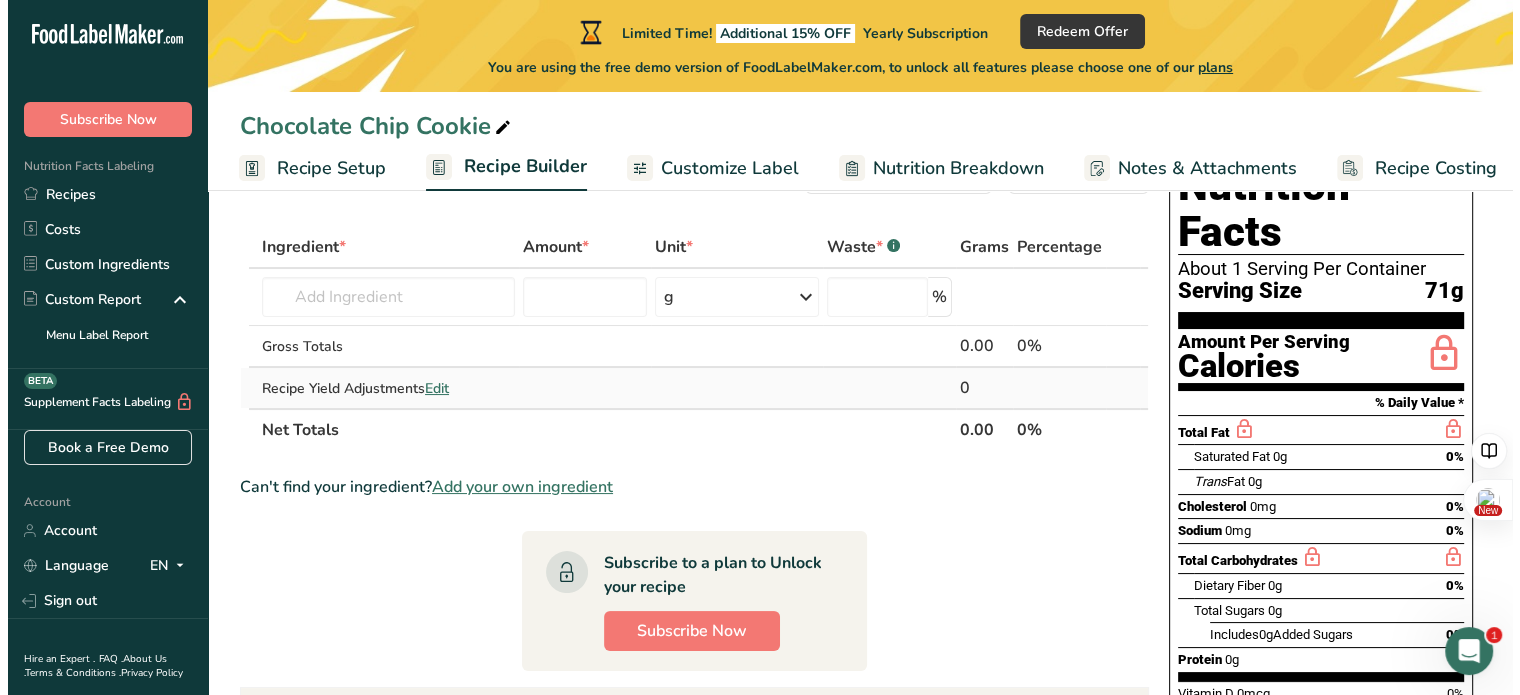 scroll, scrollTop: 0, scrollLeft: 0, axis: both 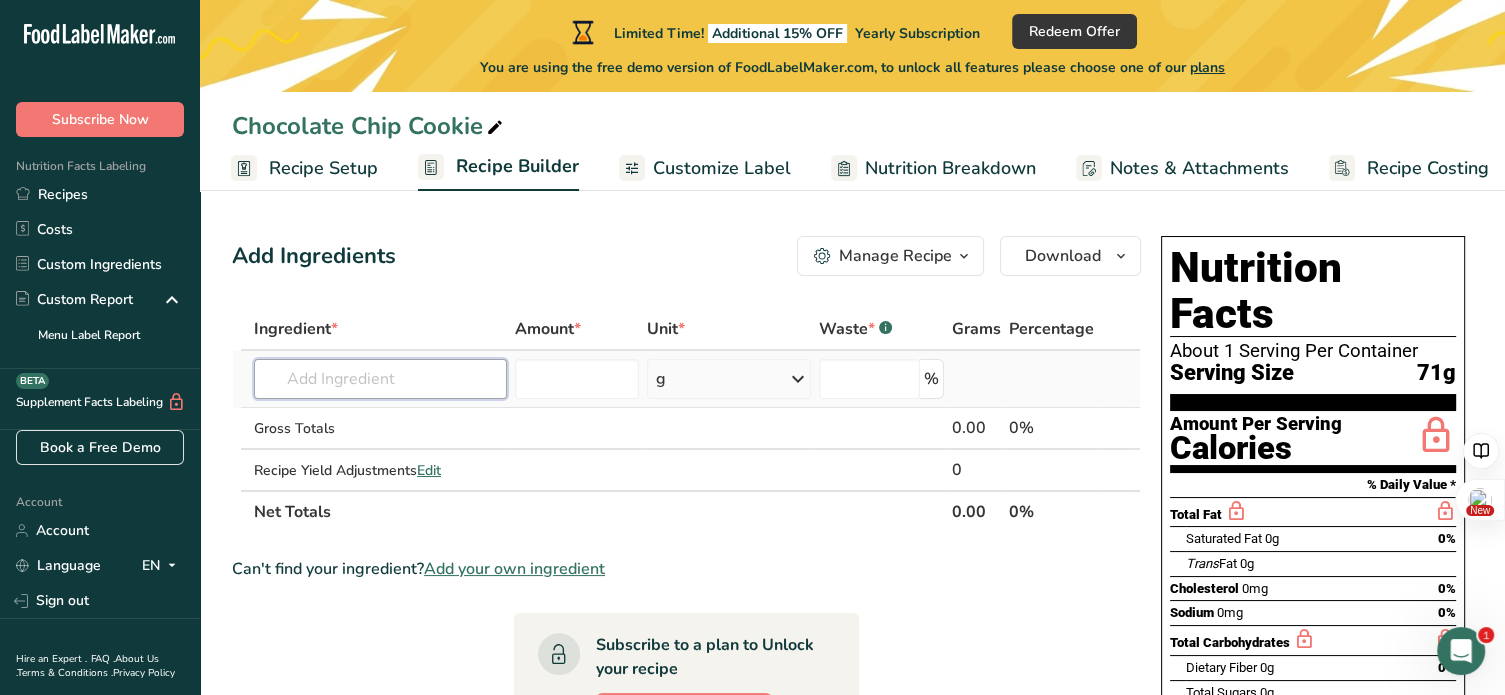 click at bounding box center (380, 379) 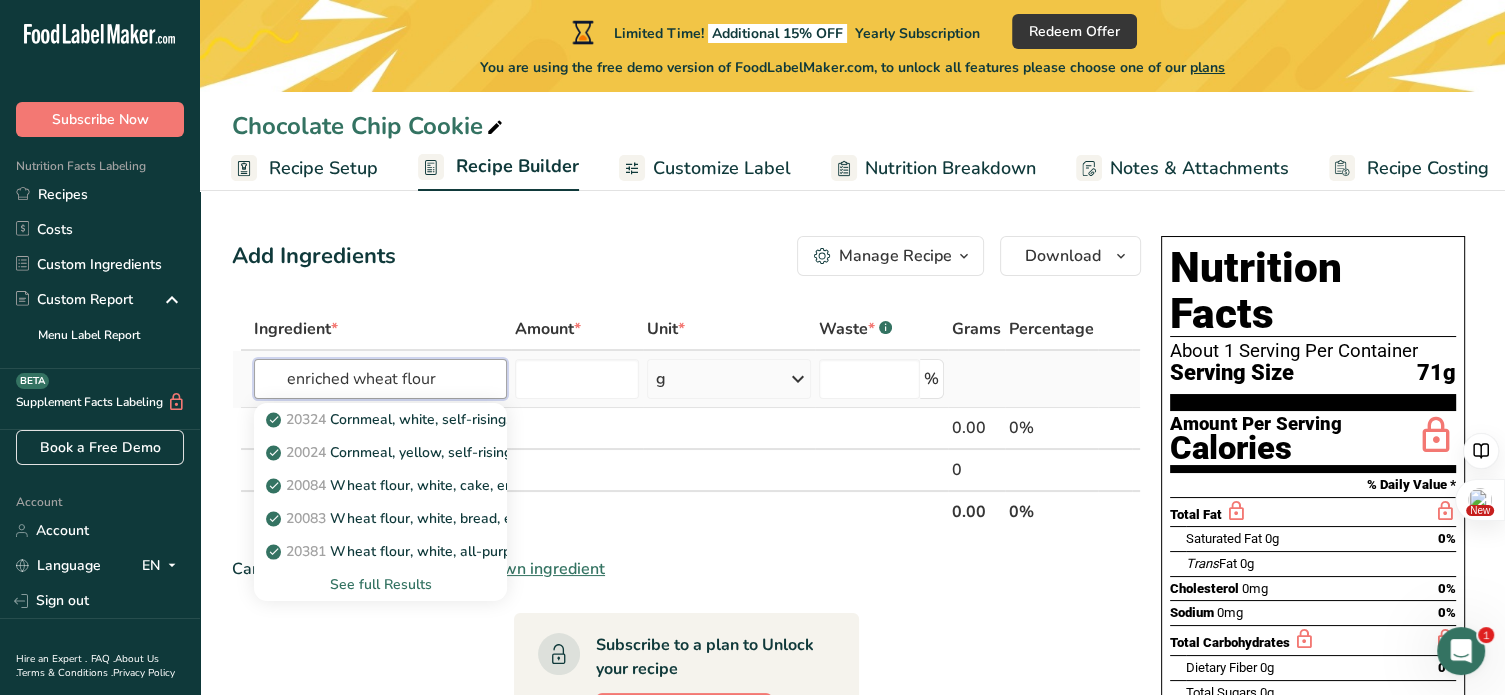 type on "enriched wheat flour" 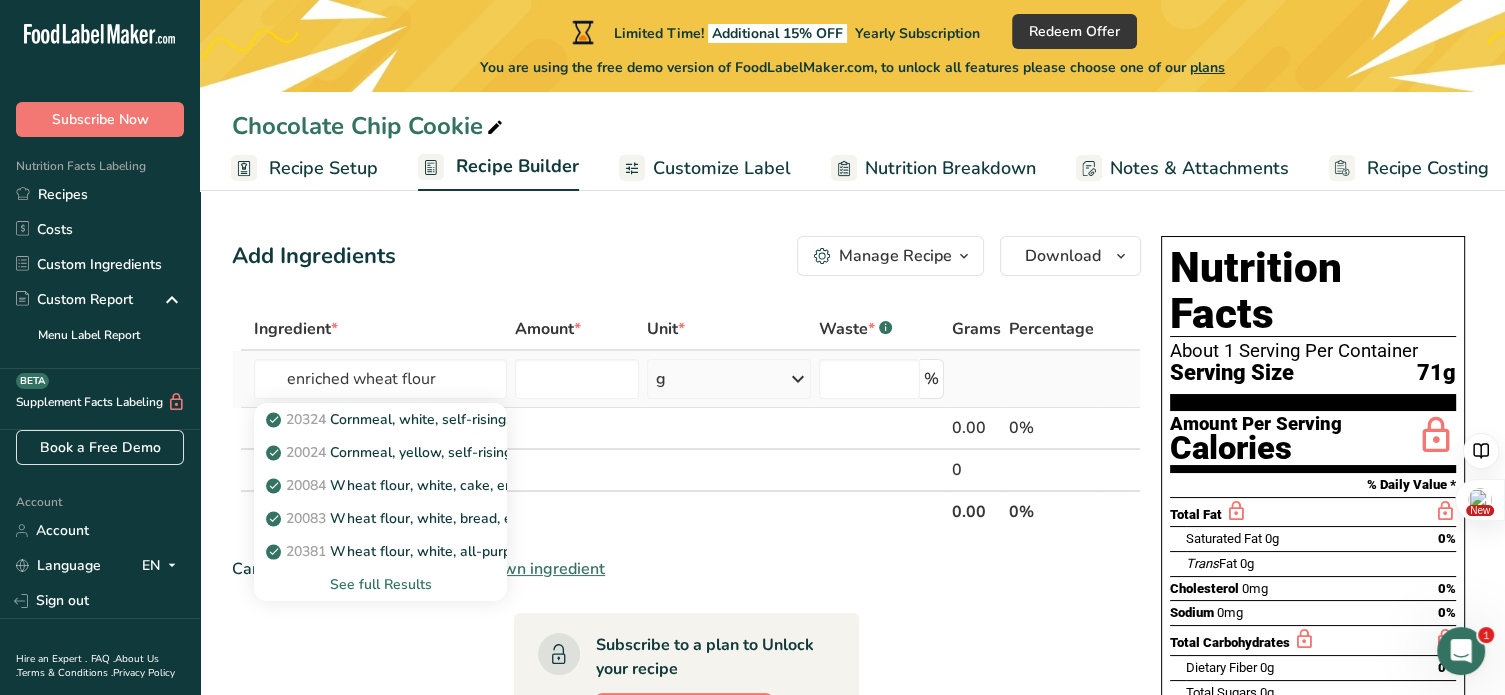 type 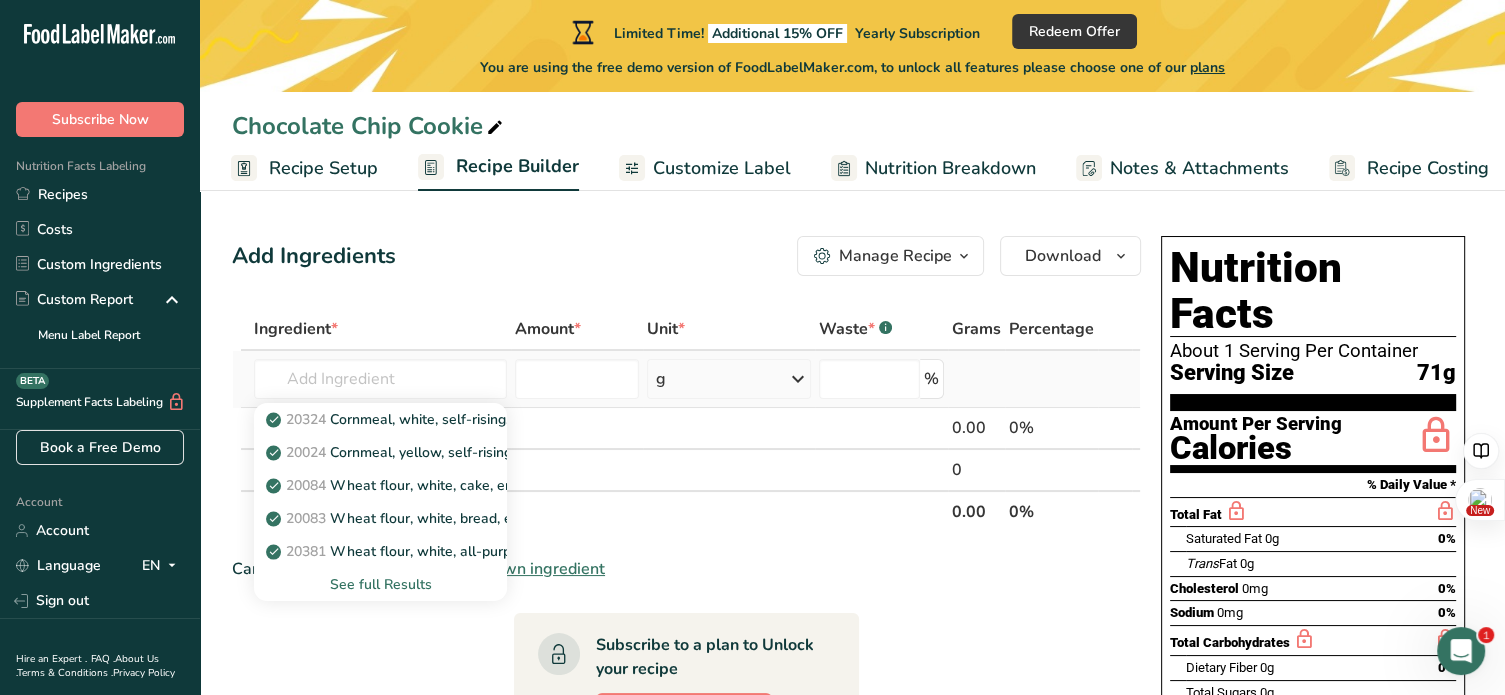 click on "See full Results" at bounding box center [380, 584] 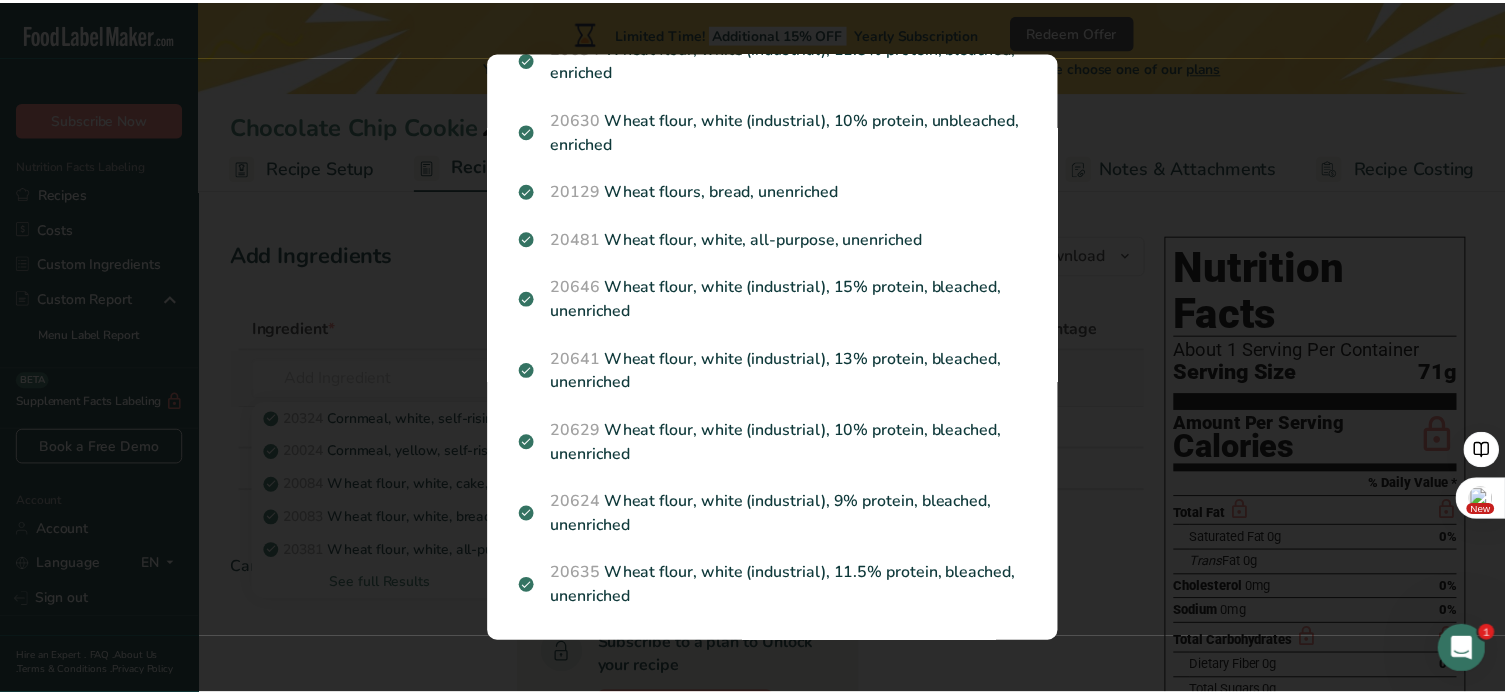 scroll, scrollTop: 952, scrollLeft: 0, axis: vertical 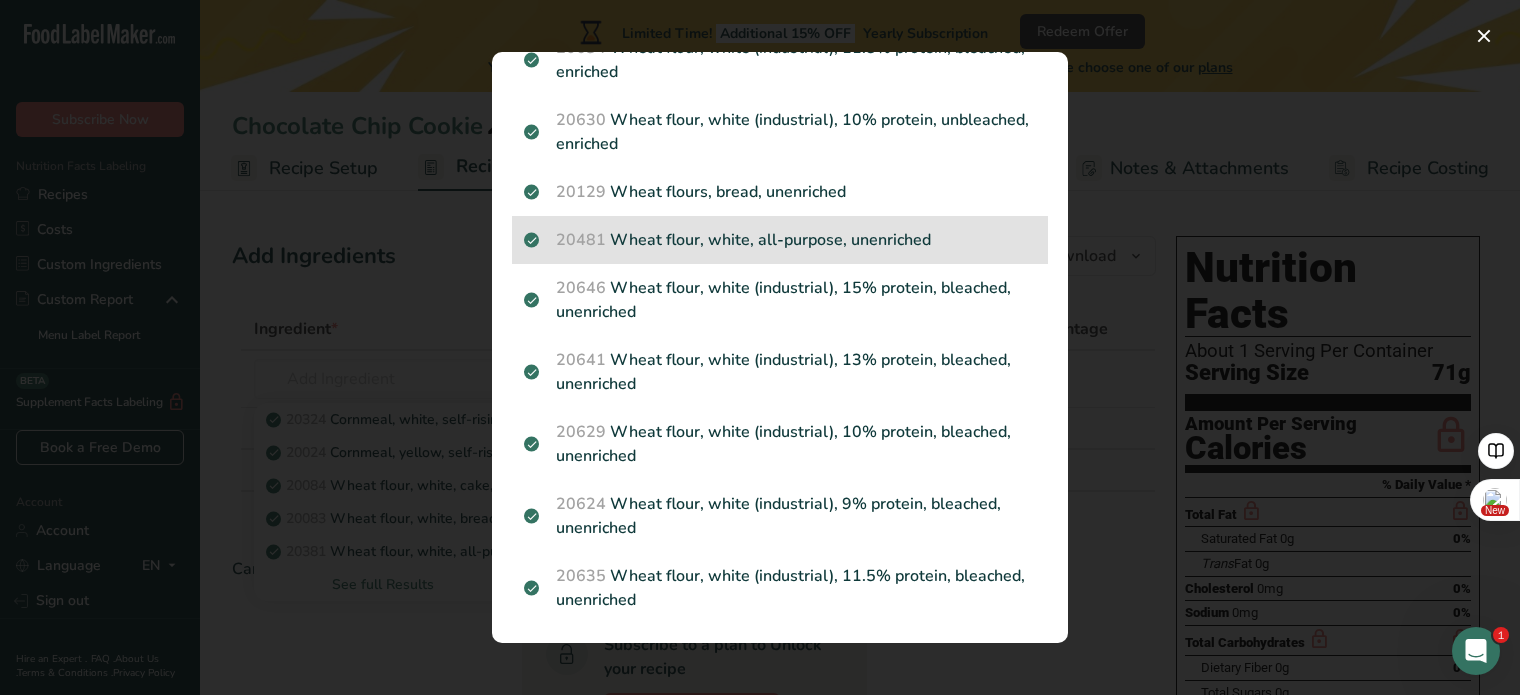 click on "20481
Wheat flour, white, all-purpose, unenriched" at bounding box center (780, 240) 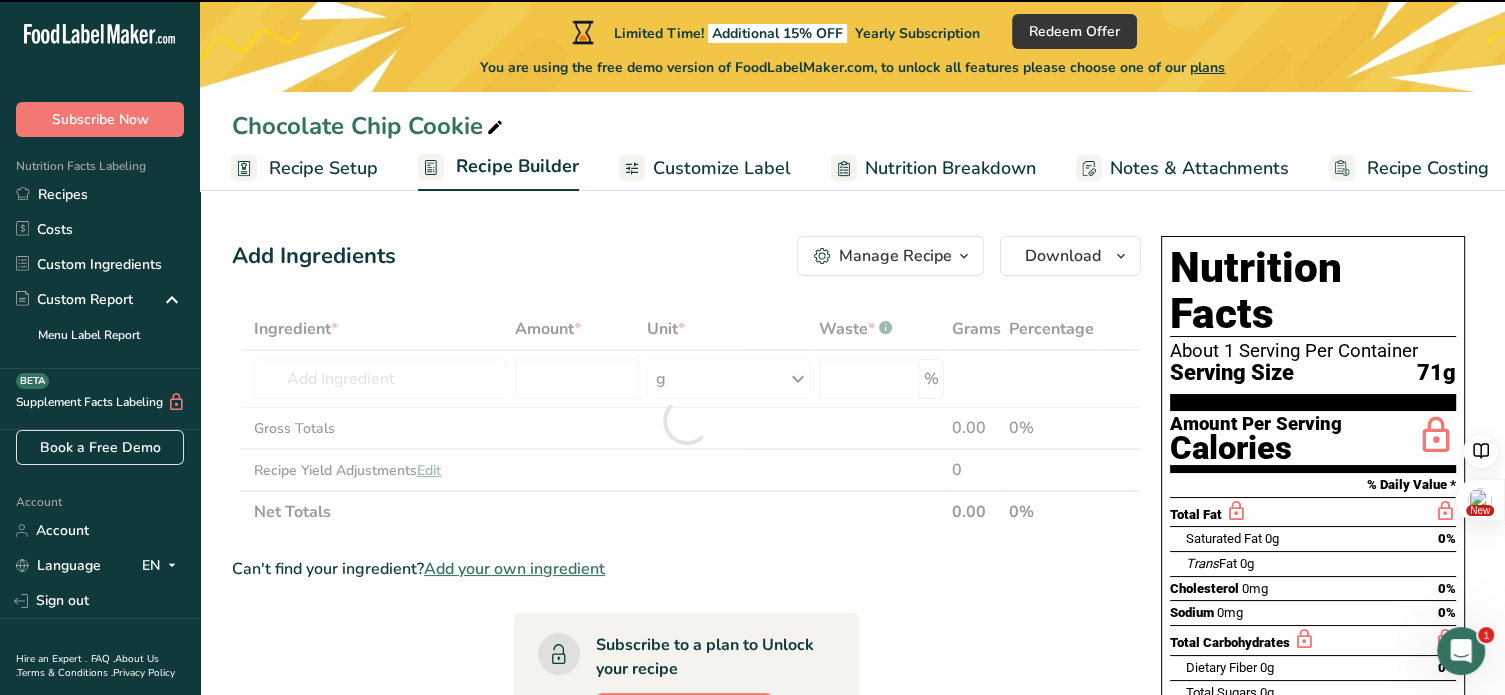 type on "0" 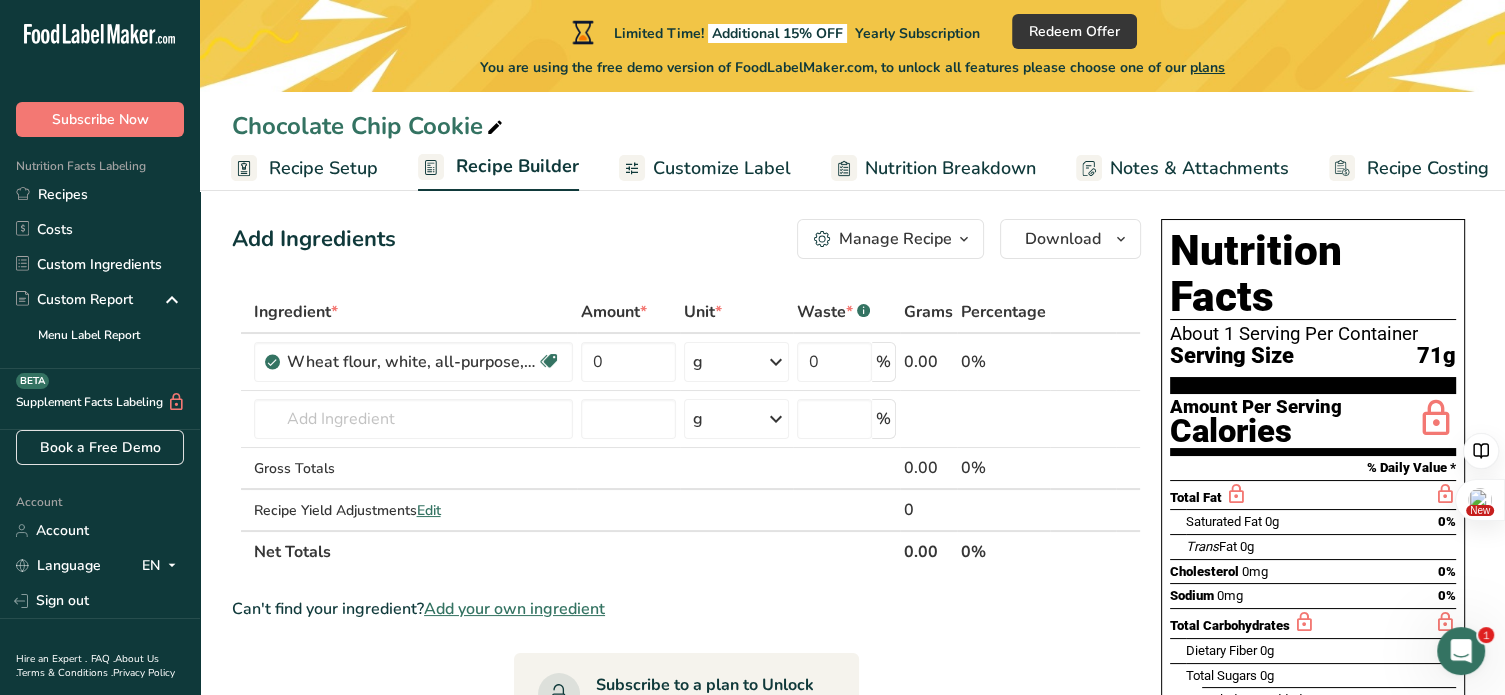 scroll, scrollTop: 0, scrollLeft: 0, axis: both 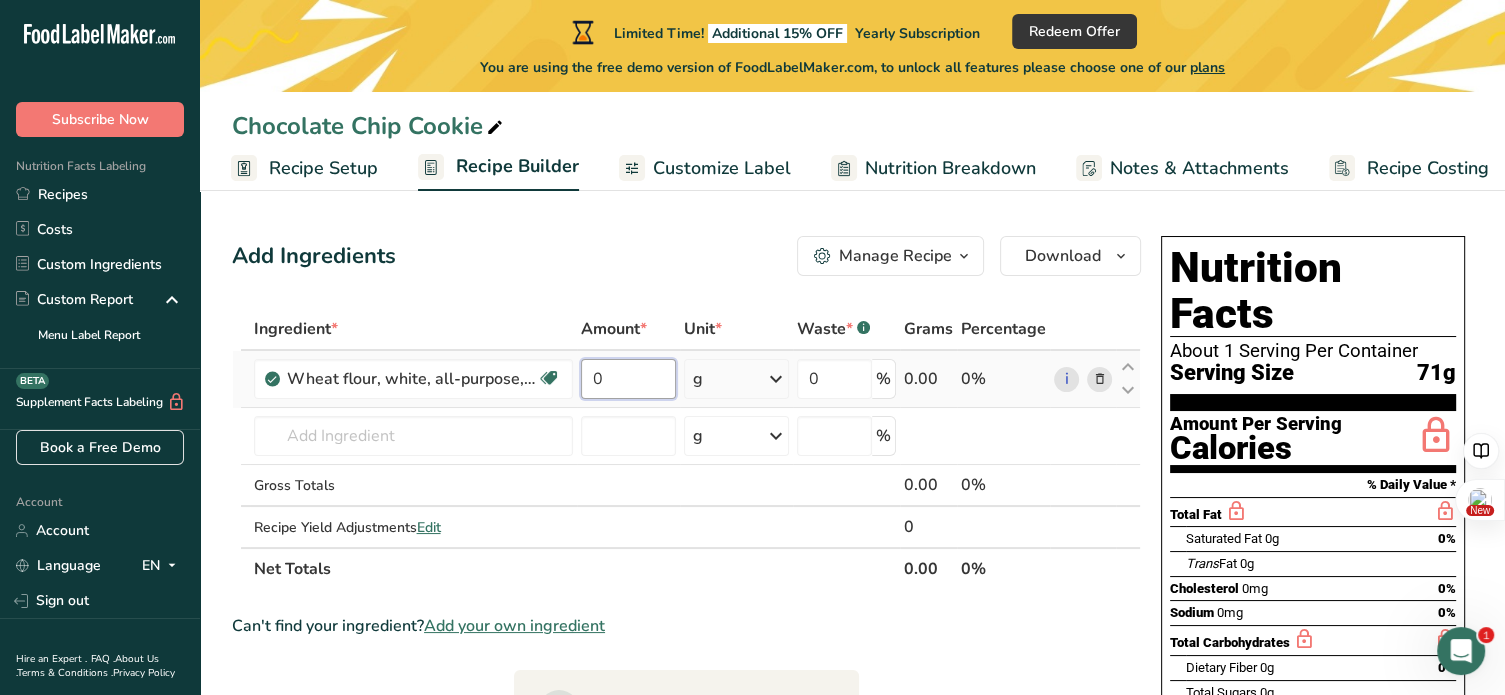 drag, startPoint x: 629, startPoint y: 386, endPoint x: 581, endPoint y: 381, distance: 48.259712 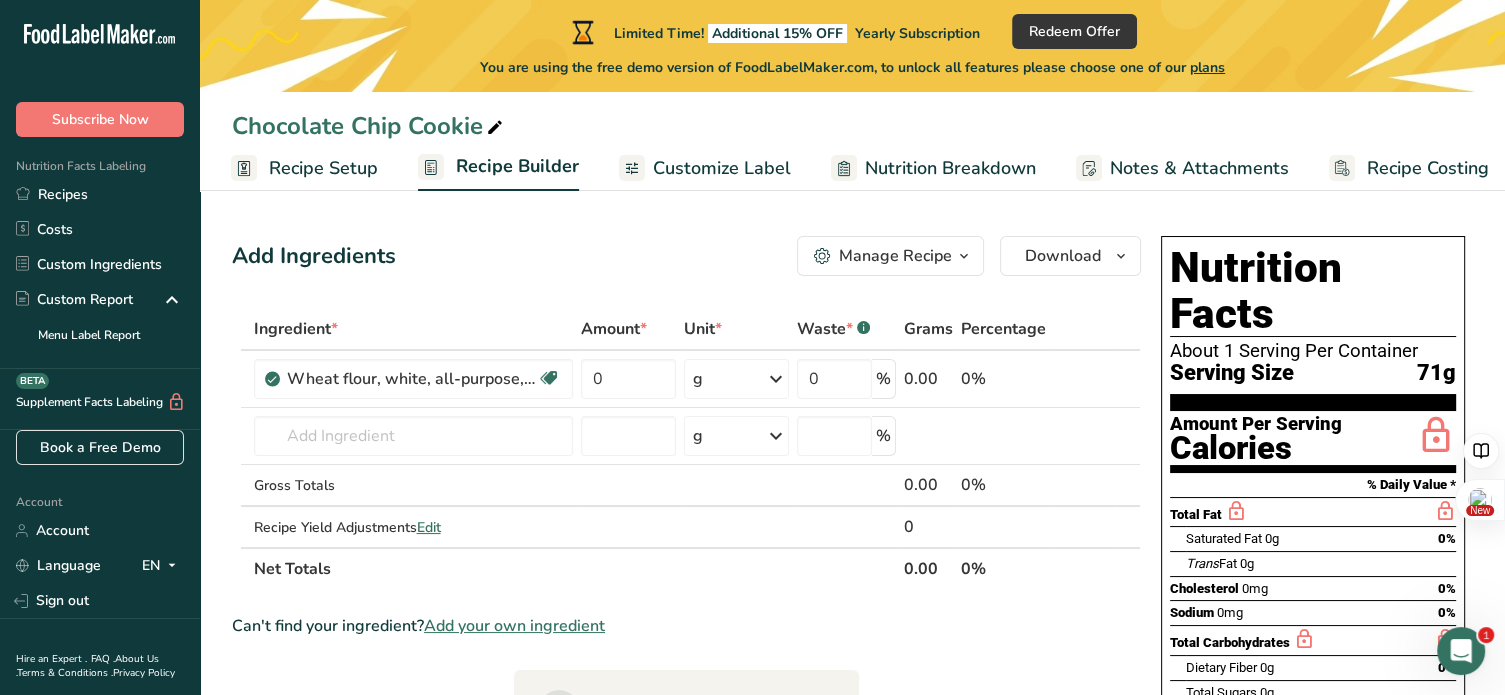 click on "Recipe Setup" at bounding box center [323, 168] 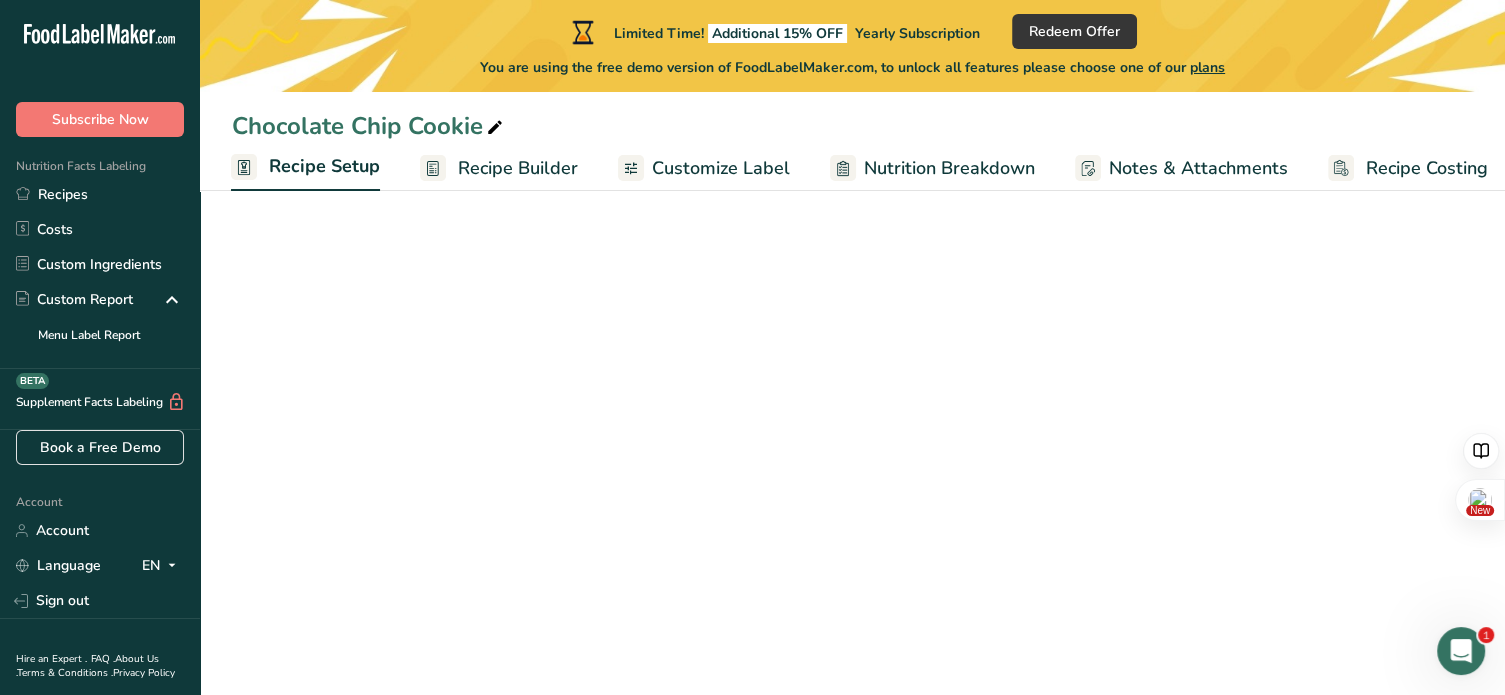 scroll, scrollTop: 0, scrollLeft: 7, axis: horizontal 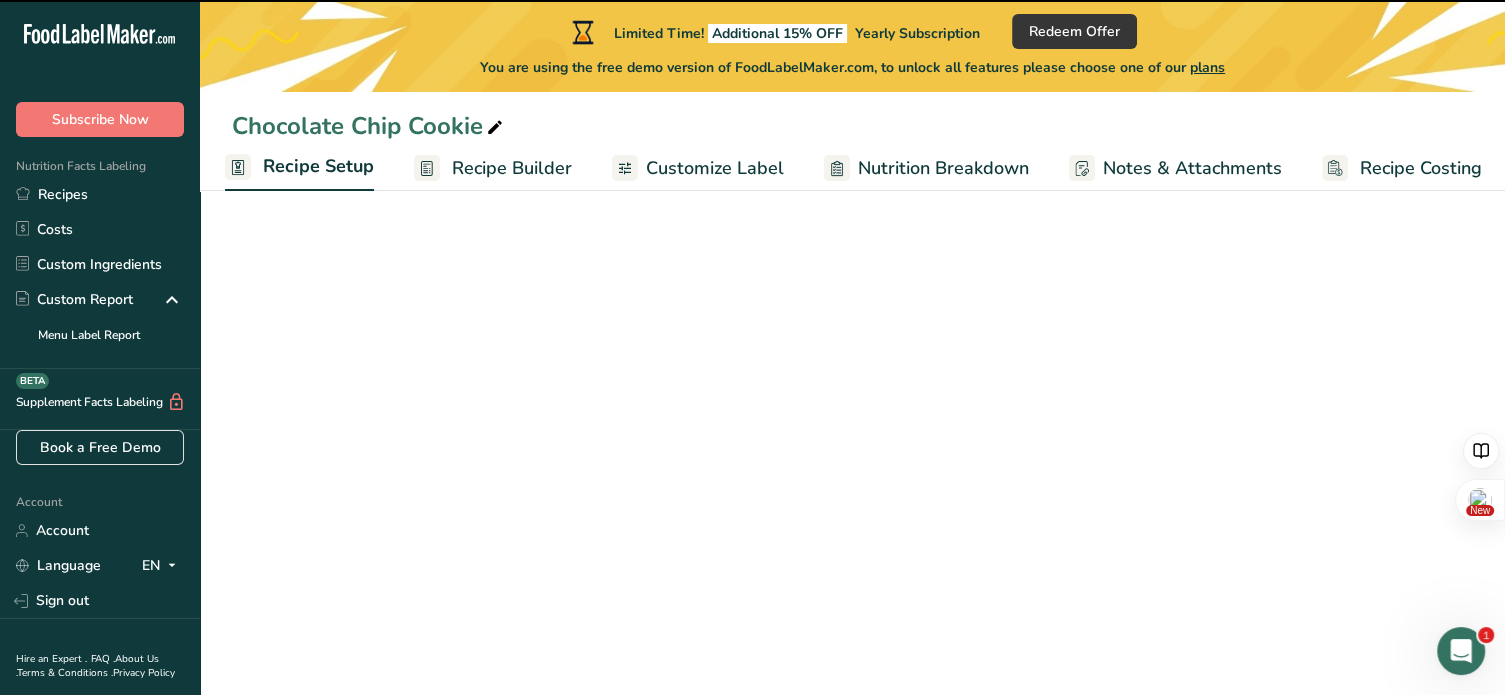 select on "5" 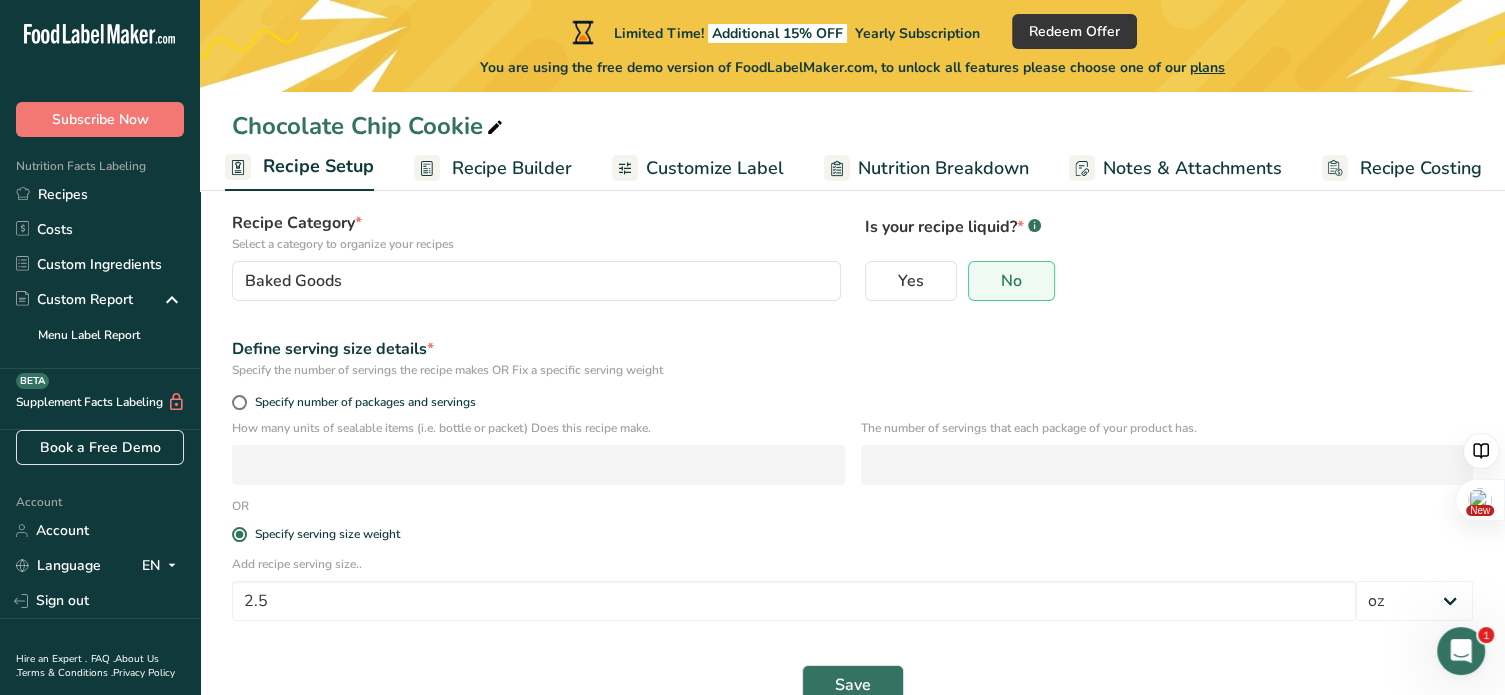 scroll, scrollTop: 150, scrollLeft: 0, axis: vertical 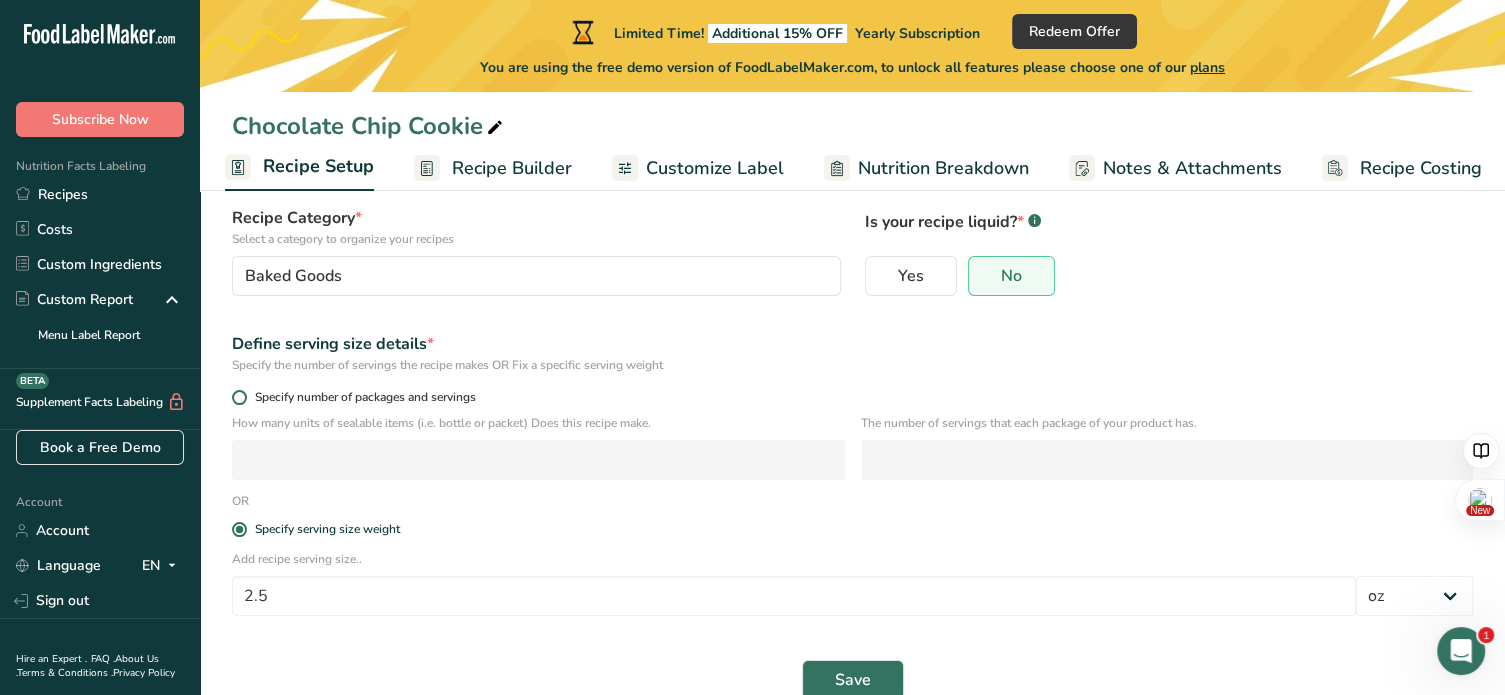 click at bounding box center [239, 397] 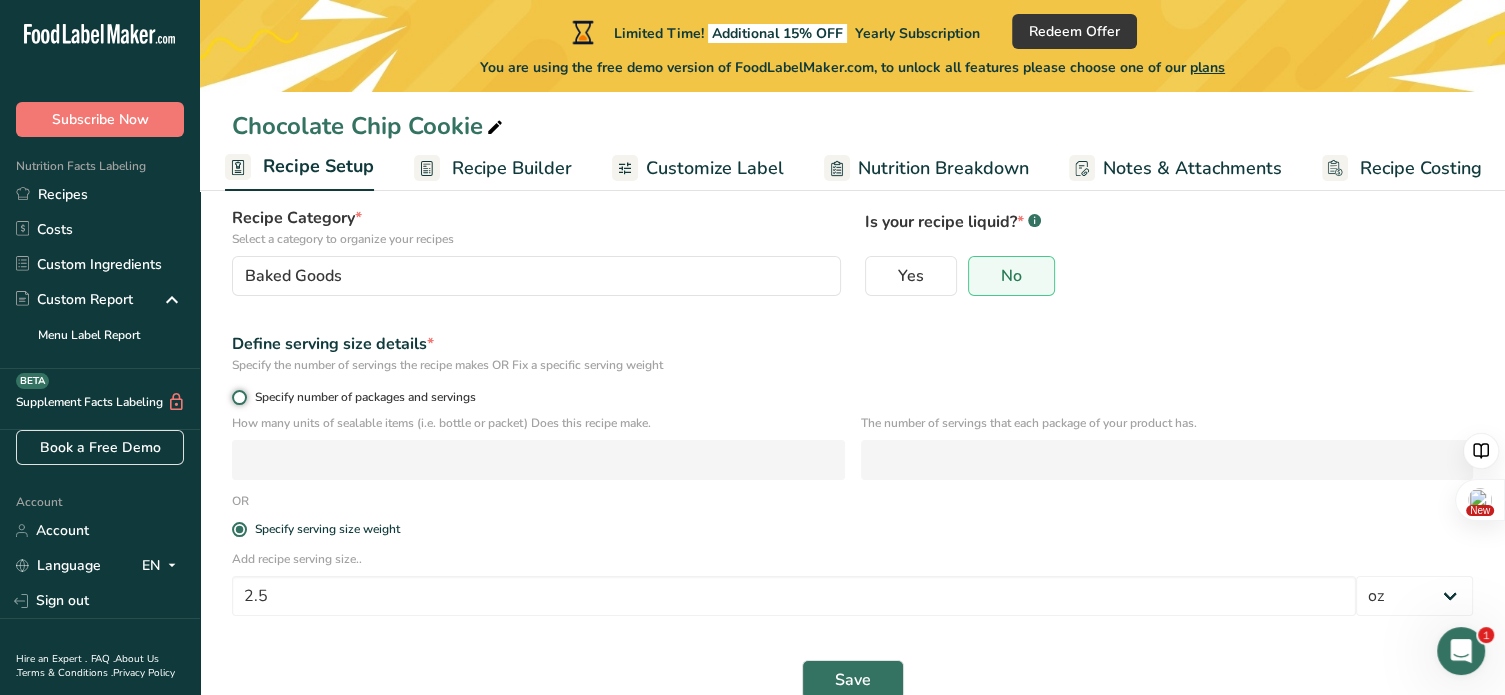 click on "Specify number of packages and servings" at bounding box center [238, 397] 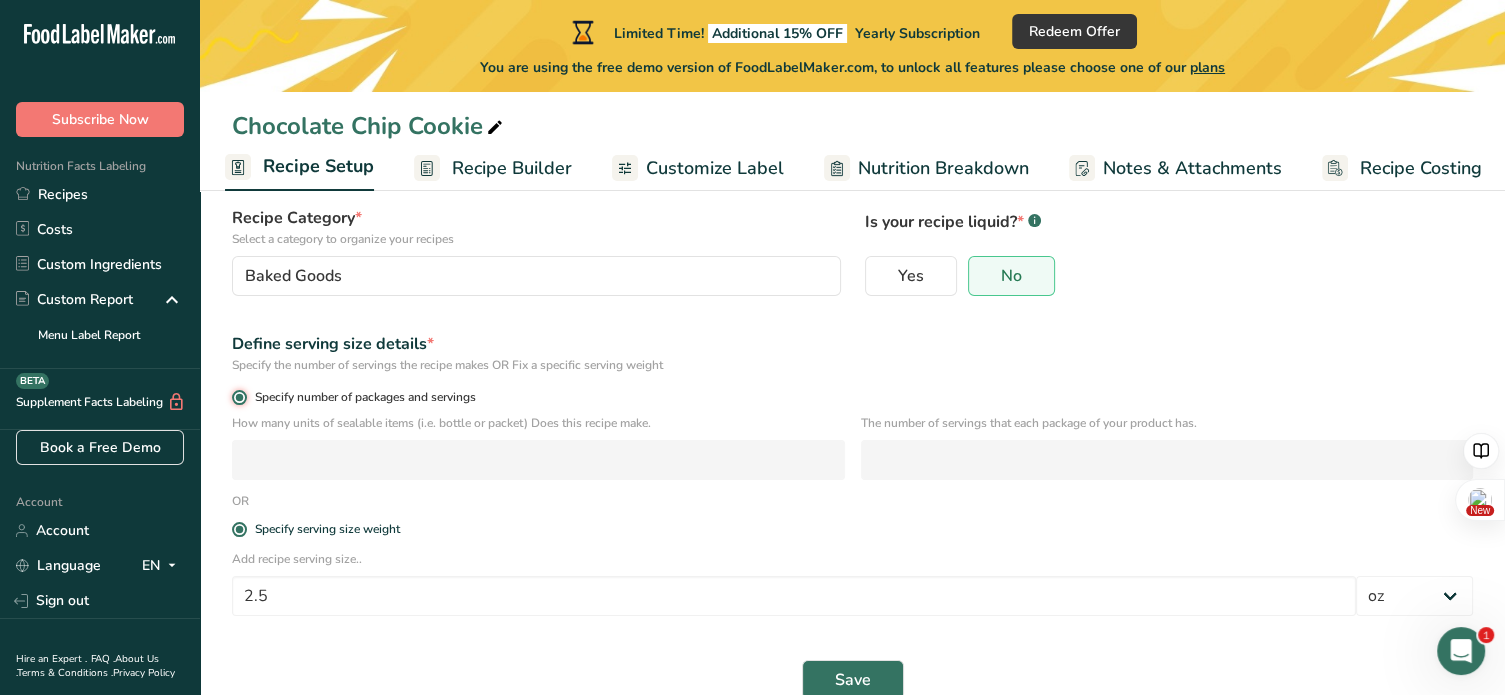 radio on "false" 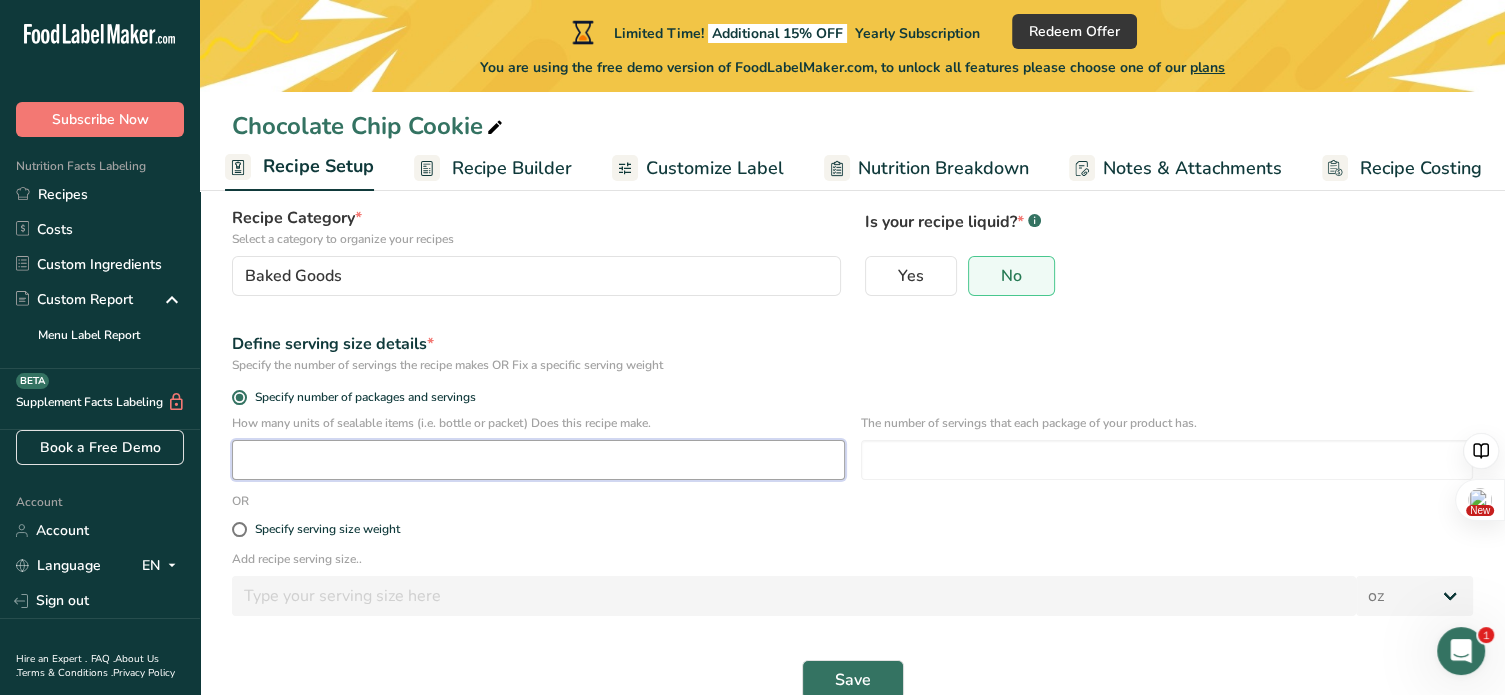 click at bounding box center [538, 460] 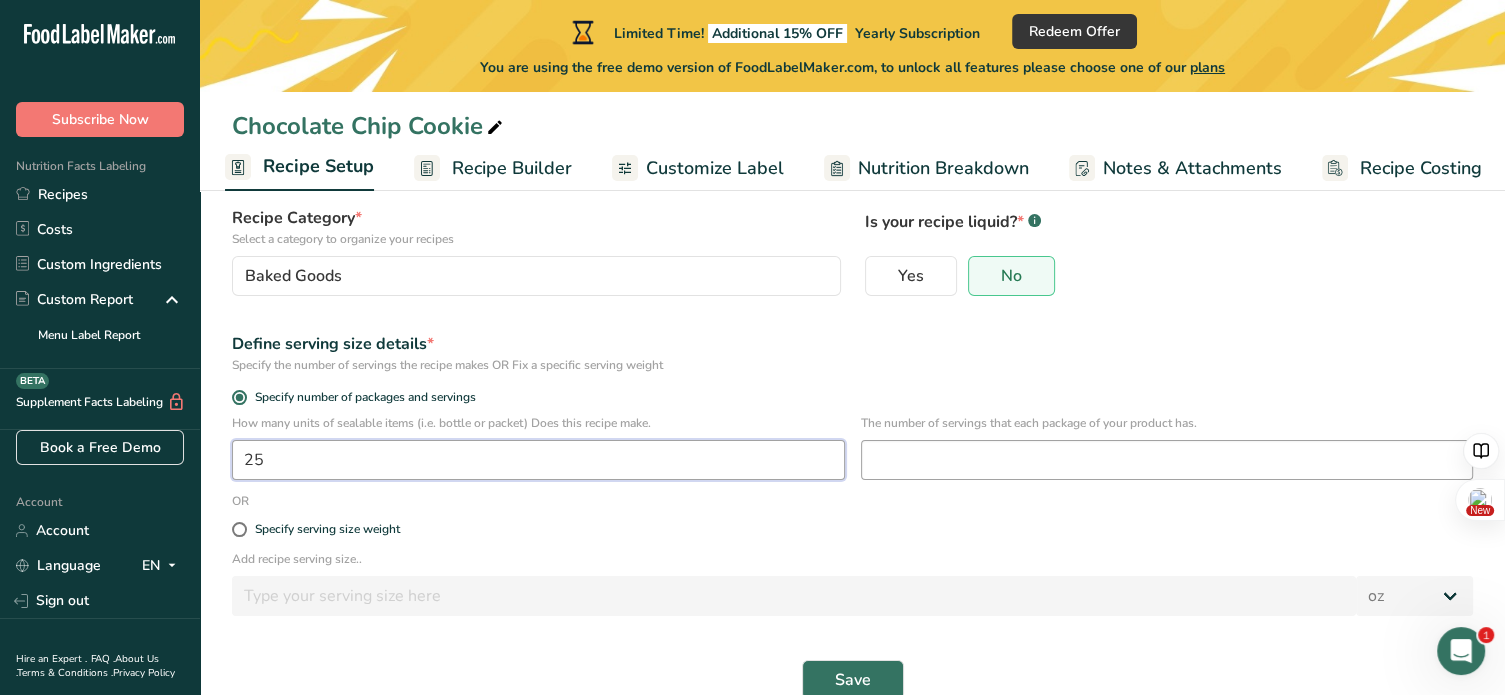 type on "25" 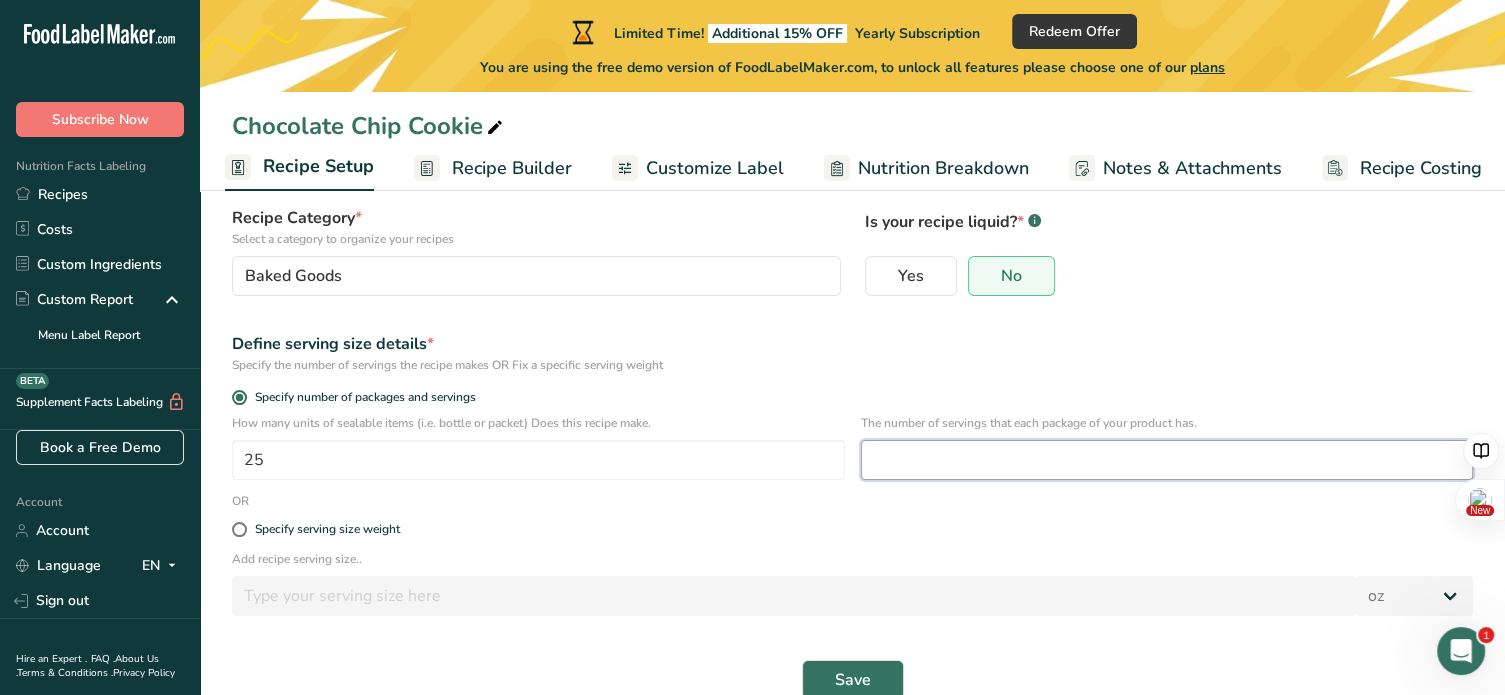 click at bounding box center [1167, 460] 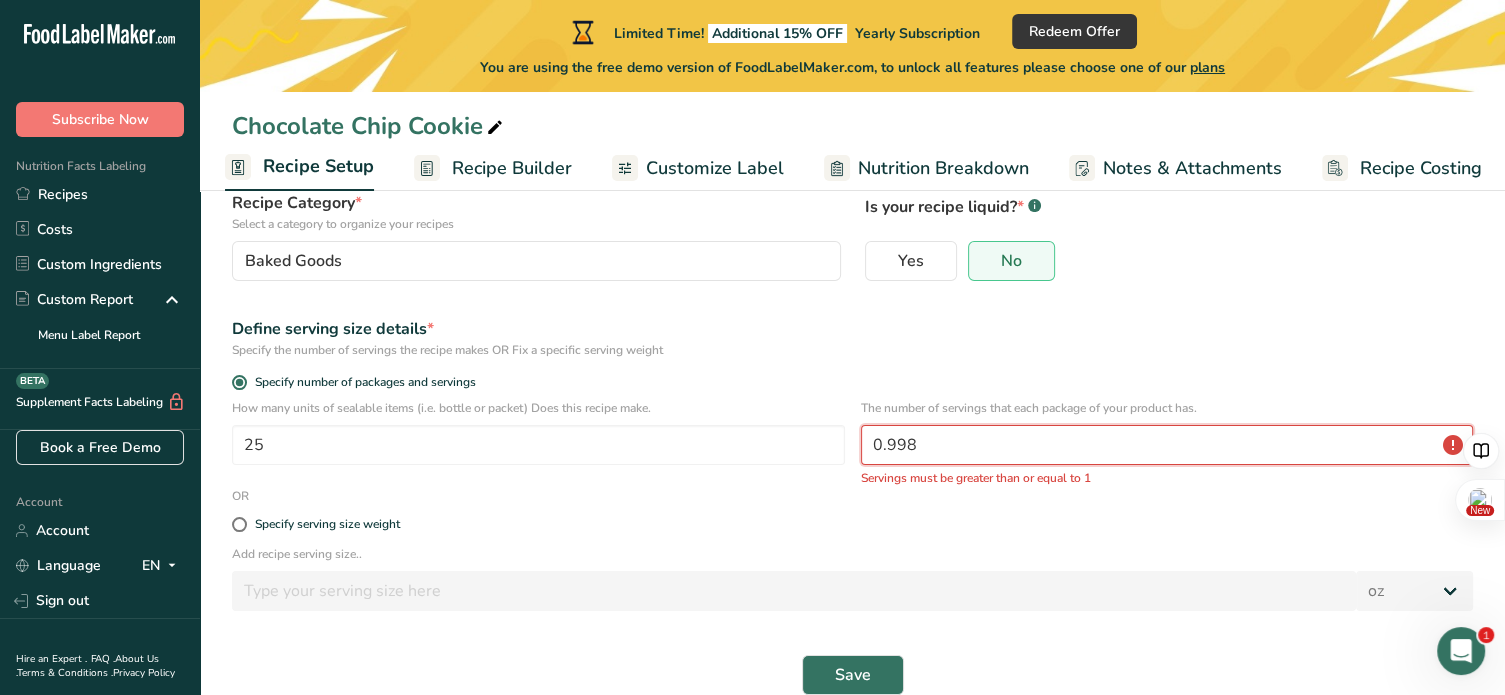 scroll, scrollTop: 197, scrollLeft: 0, axis: vertical 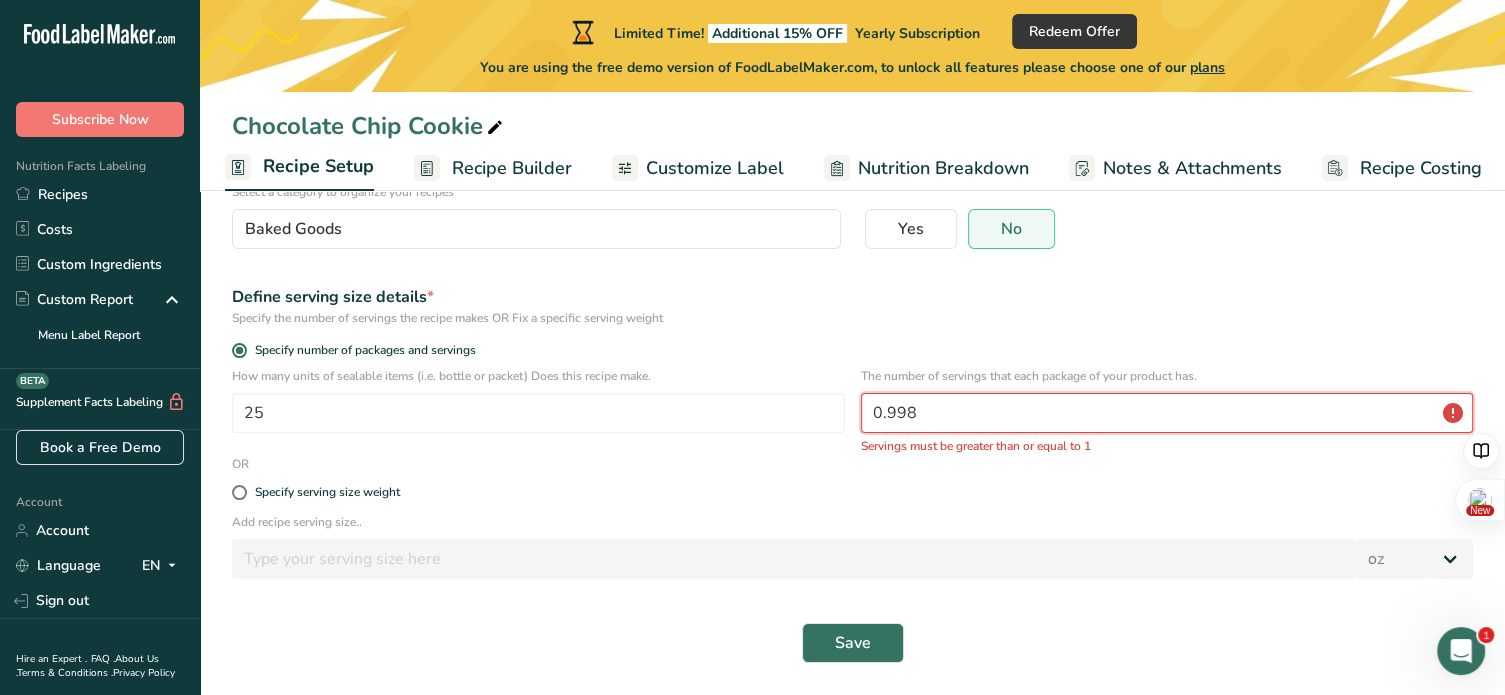 type on "0.998" 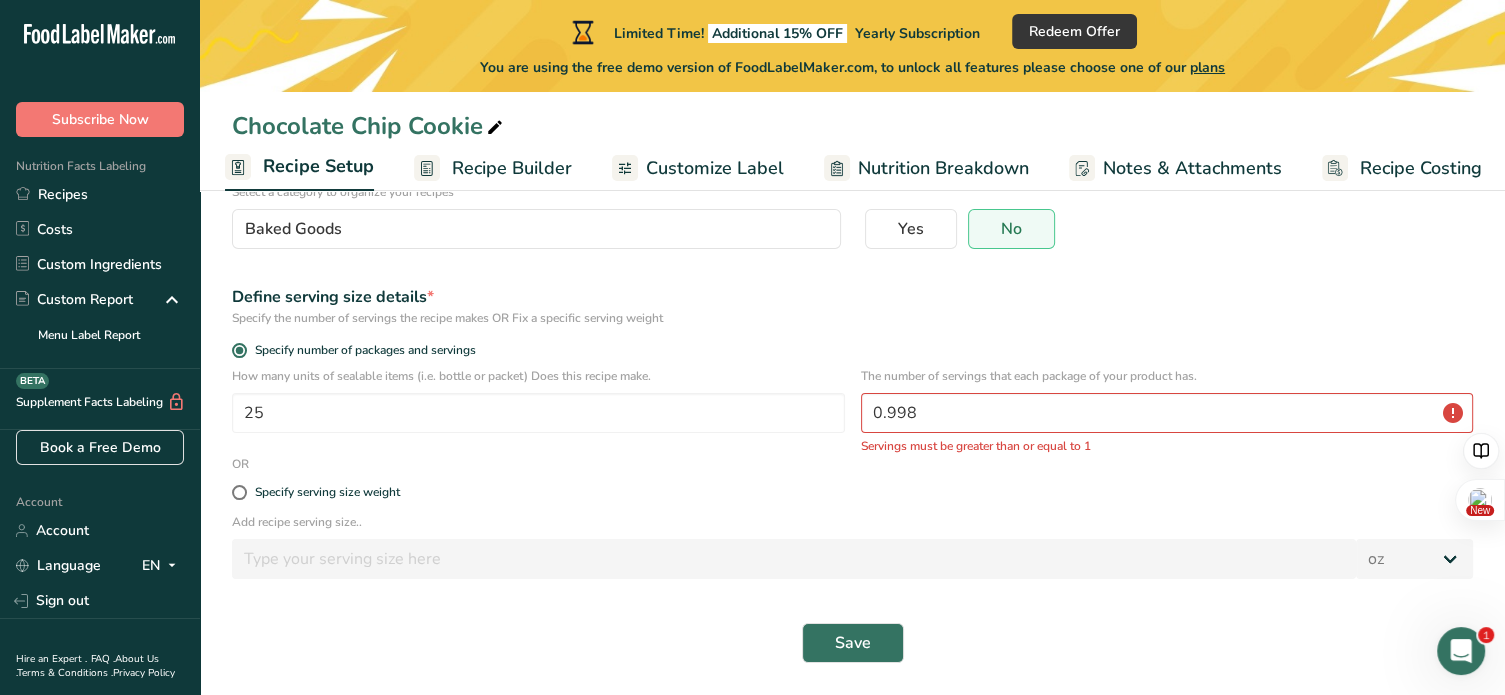 click on "Recipe Builder" at bounding box center [512, 168] 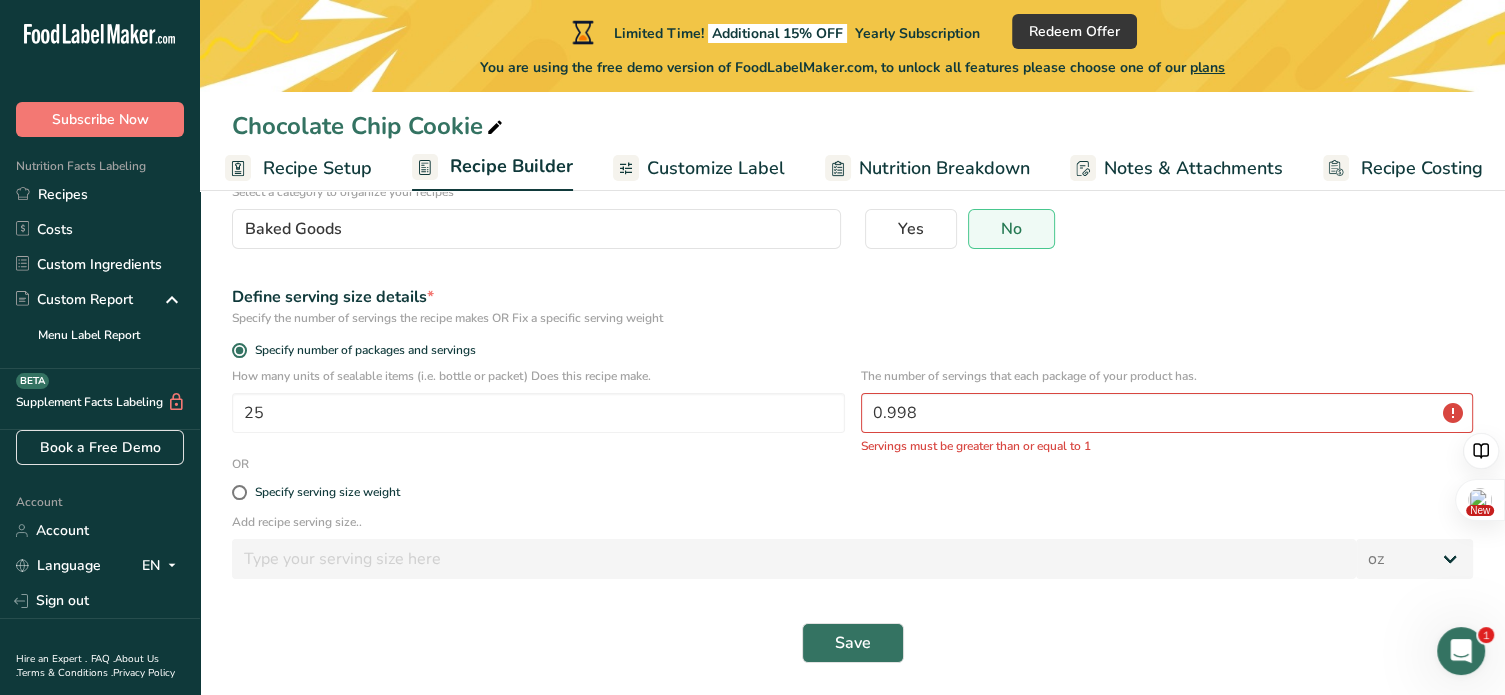 scroll, scrollTop: 0, scrollLeft: 16, axis: horizontal 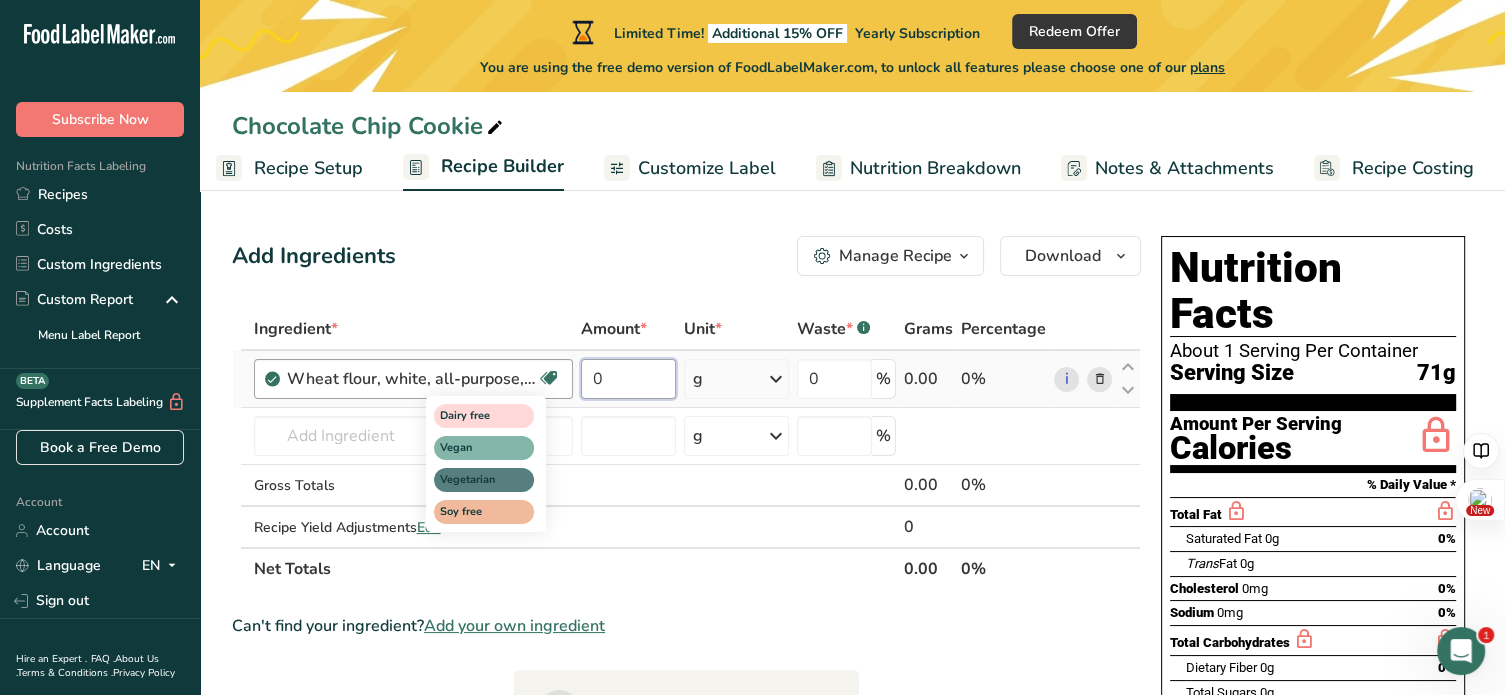 drag, startPoint x: 616, startPoint y: 383, endPoint x: 552, endPoint y: 366, distance: 66.21933 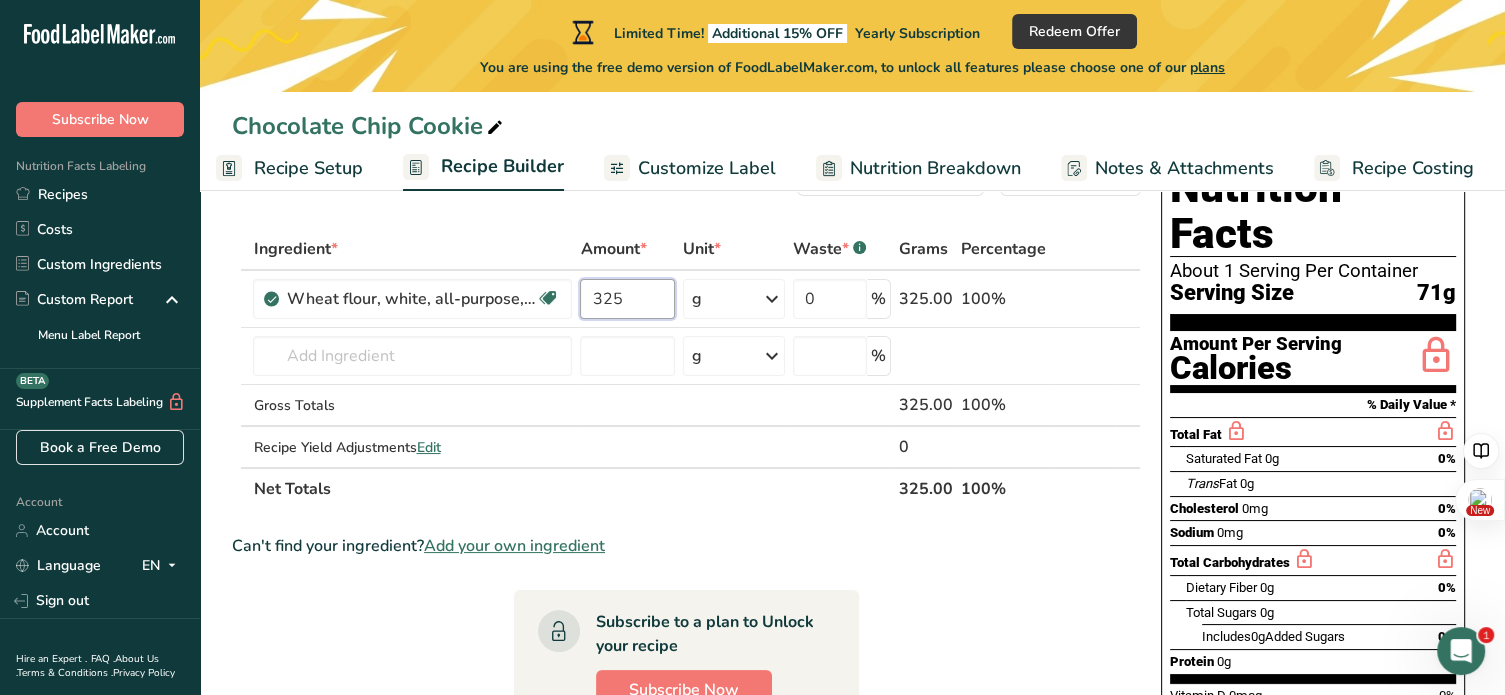 scroll, scrollTop: 50, scrollLeft: 0, axis: vertical 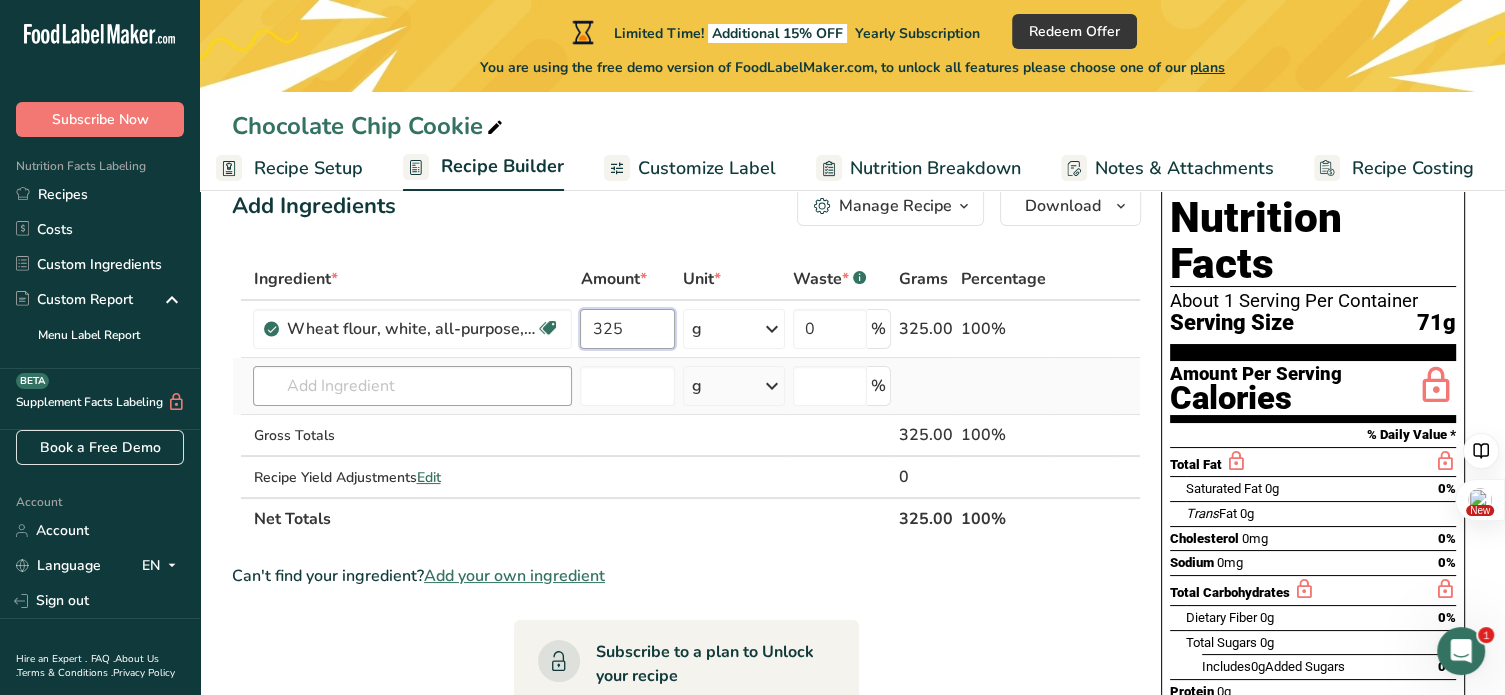 type on "325" 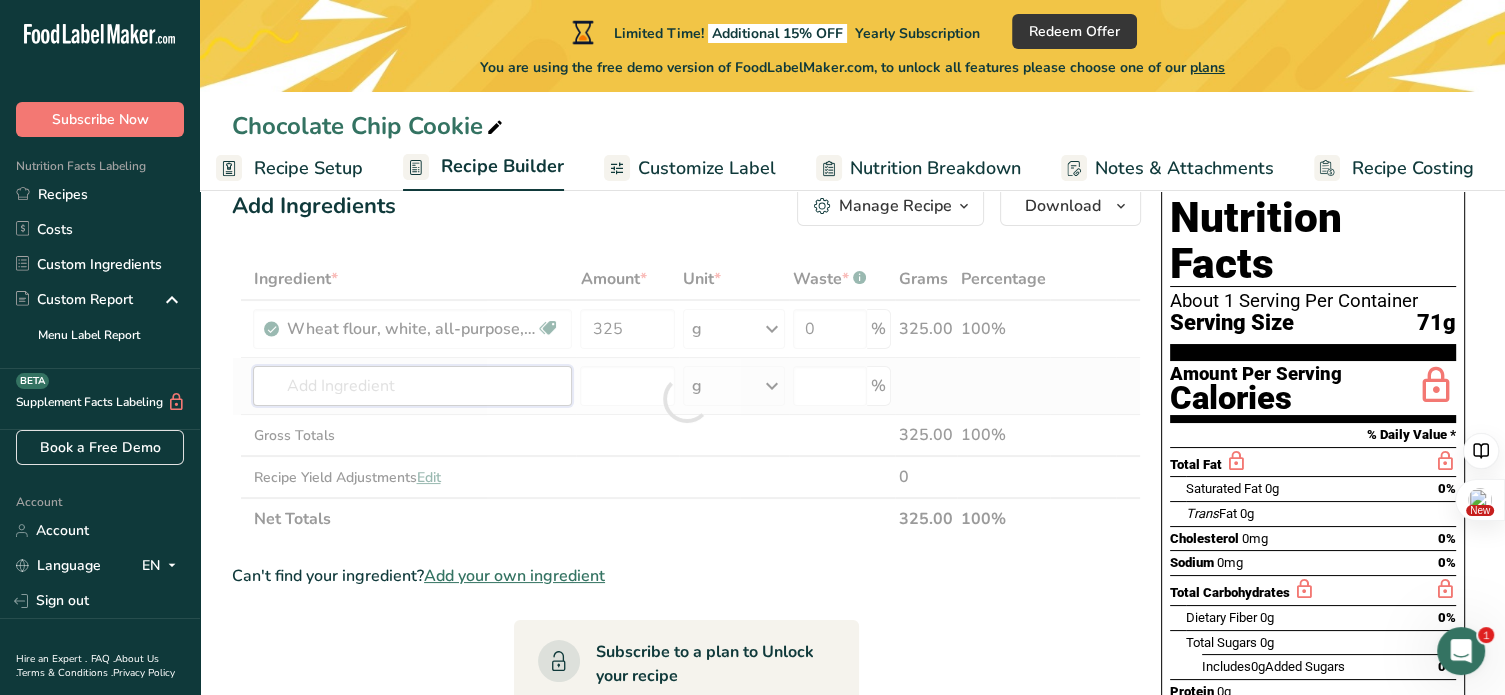 click on "Ingredient *
Amount *
Unit *
Waste *   .a-a{fill:#347362;}.b-a{fill:#fff;}          Grams
Percentage
Wheat flour, white, all-purpose, unenriched
Dairy free
Vegan
Vegetarian
Soy free
325
g
Portions
1 cup
Weight Units
g
kg
mg
See more
Volume Units
l
Volume units require a density conversion. If you know your ingredient's density enter it below. Otherwise, click on "RIA" our AI Regulatory bot - she will be able to help you
lb/ft3
g/cm3
Confirm
mL
lb/ft3
g/cm3" at bounding box center [686, 399] 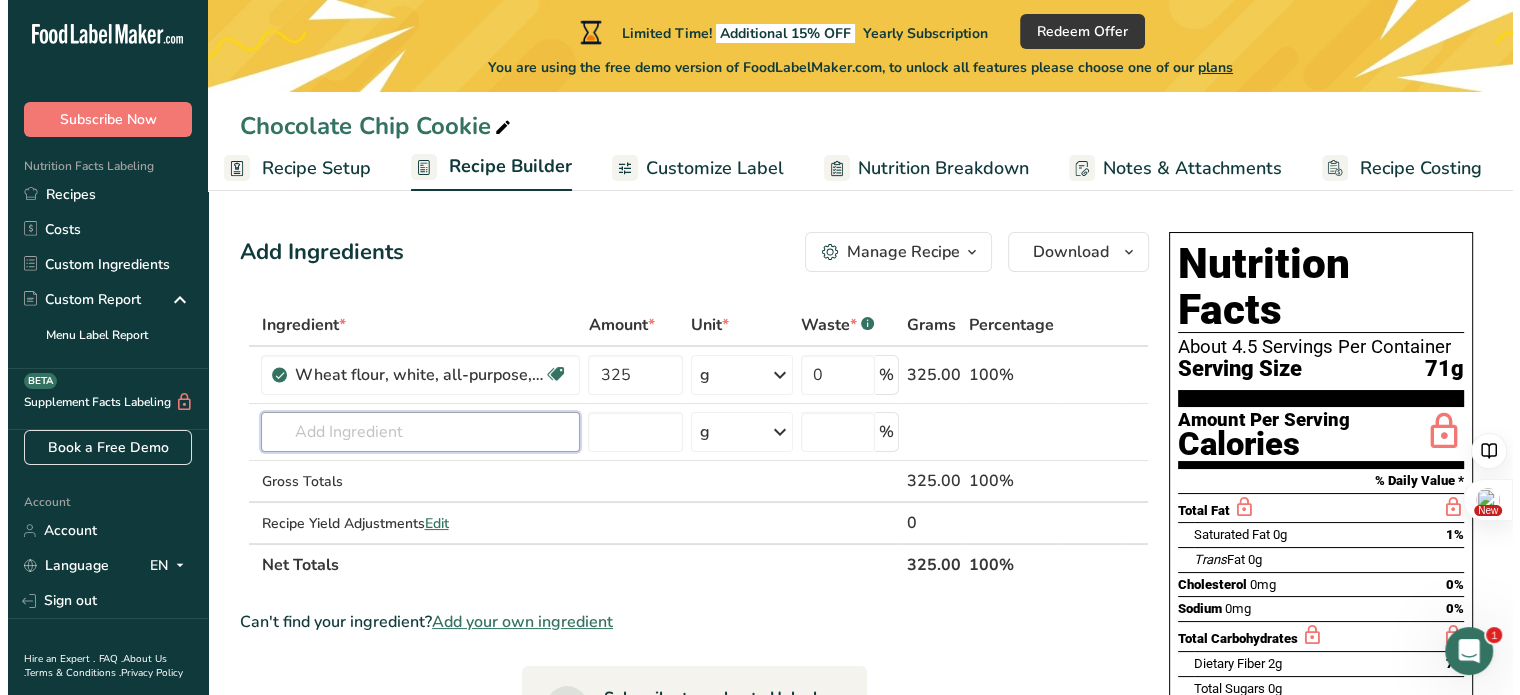 scroll, scrollTop: 0, scrollLeft: 0, axis: both 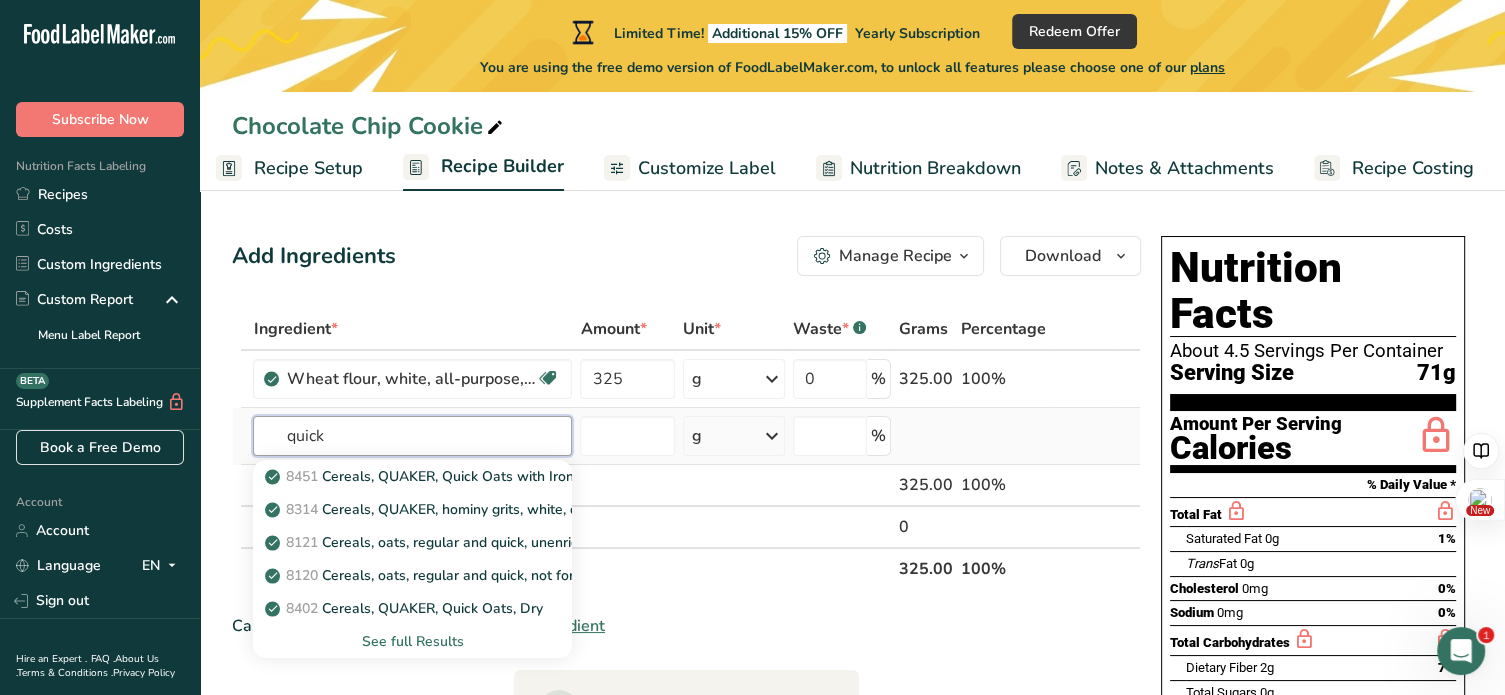 type on "quick" 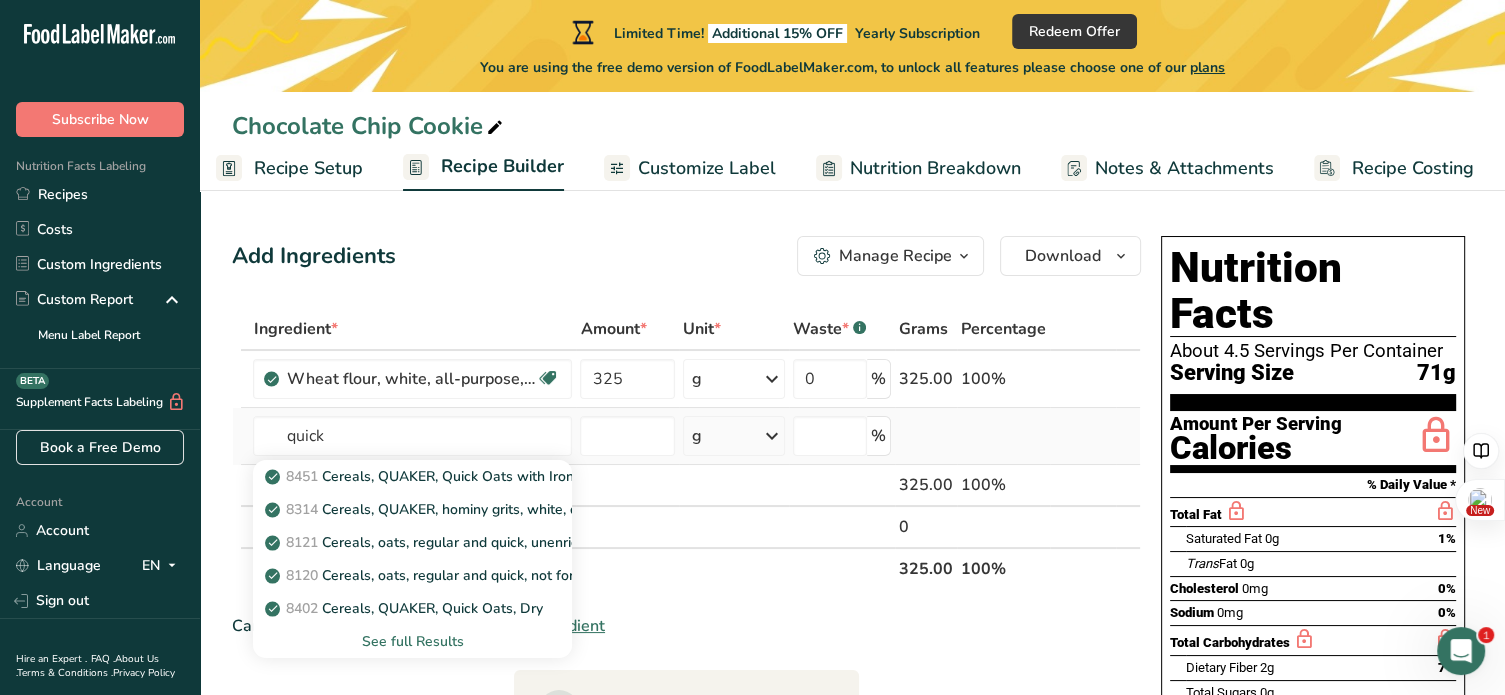 type 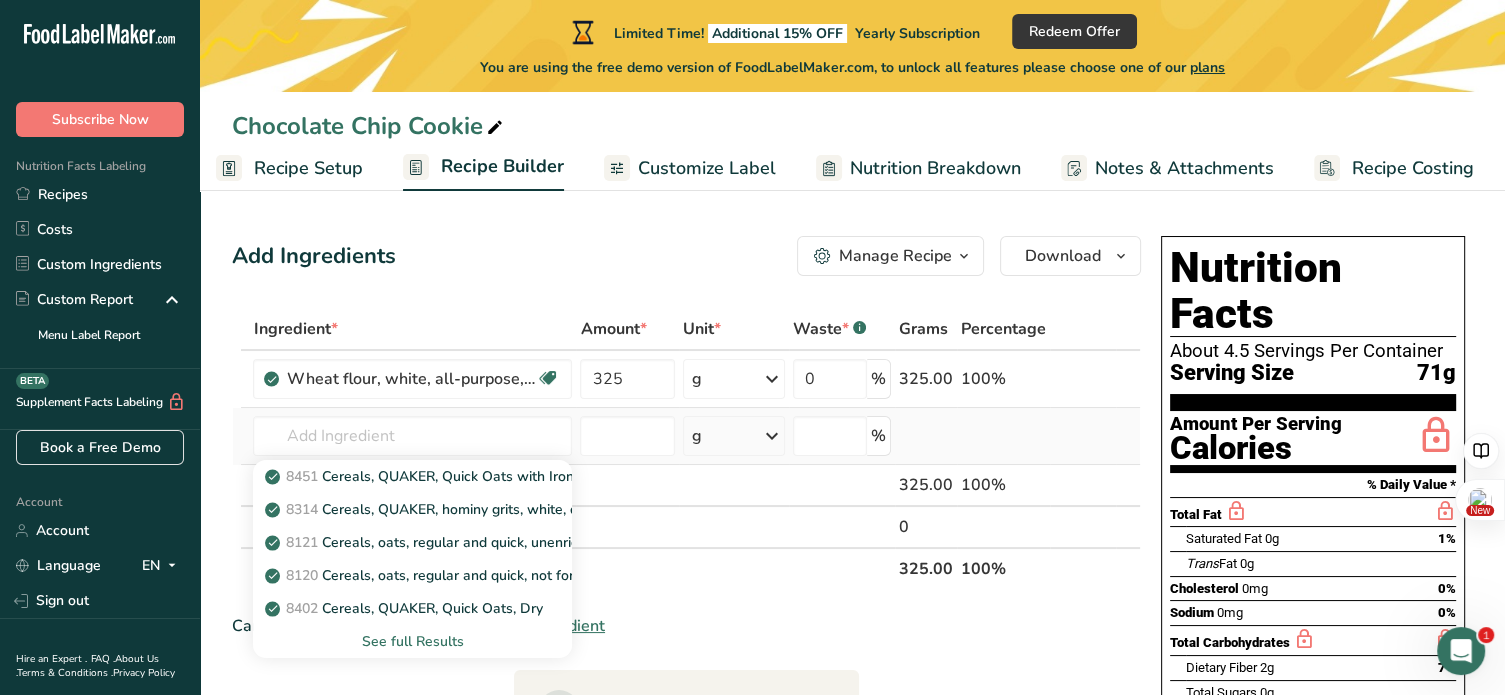 click on "See full Results" at bounding box center [412, 641] 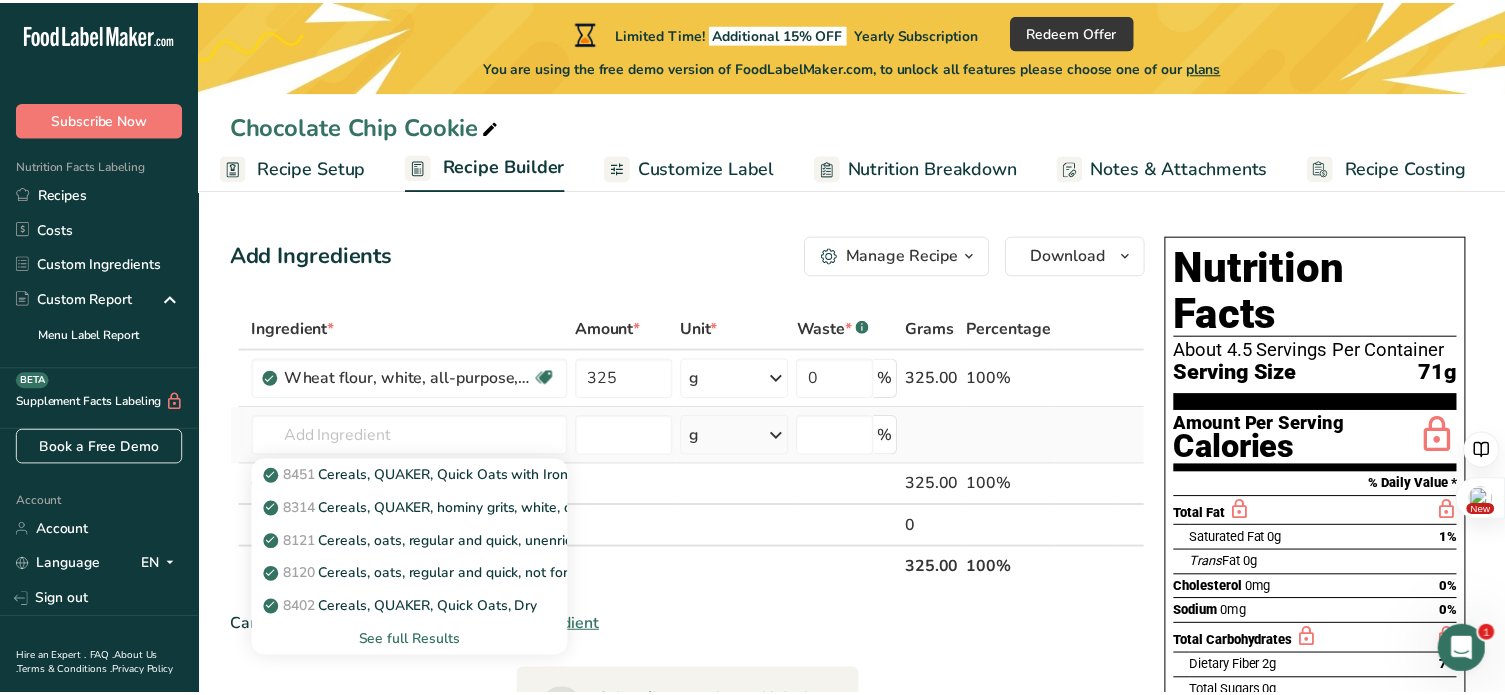 scroll, scrollTop: 0, scrollLeft: 1, axis: horizontal 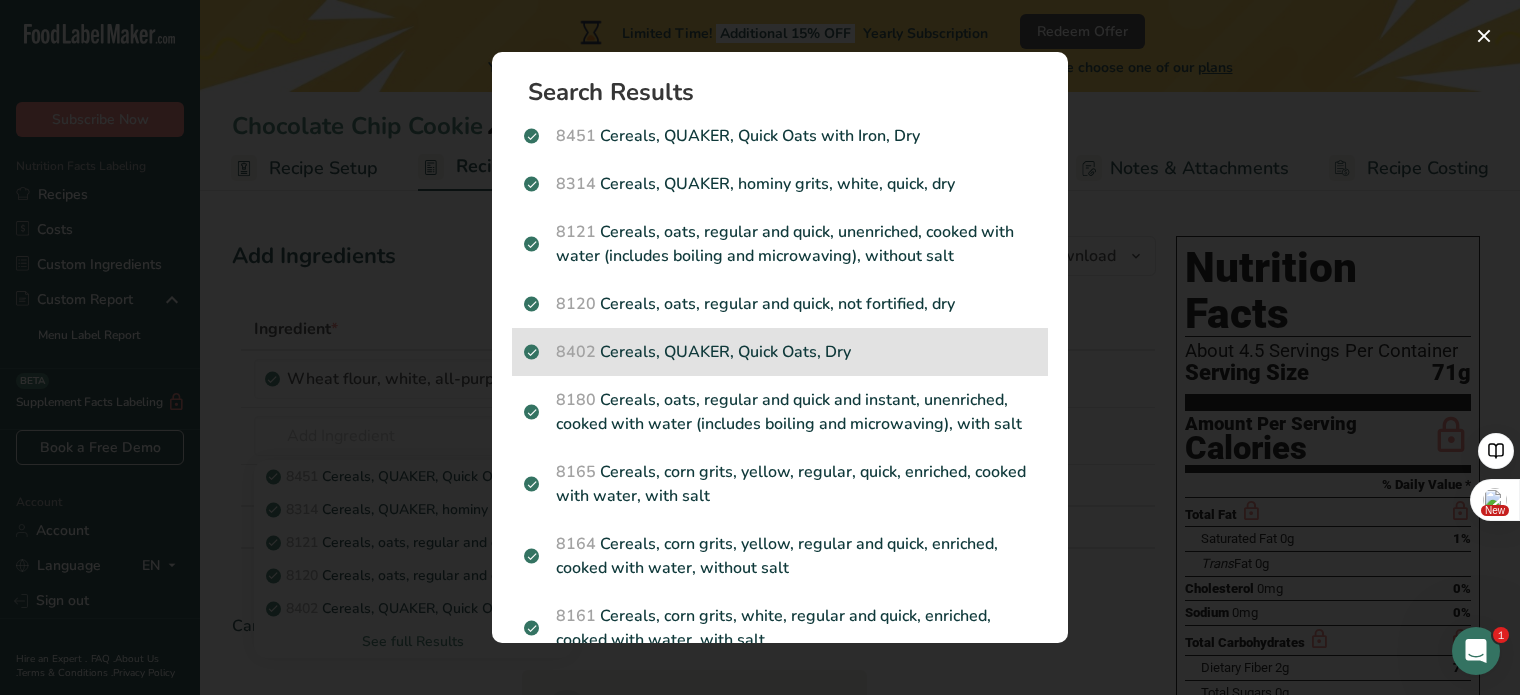 click on "8402
Cereals, QUAKER, Quick Oats, Dry" at bounding box center [780, 352] 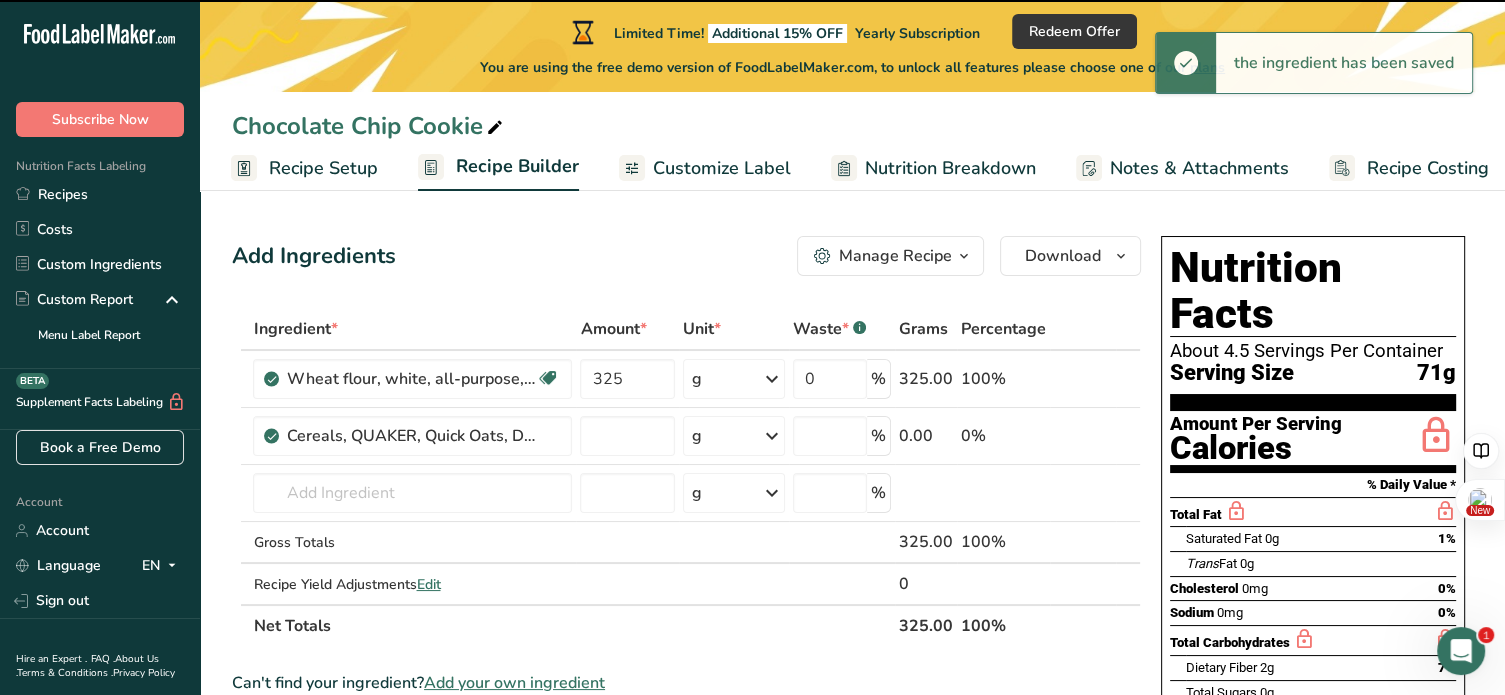 type on "0" 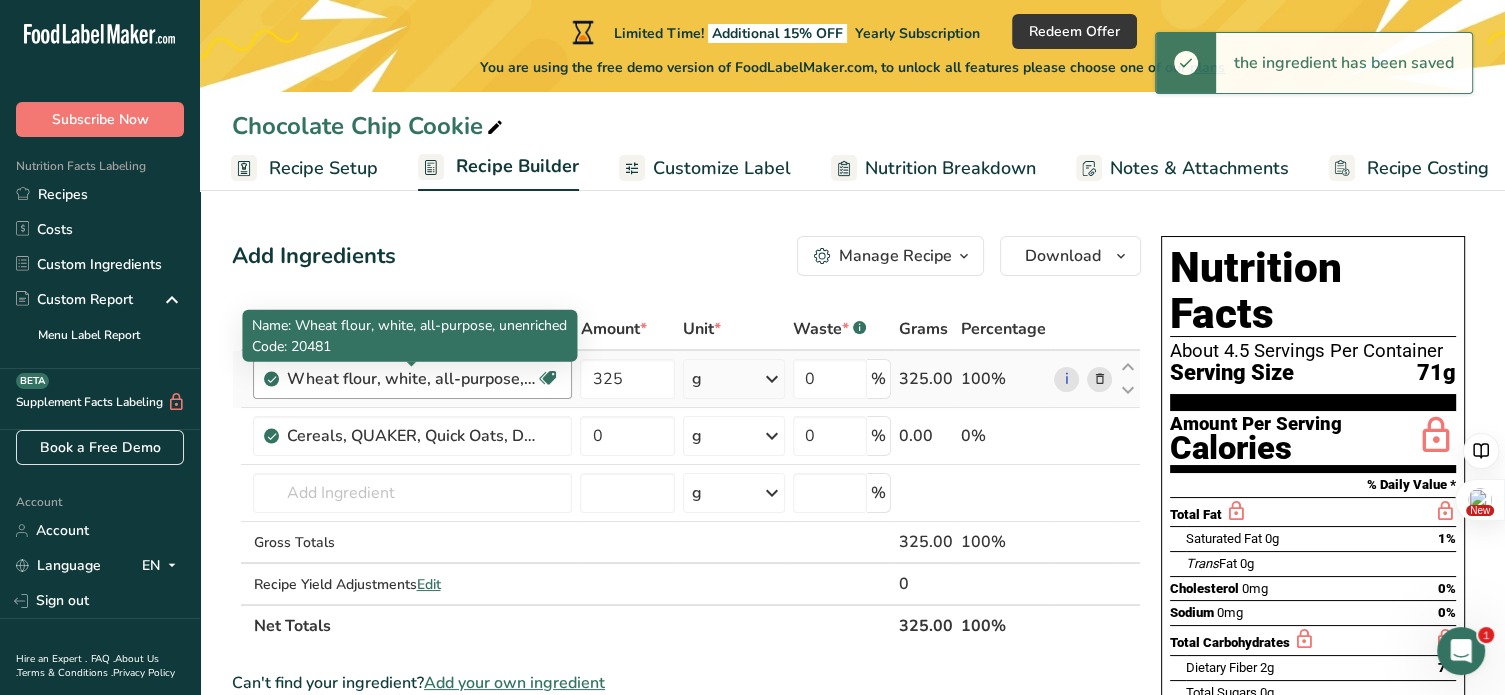 click on "Wheat flour, white, all-purpose, unenriched" at bounding box center (411, 379) 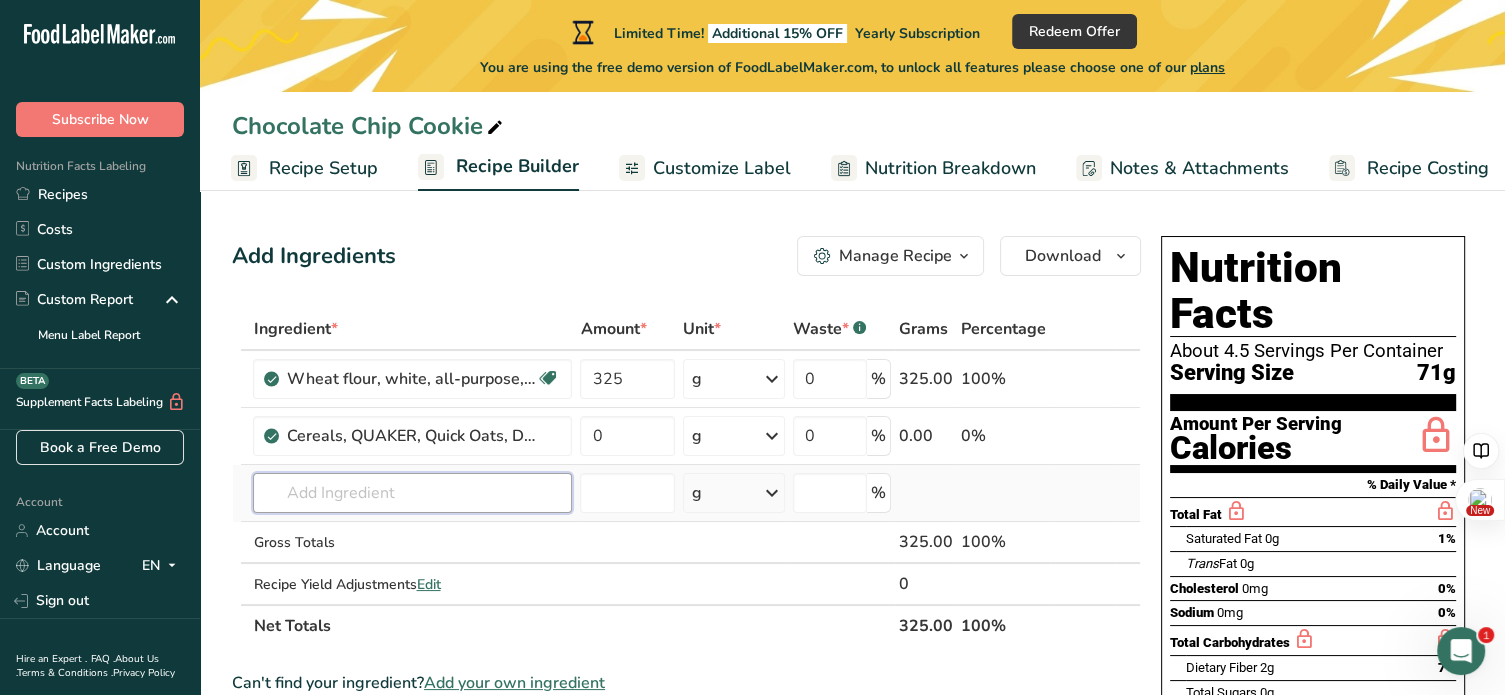 click at bounding box center [412, 493] 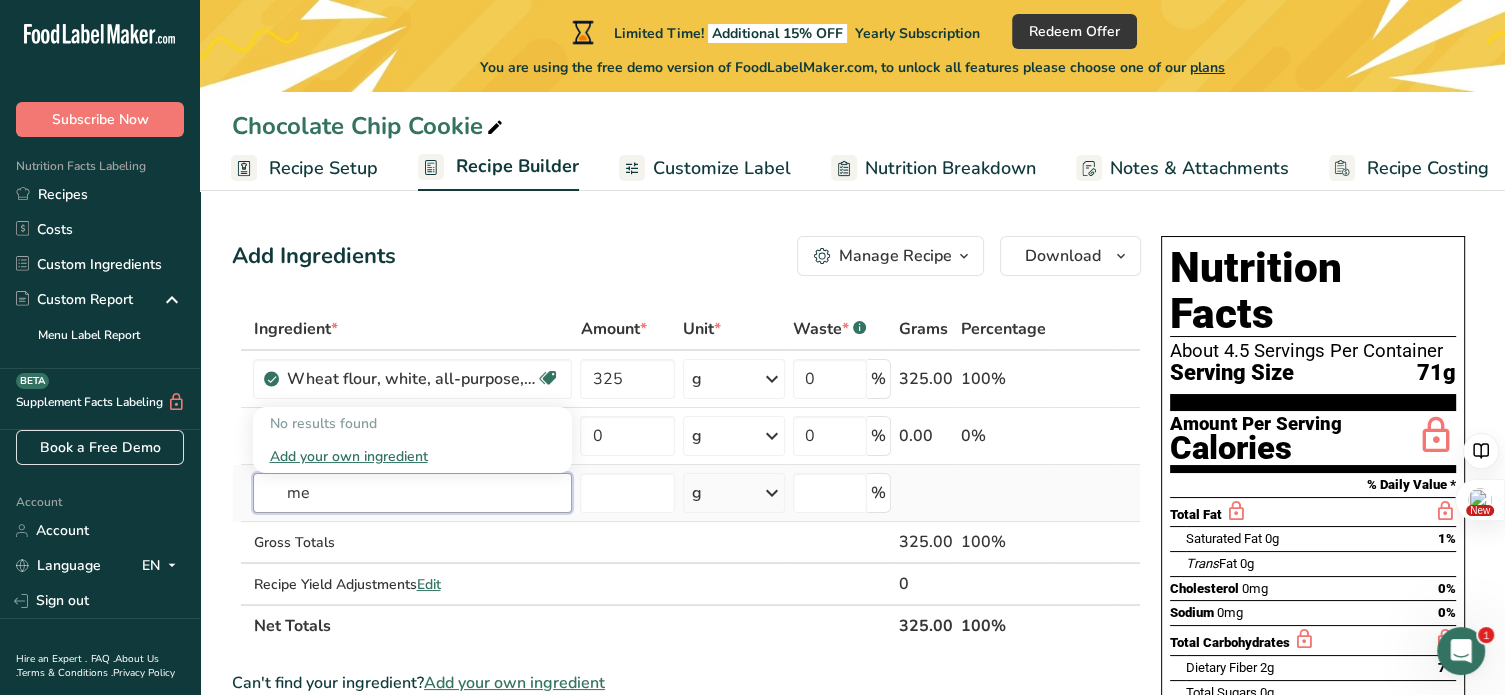 type on "m" 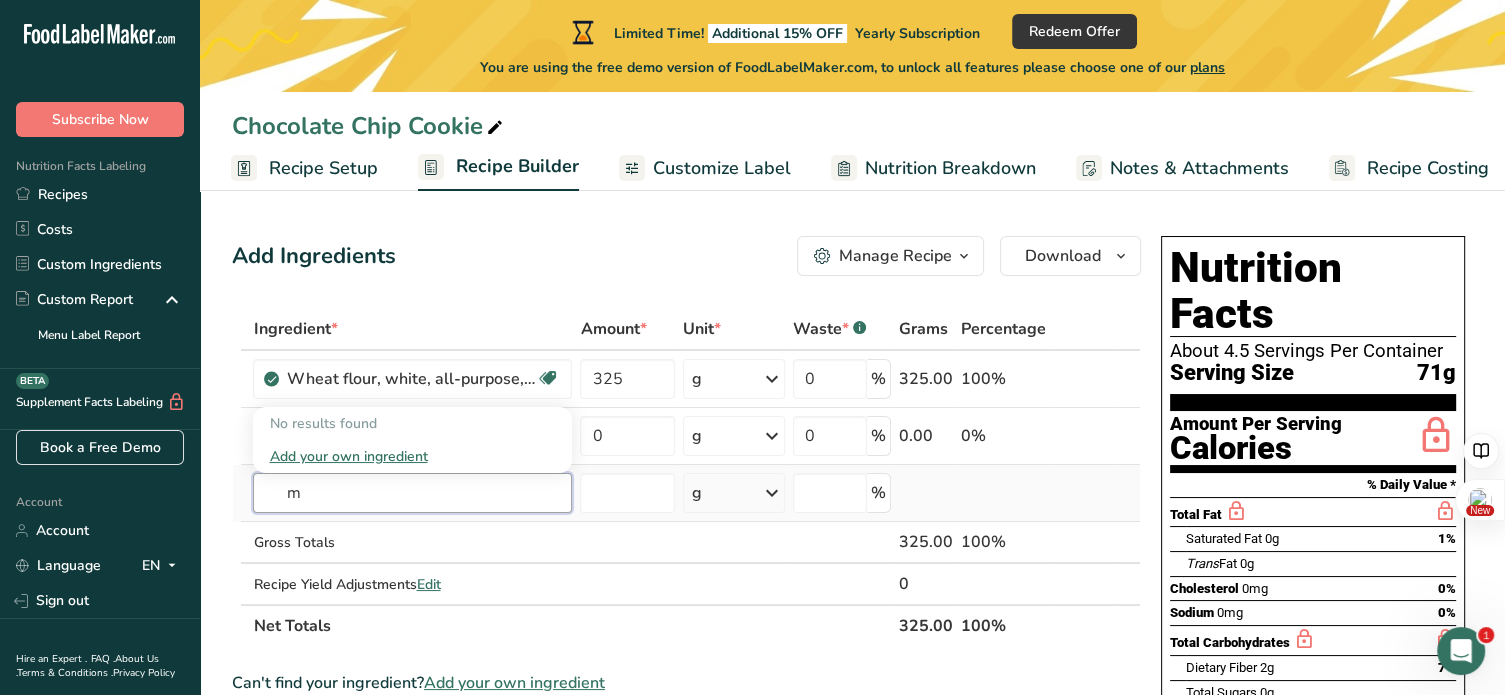 type 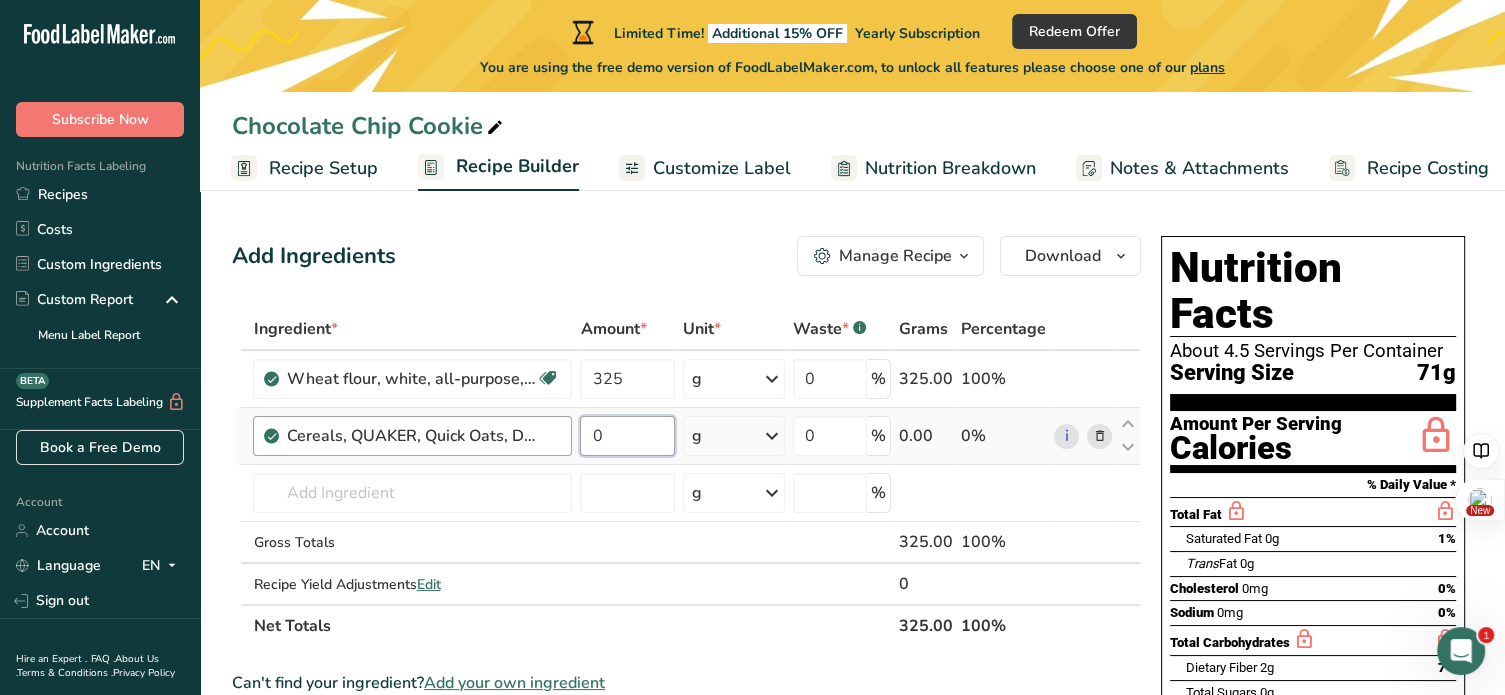 drag, startPoint x: 640, startPoint y: 427, endPoint x: 561, endPoint y: 441, distance: 80.23092 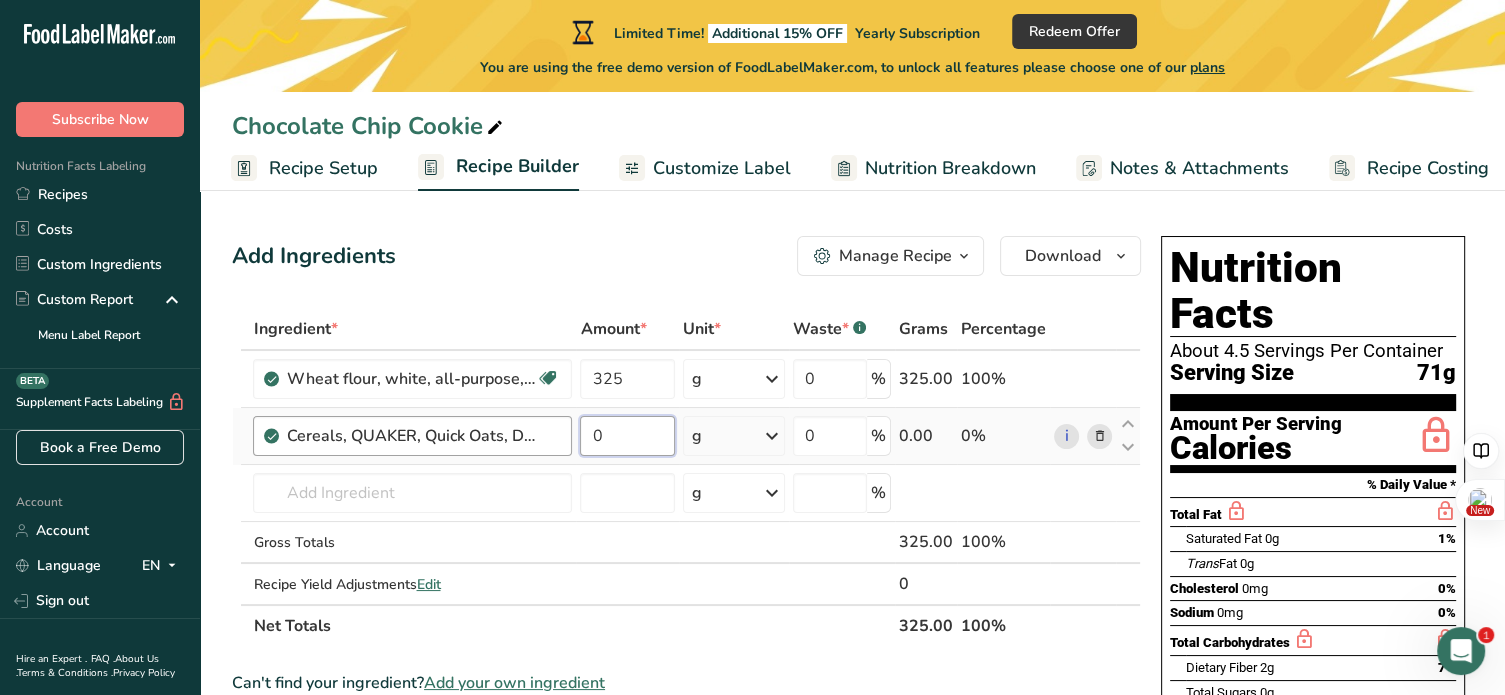 click on "Cereals, QUAKER, Quick Oats, Dry
0
g
Portions
0.5 cup
Weight Units
g
kg
mg
See more
Volume Units
l
Volume units require a density conversion. If you know your ingredient's density enter it below. Otherwise, click on "RIA" our AI Regulatory bot - she will be able to help you
lb/ft3
g/cm3
Confirm
mL
Volume units require a density conversion. If you know your ingredient's density enter it below. Otherwise, click on "RIA" our AI Regulatory bot - she will be able to help you
lb/ft3
g/cm3
Confirm
fl oz" at bounding box center [686, 436] 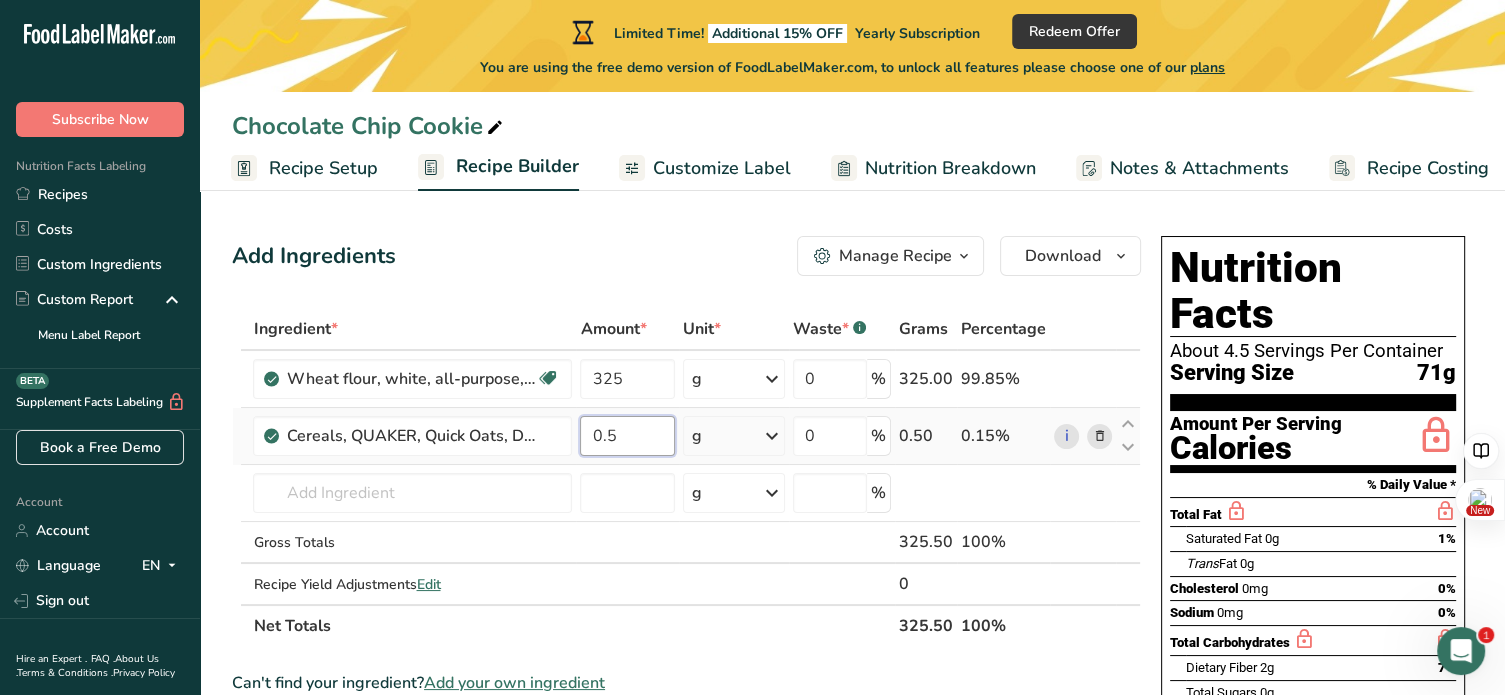 type on "0.5" 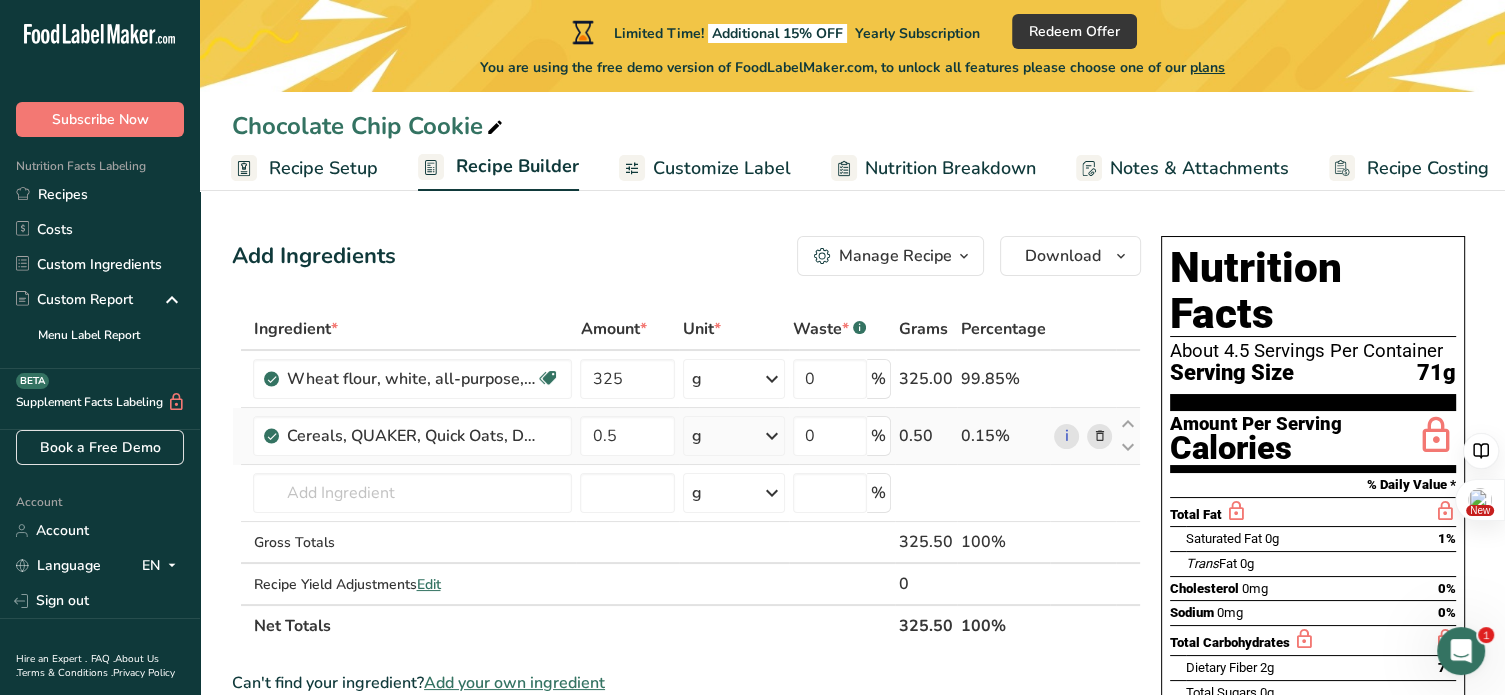 click on "Ingredient *
Amount *
Unit *
Waste *   .a-a{fill:#347362;}.b-a{fill:#fff;}          Grams
Percentage
Wheat flour, white, all-purpose, unenriched
Dairy free
Vegan
Vegetarian
Soy free
325
g
Portions
1 cup
Weight Units
g
kg
mg
See more
Volume Units
l
Volume units require a density conversion. If you know your ingredient's density enter it below. Otherwise, click on "RIA" our AI Regulatory bot - she will be able to help you
lb/ft3
g/cm3
Confirm
mL
lb/ft3
g/cm3" at bounding box center [686, 477] 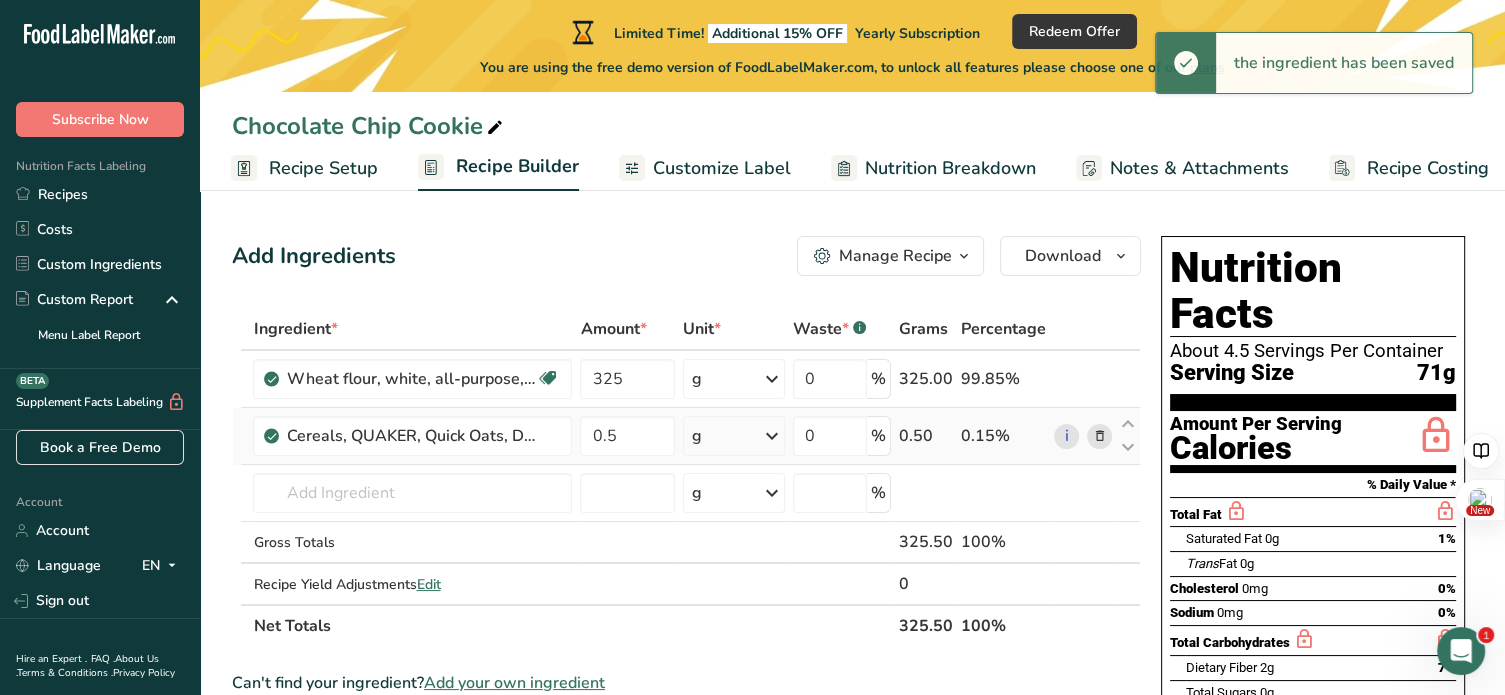 click at bounding box center [772, 436] 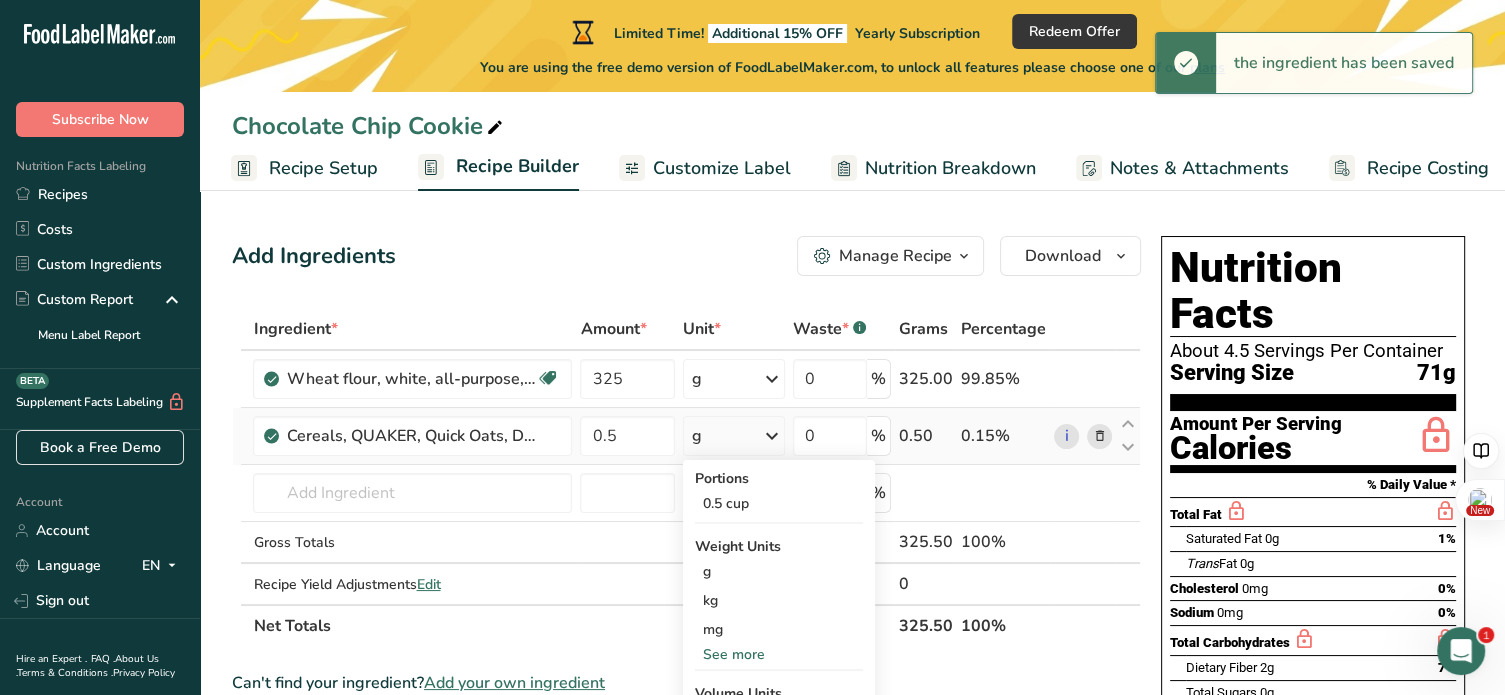 scroll, scrollTop: 24, scrollLeft: 0, axis: vertical 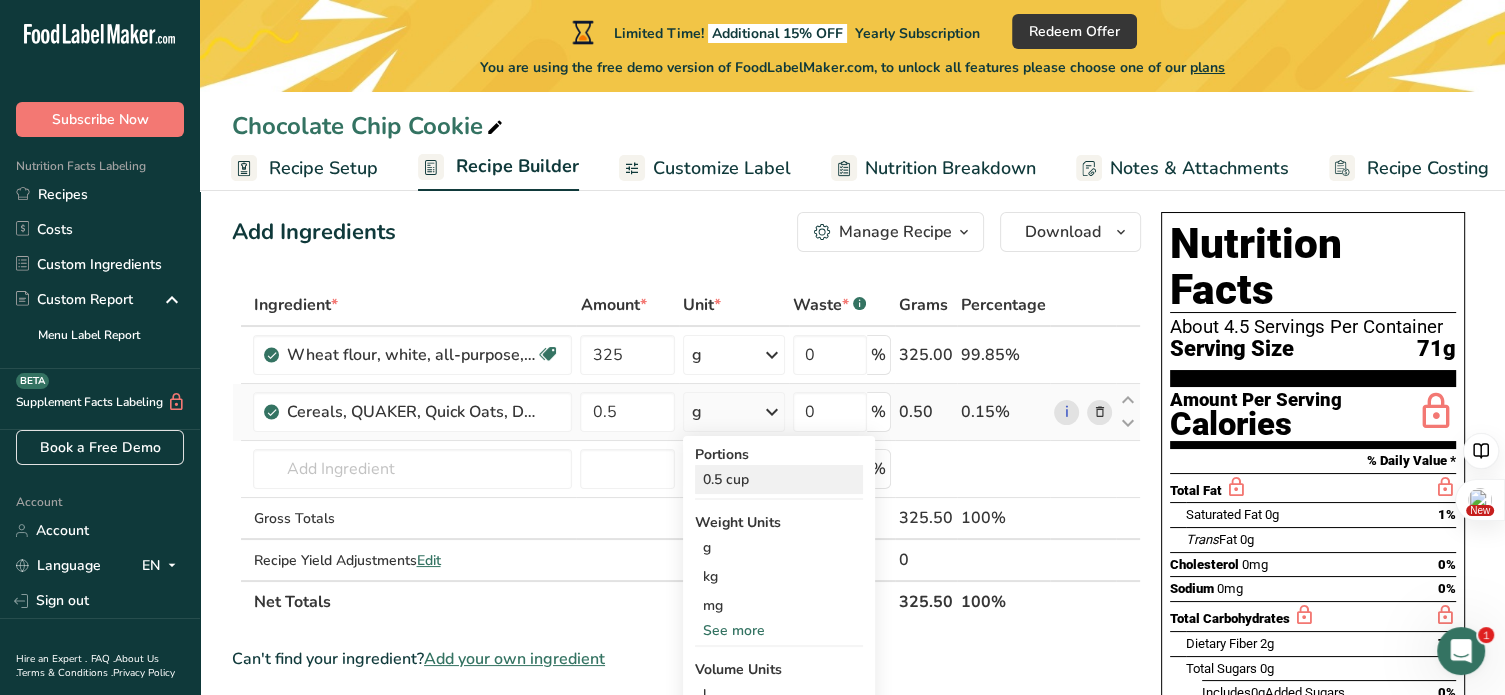 click on "0.5 cup" at bounding box center [779, 479] 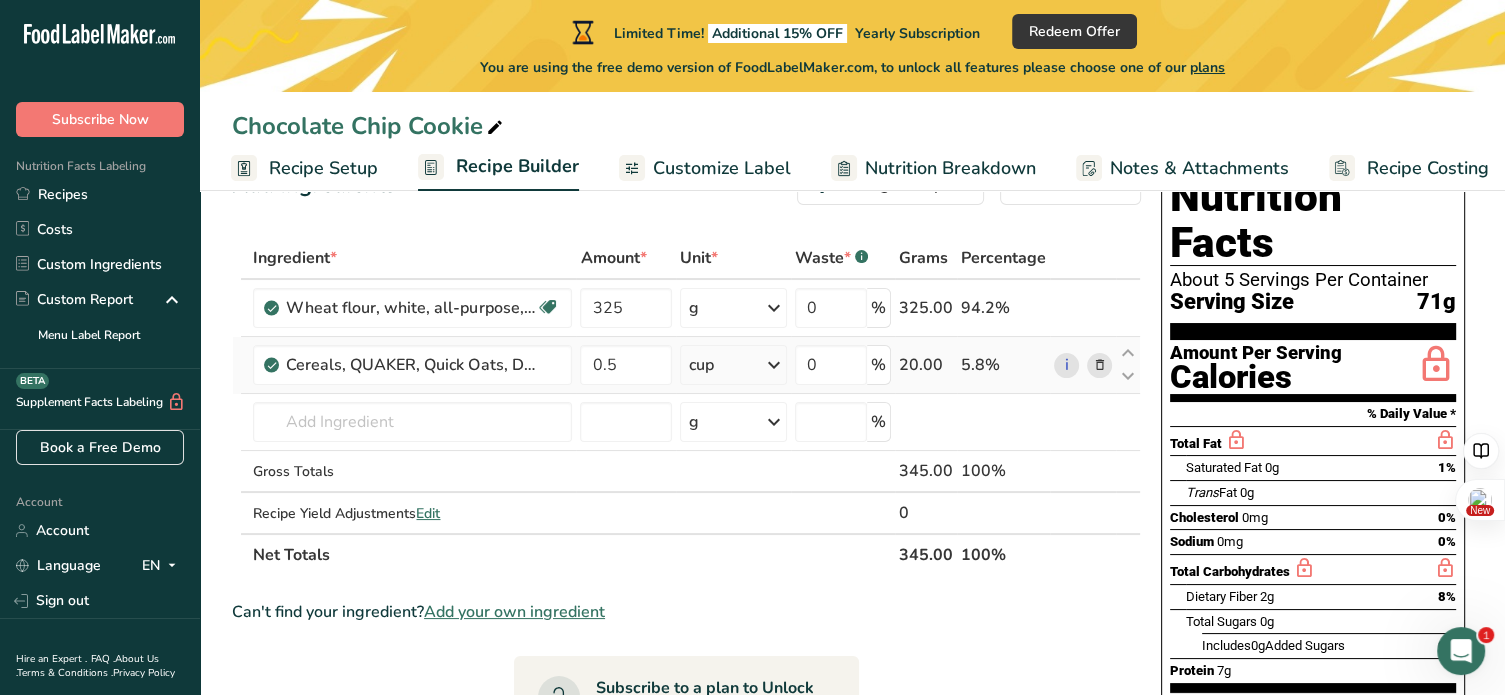 scroll, scrollTop: 75, scrollLeft: 0, axis: vertical 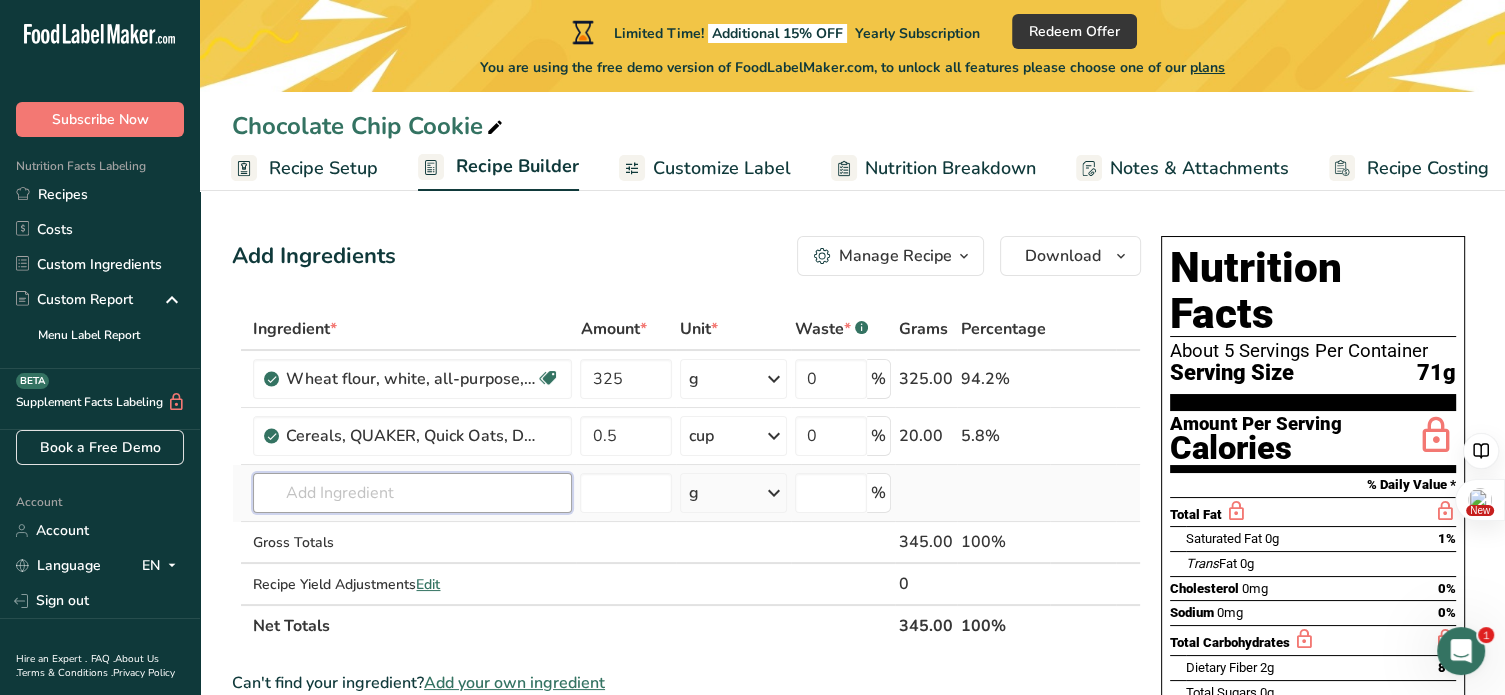 click at bounding box center [412, 493] 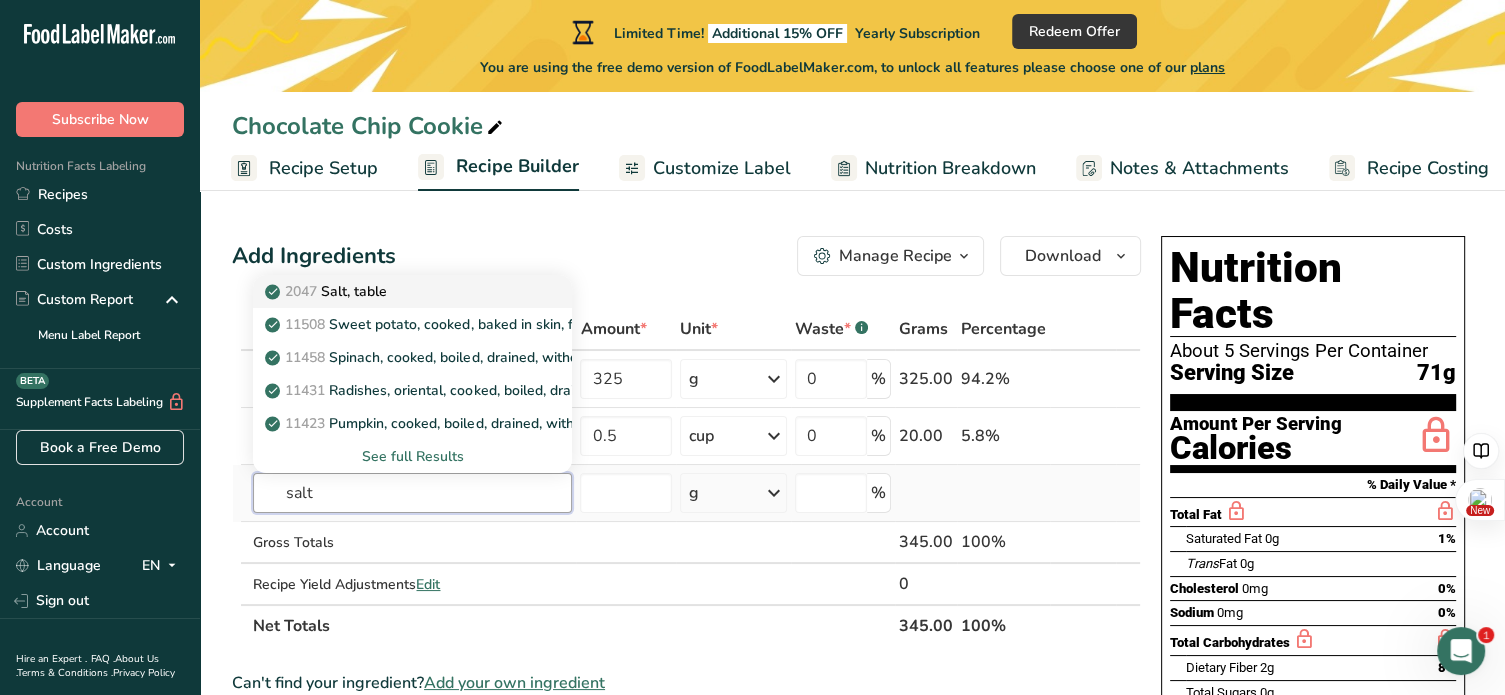 type on "salt" 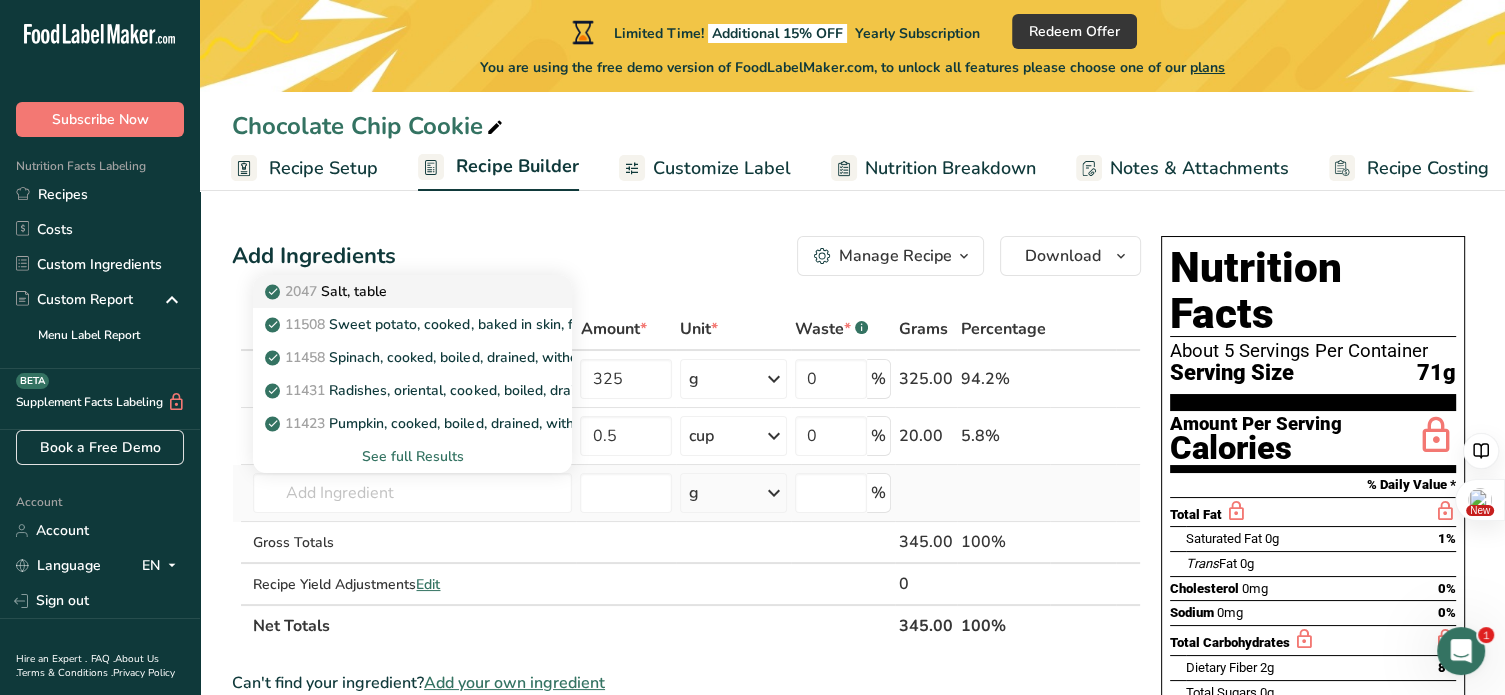 click on "2047
Salt, table" at bounding box center (396, 291) 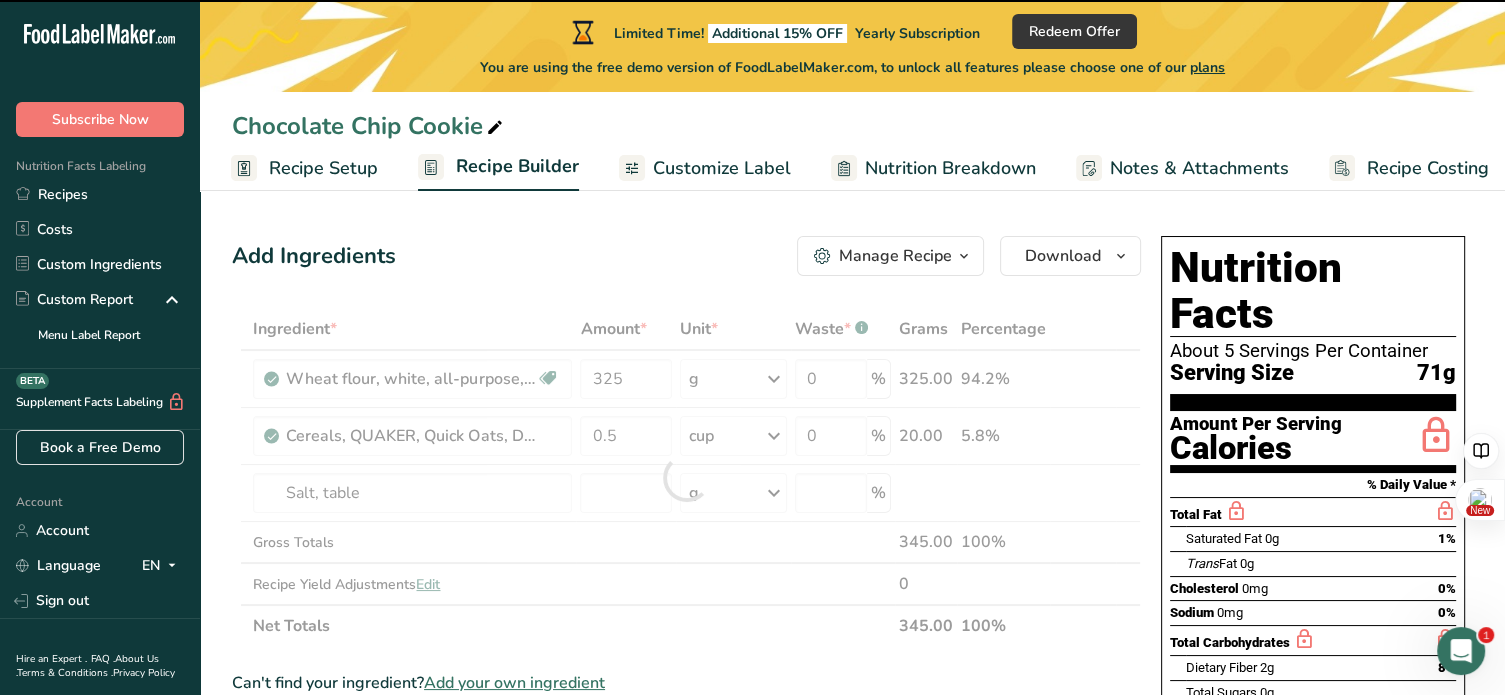 type on "0" 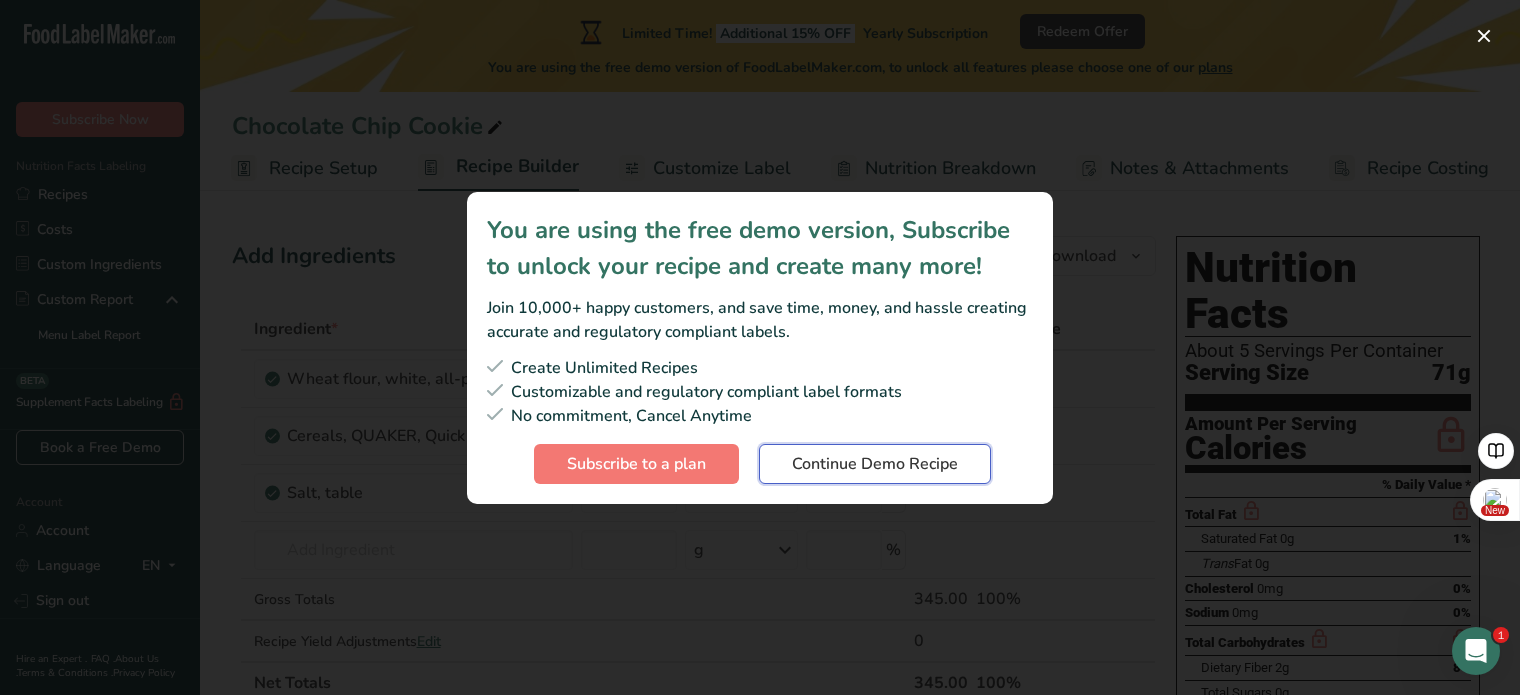 click on "Continue Demo Recipe" at bounding box center [875, 464] 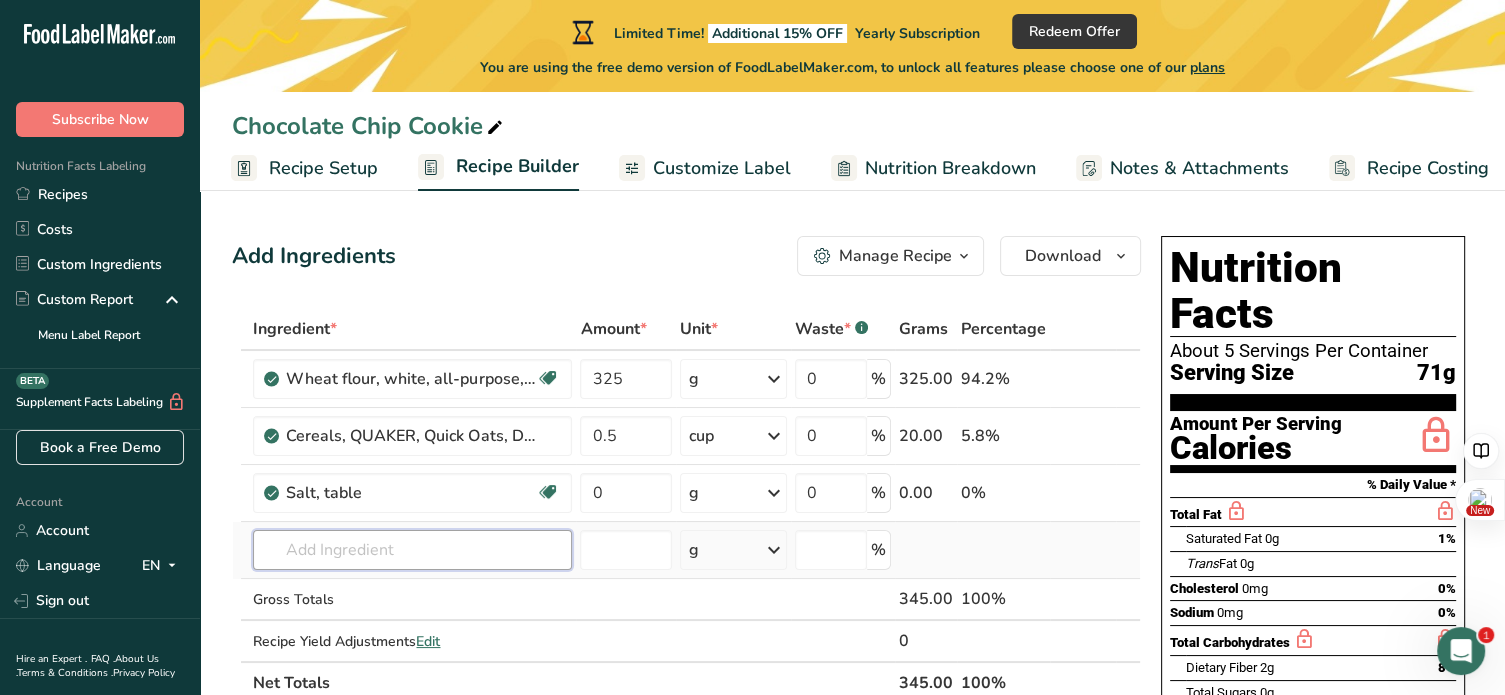 click at bounding box center (412, 550) 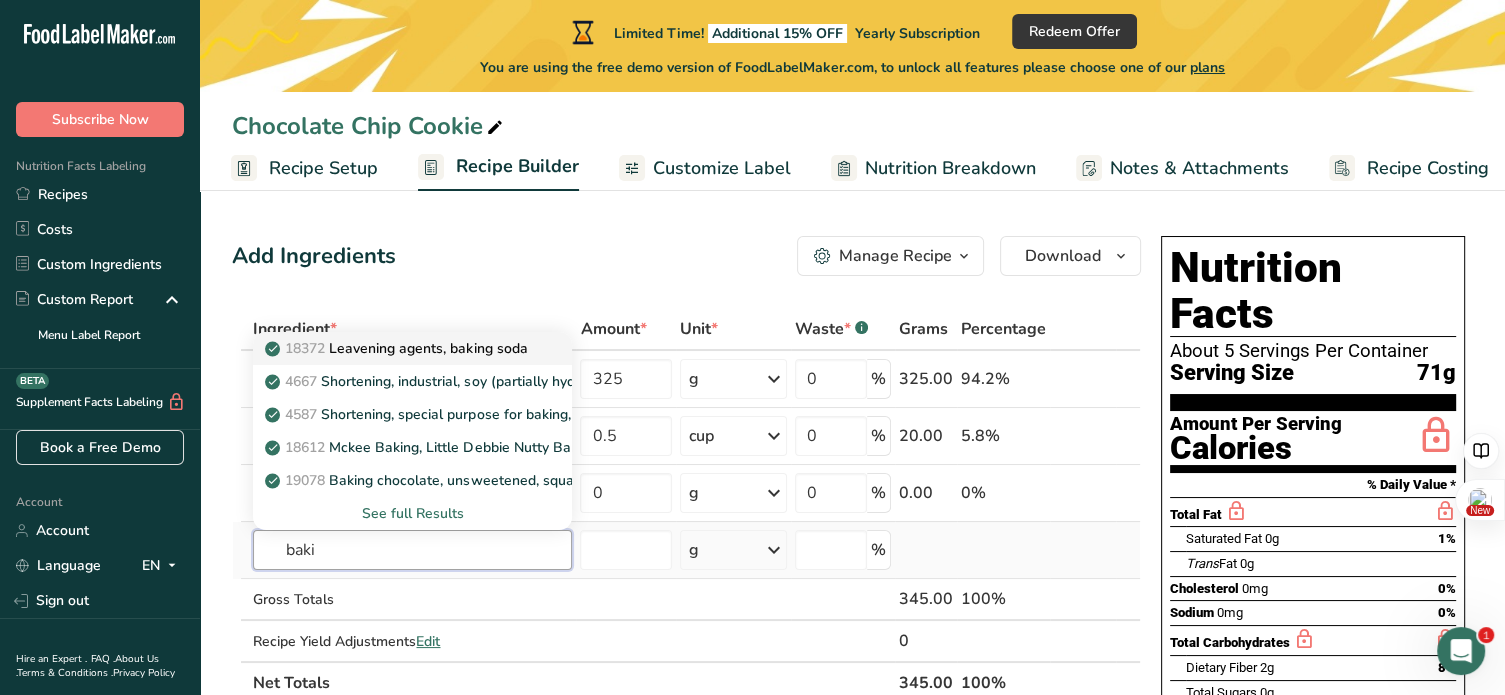 type on "baki" 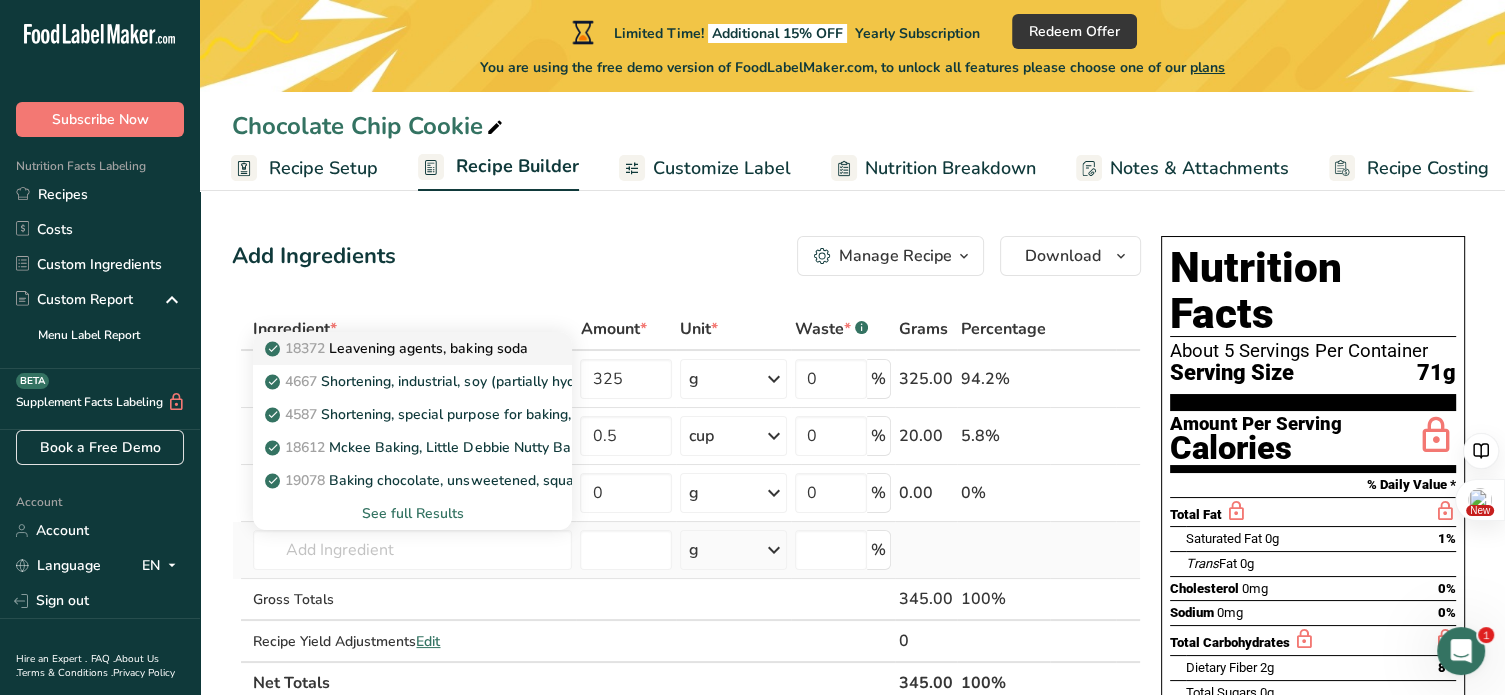 click on "18372
Leavening agents, baking soda" at bounding box center (398, 348) 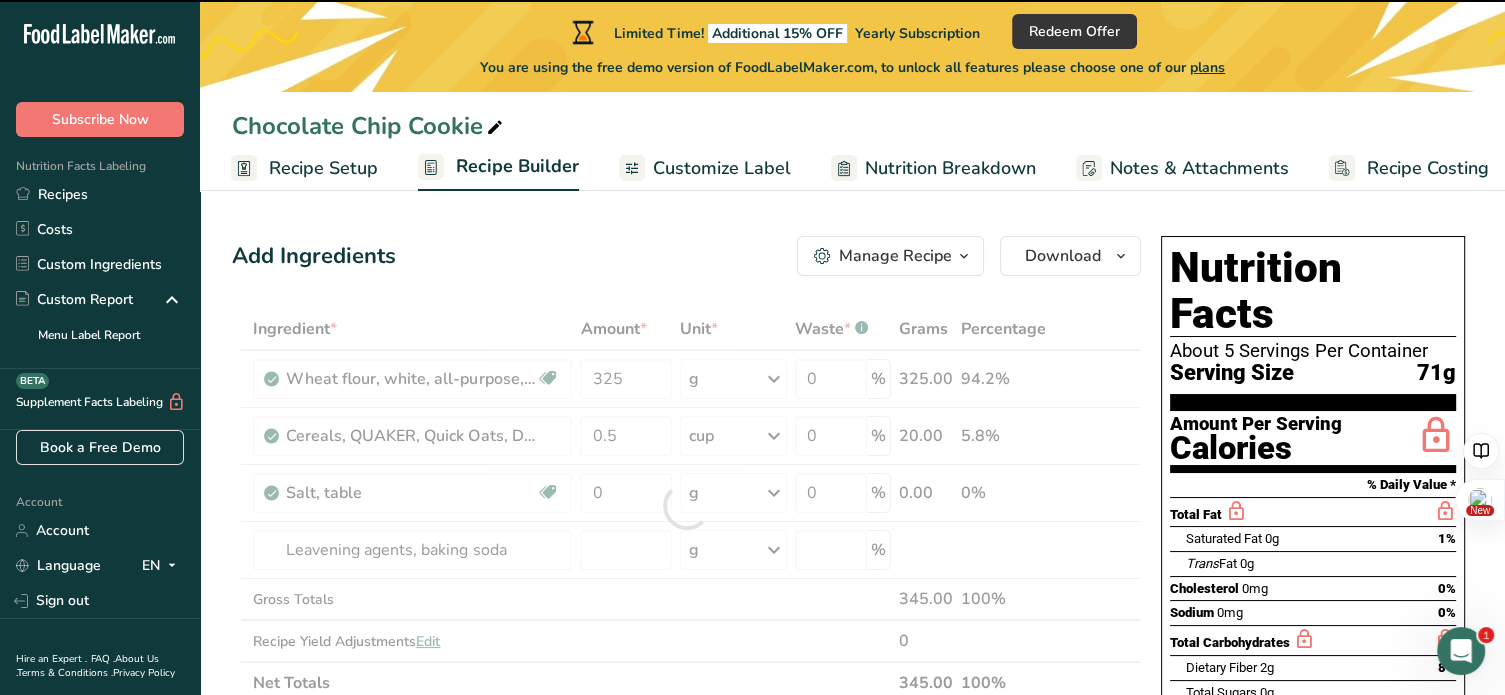 type on "0" 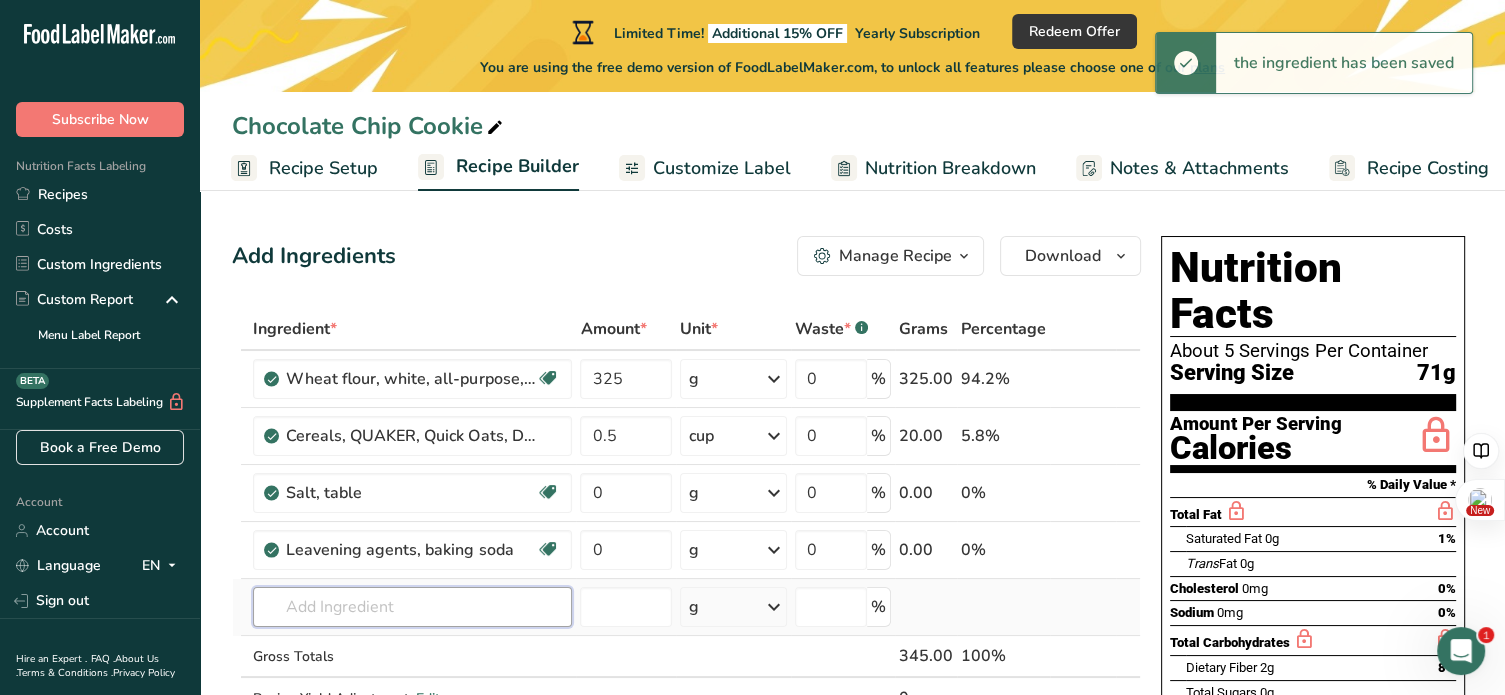 click at bounding box center (412, 607) 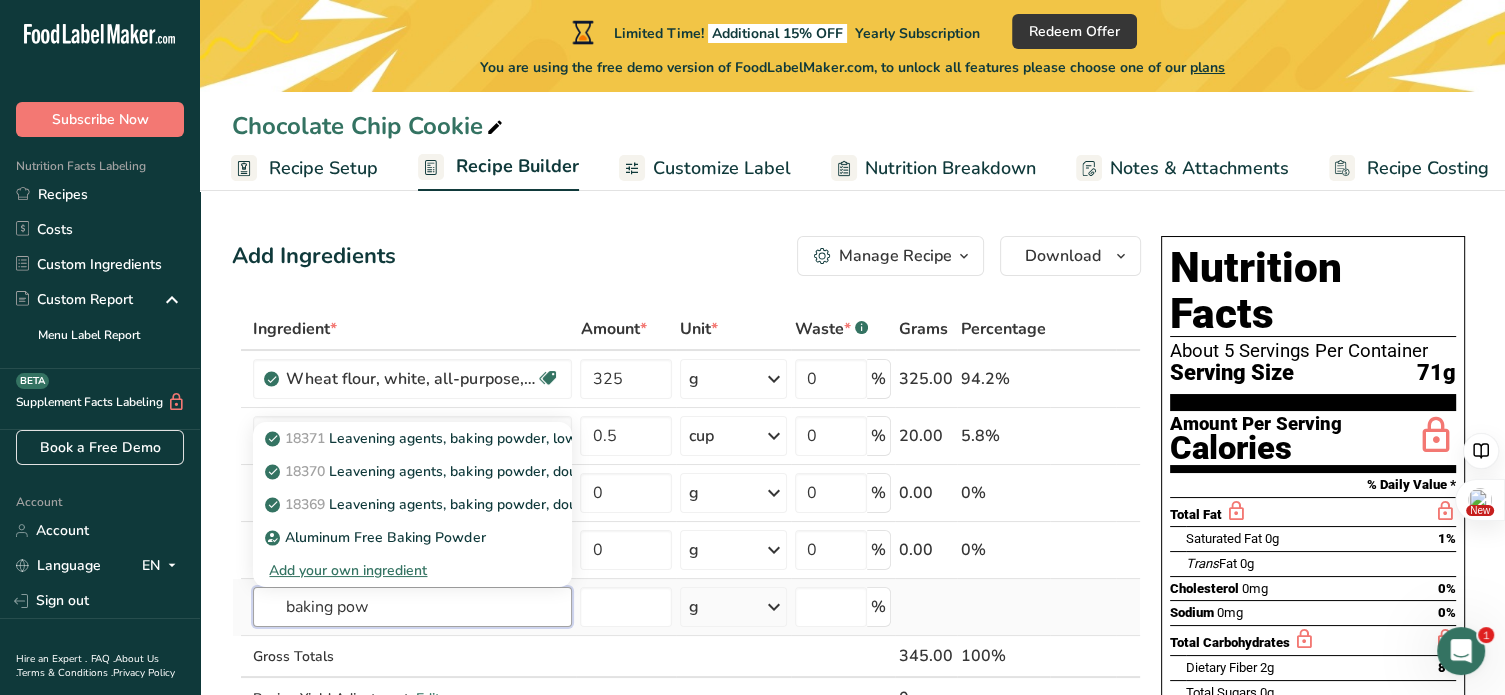 type on "baking pow" 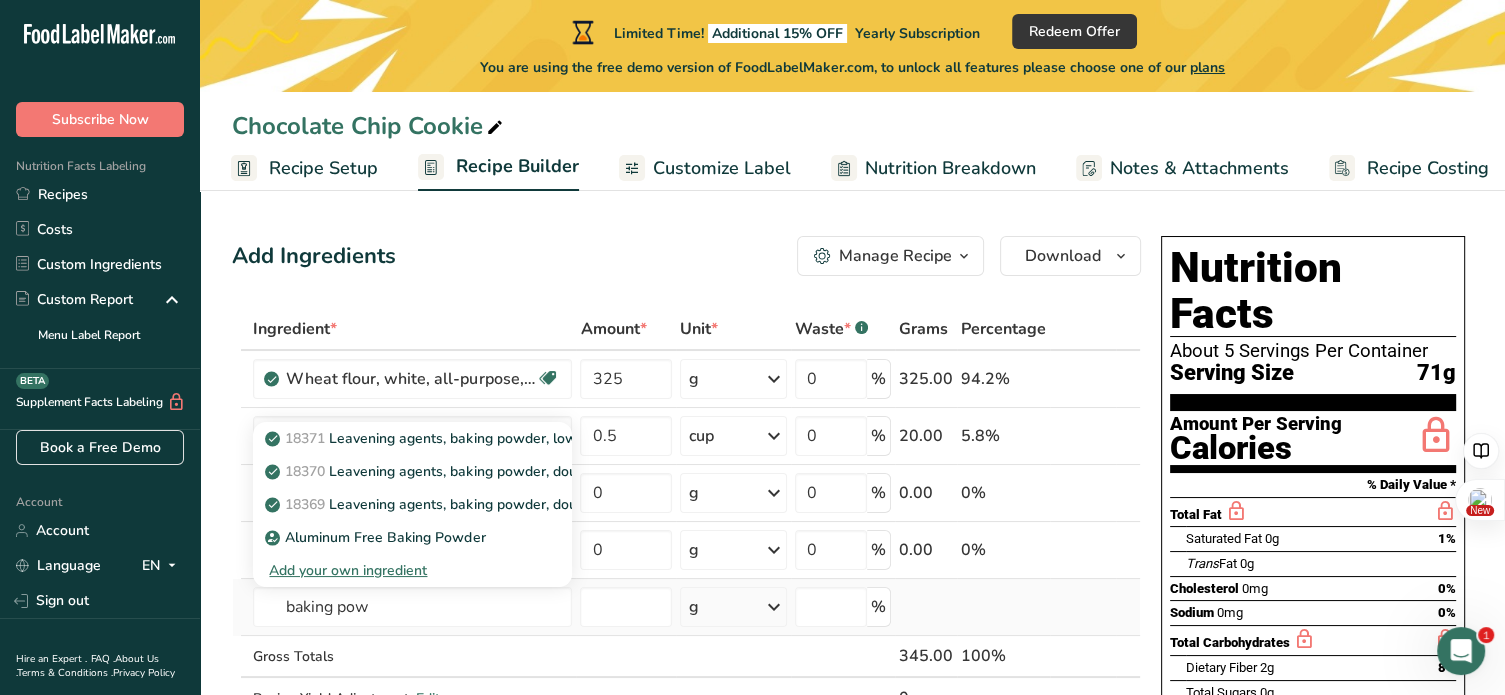 type 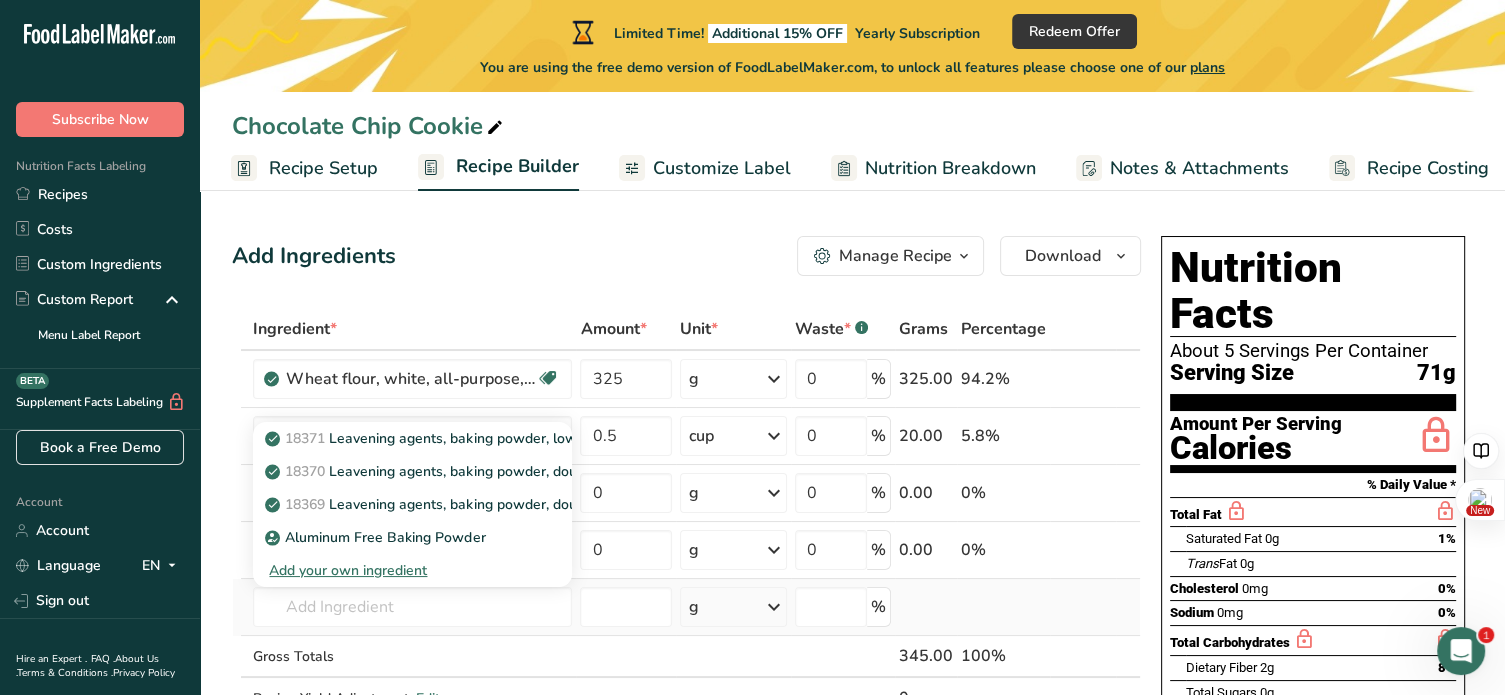click on "Add your own ingredient" at bounding box center [412, 570] 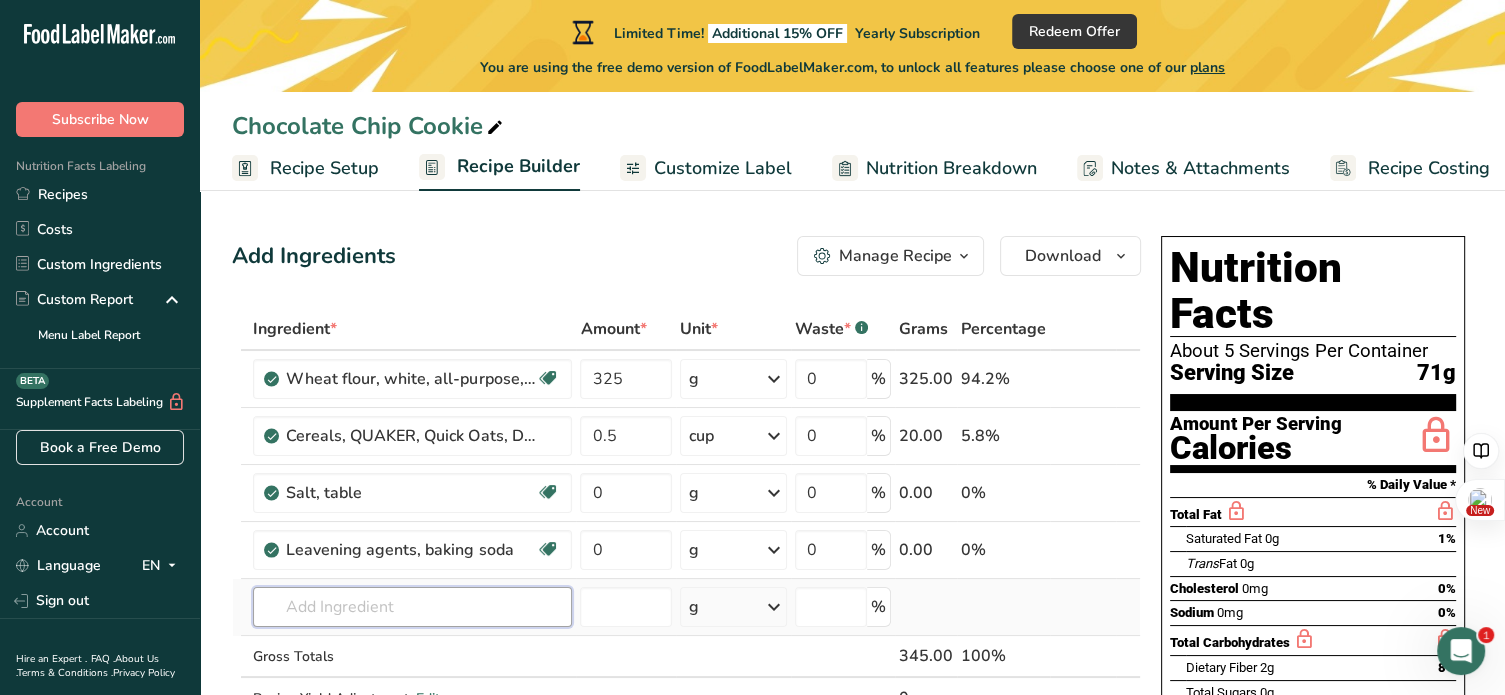 click at bounding box center (412, 607) 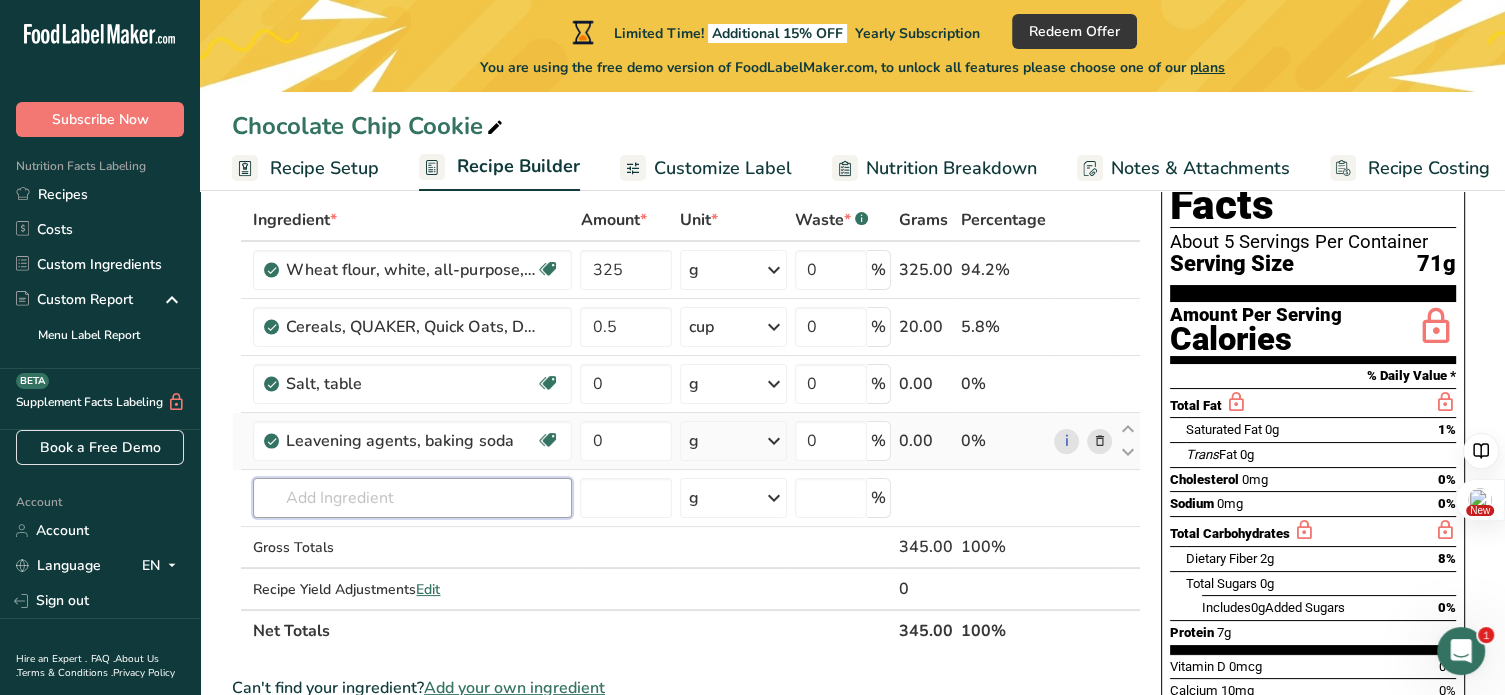 scroll, scrollTop: 200, scrollLeft: 0, axis: vertical 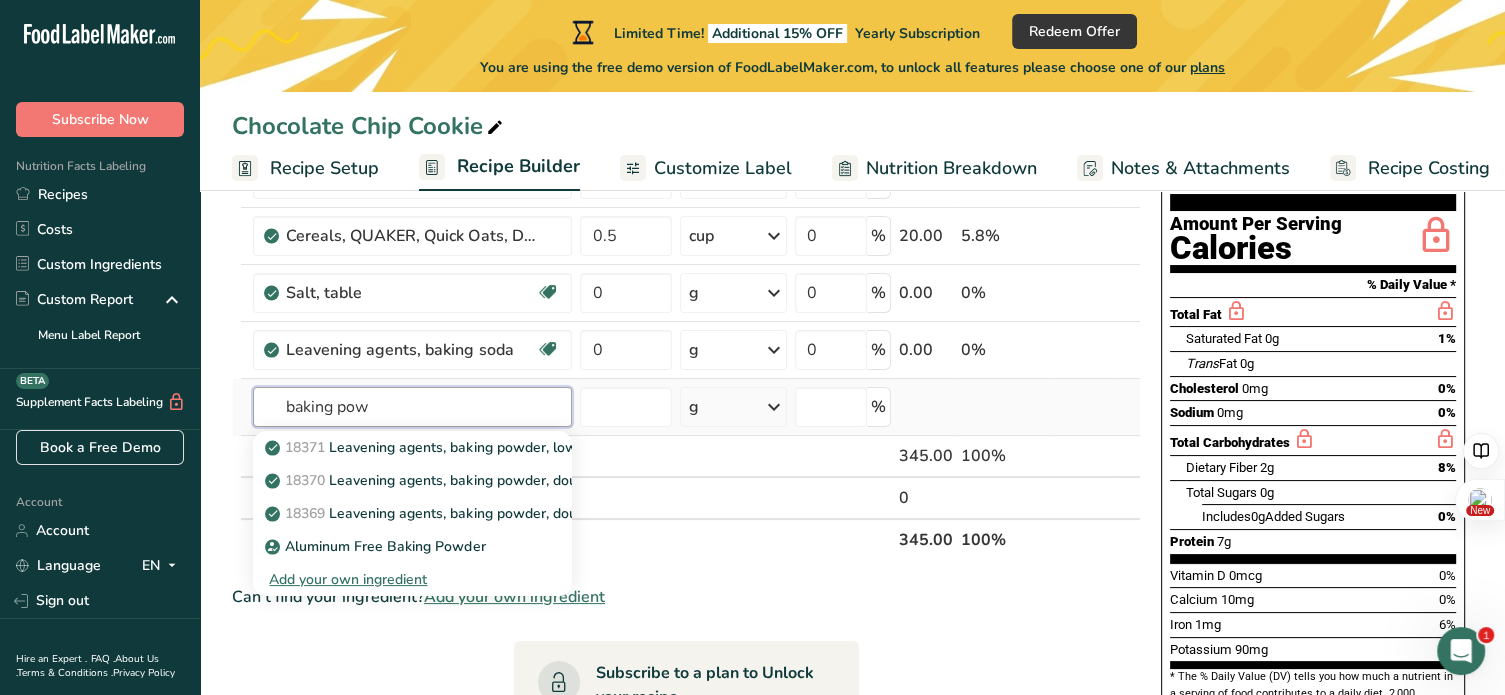 click on "baking pow" at bounding box center (412, 407) 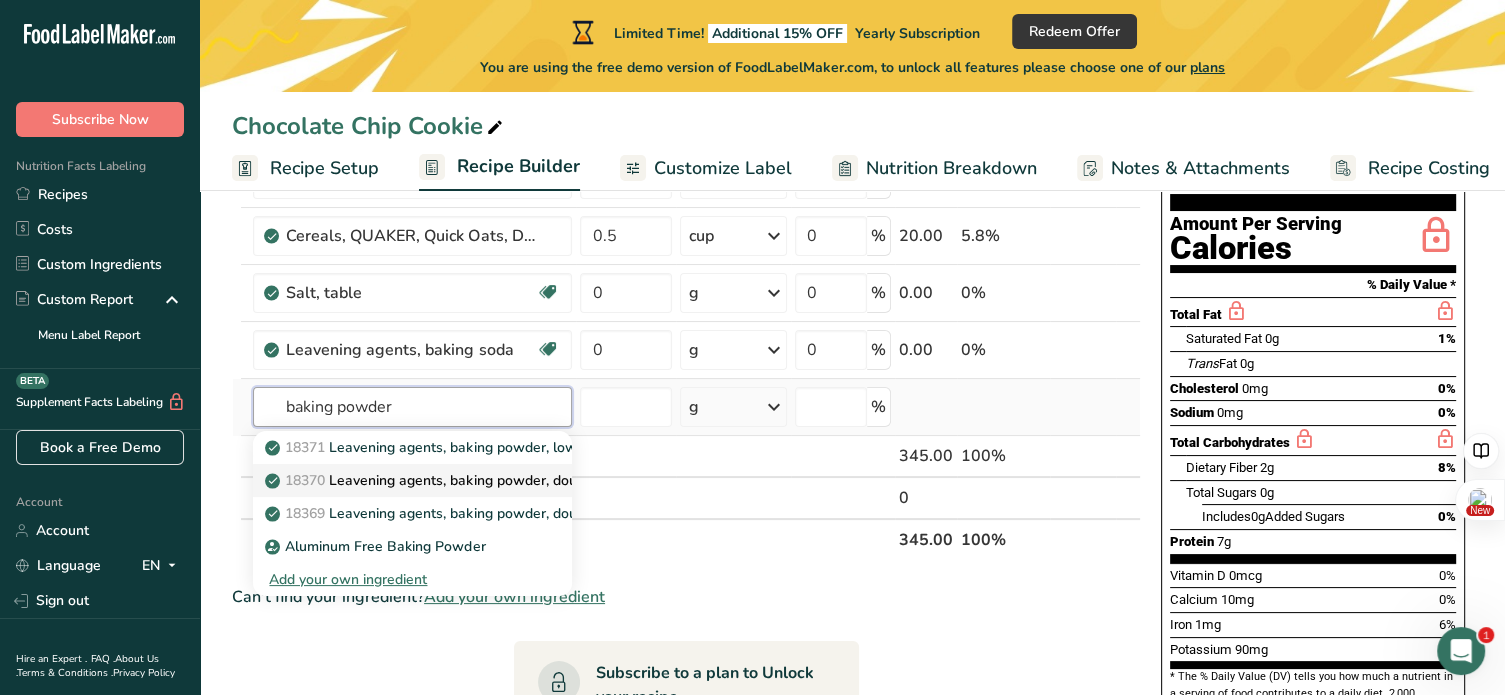 type on "baking powder" 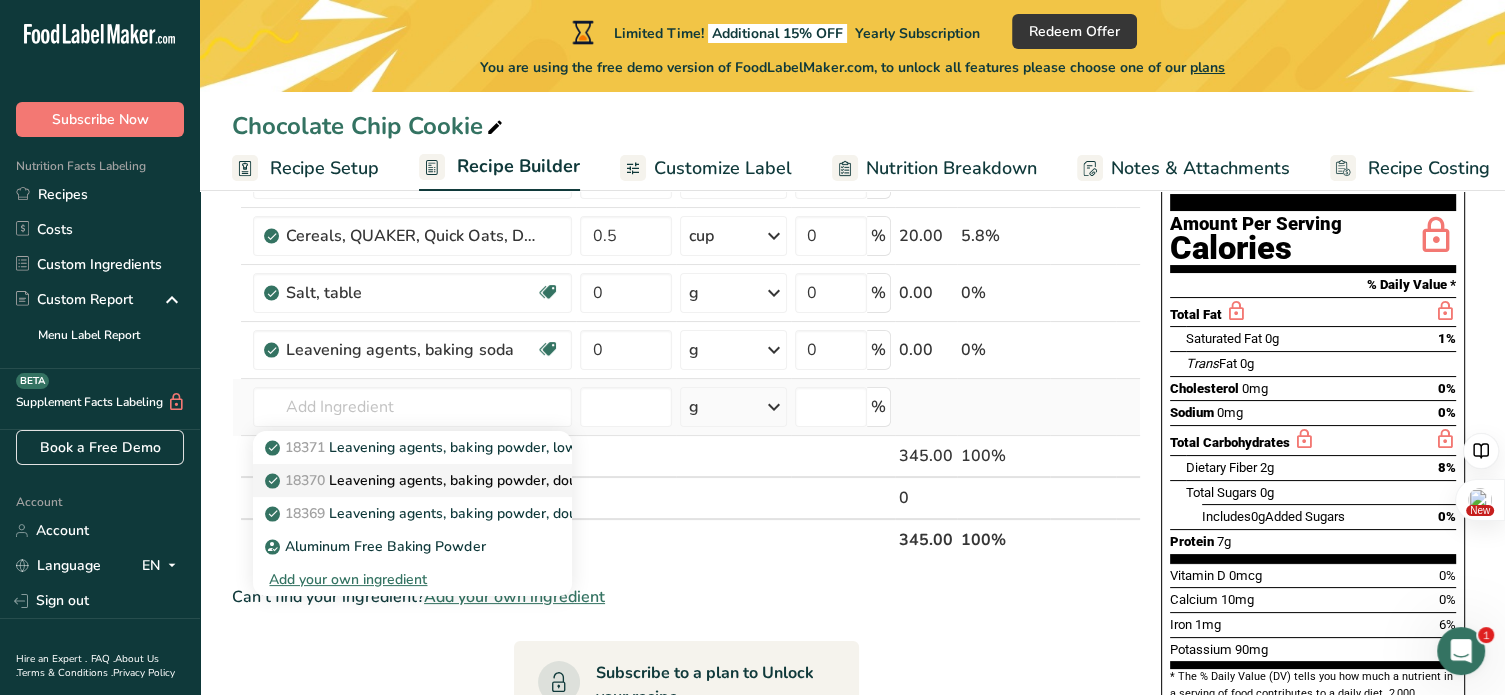 click on "18370
Leavening agents, baking powder, double-acting, straight phosphate" at bounding box center (519, 480) 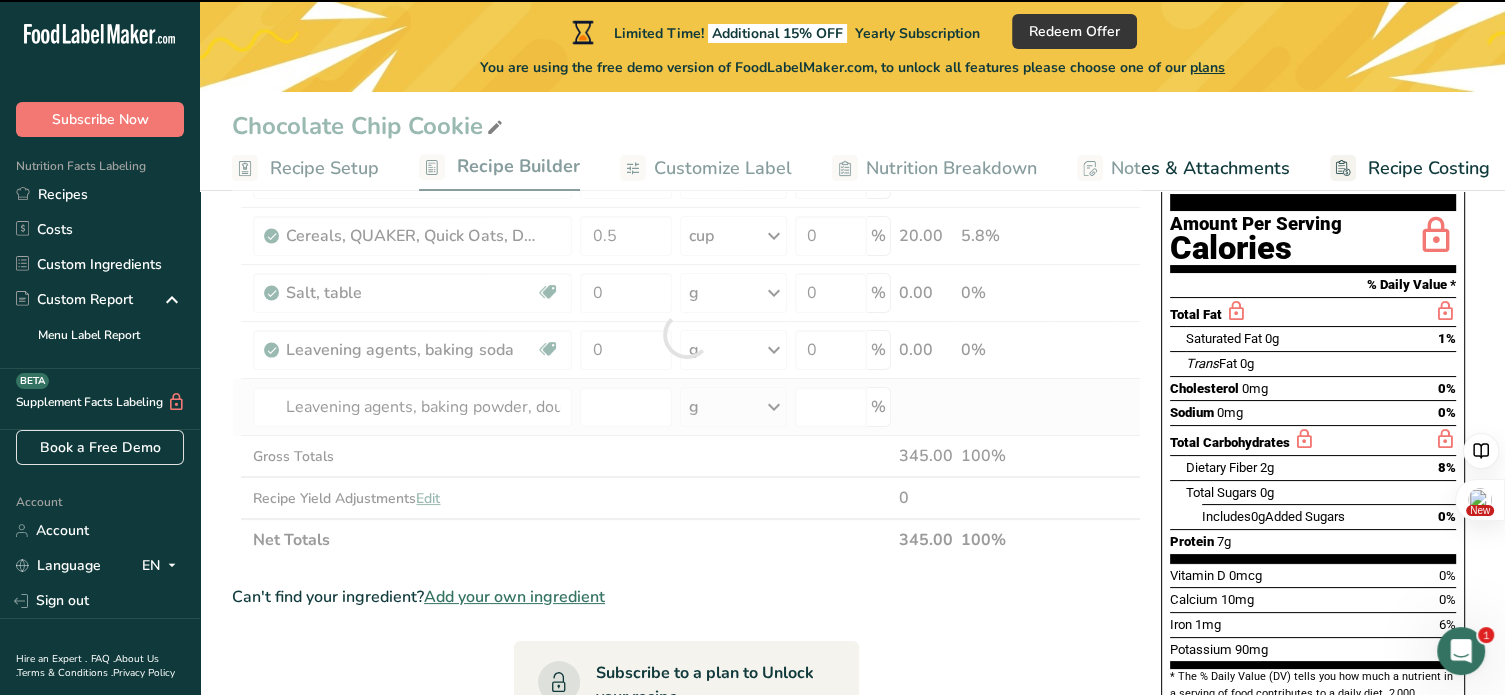 type on "0" 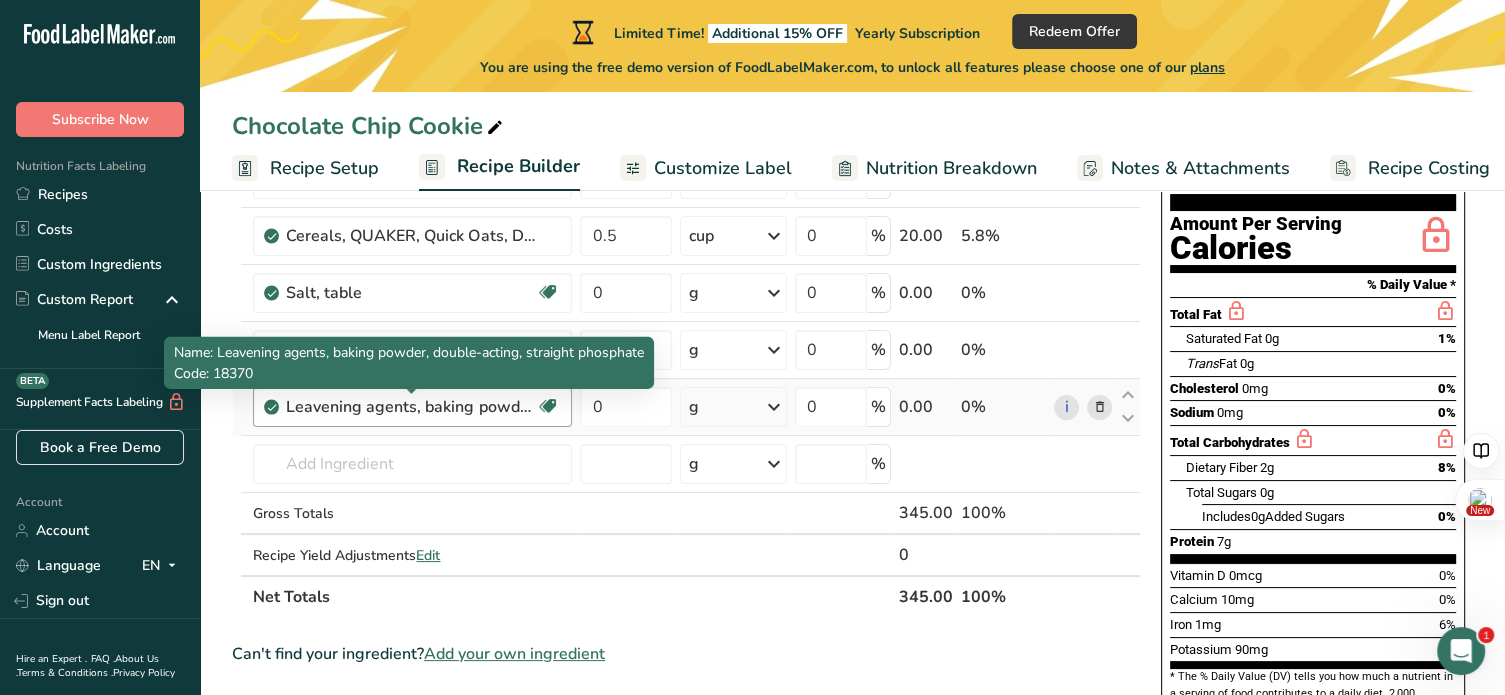 click on "Leavening agents, baking powder, double-acting, straight phosphate" at bounding box center [411, 407] 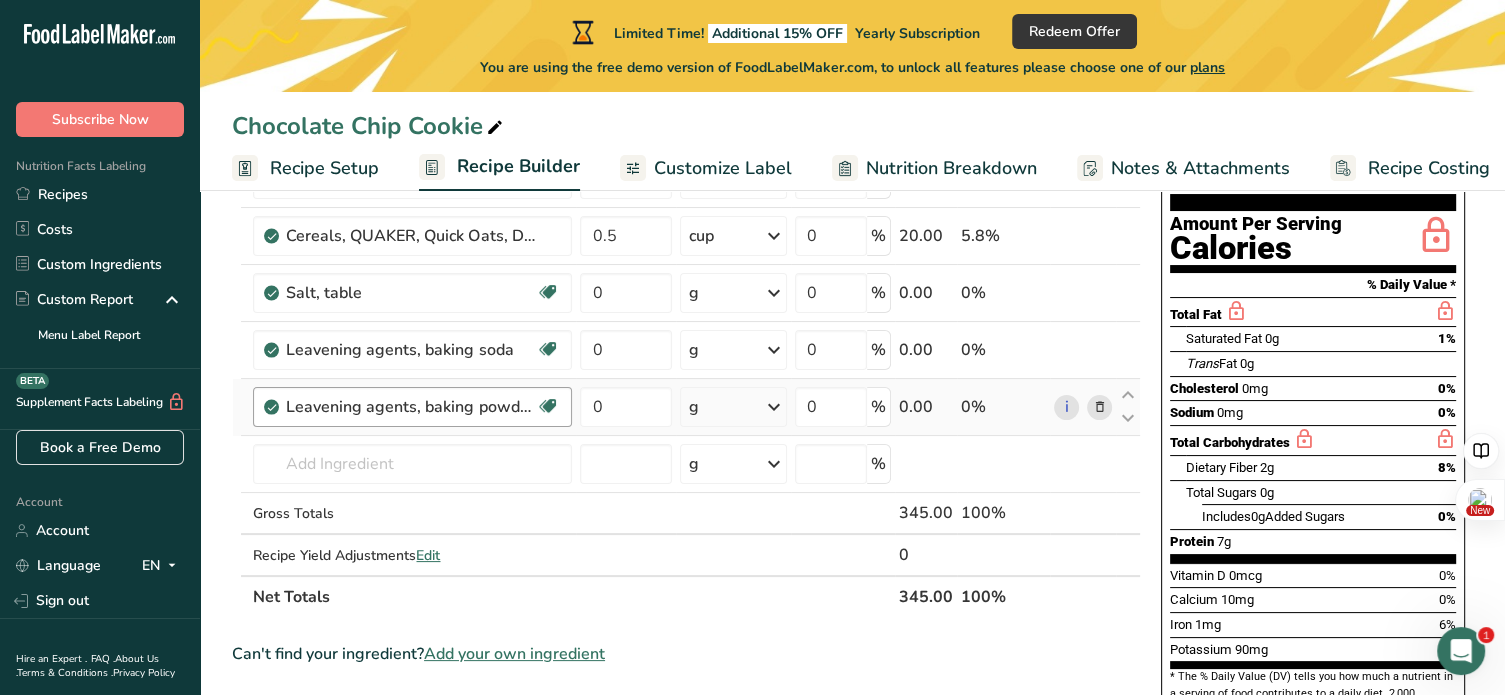 click on "Leavening agents, baking powder, double-acting, straight phosphate" at bounding box center (411, 407) 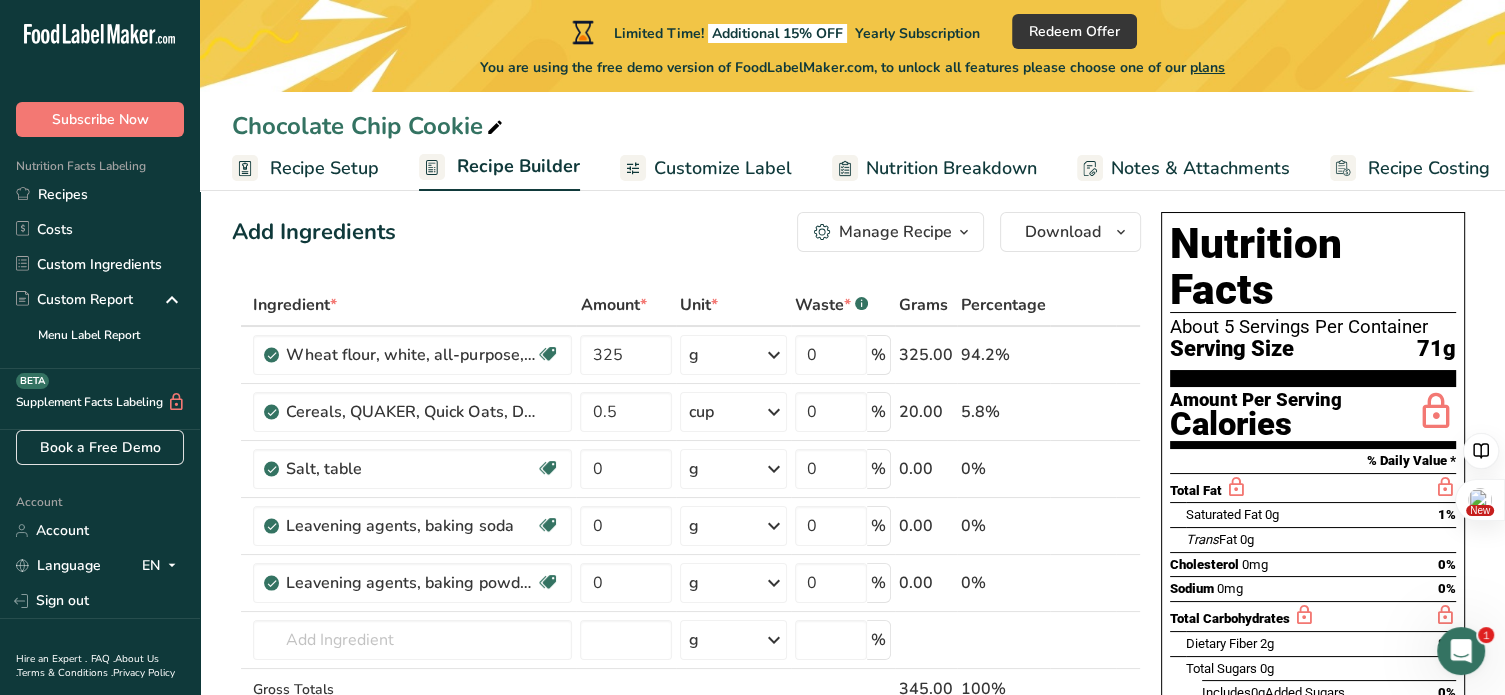 scroll, scrollTop: 0, scrollLeft: 0, axis: both 